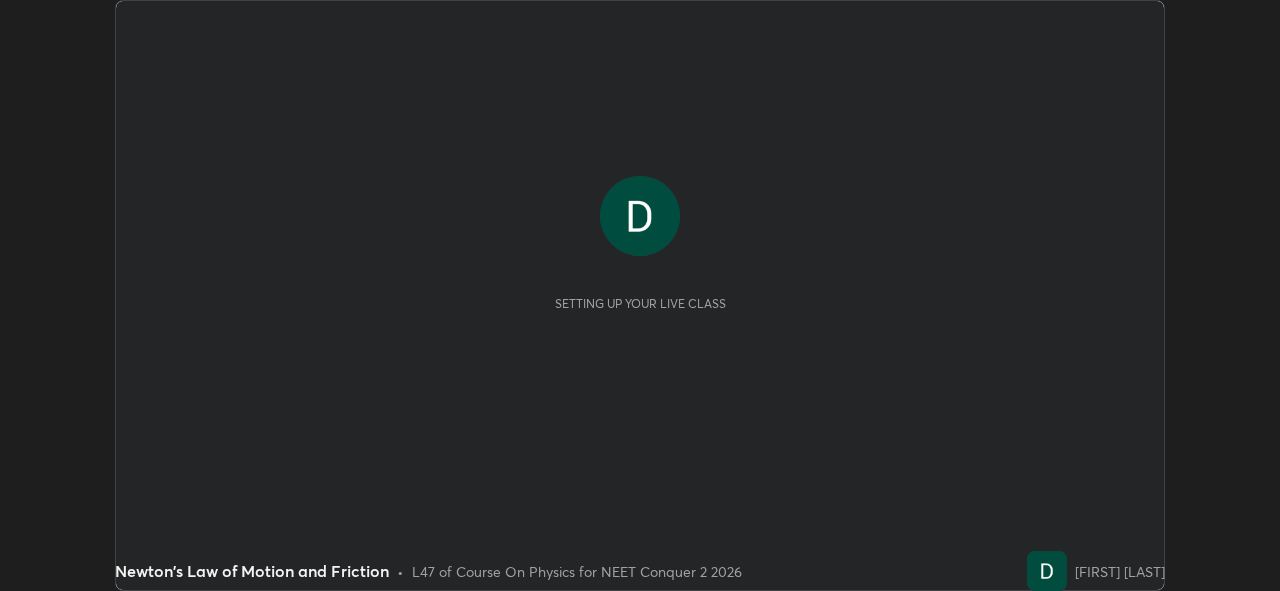 scroll, scrollTop: 0, scrollLeft: 0, axis: both 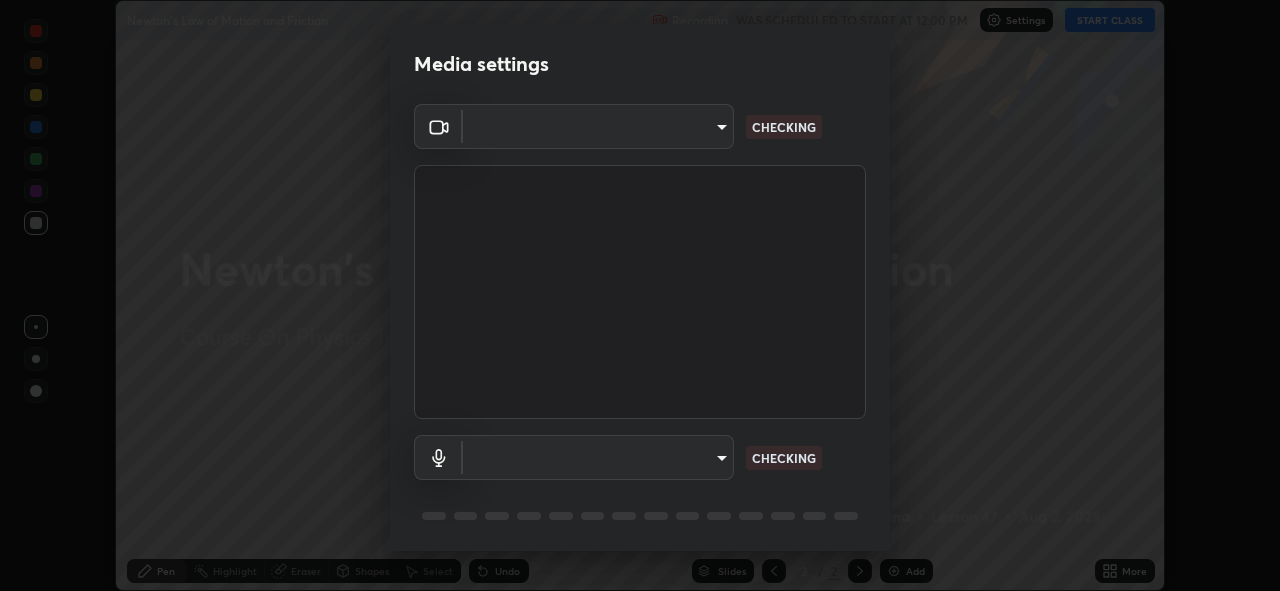 type on "6fd5a11214182fe3dbcd63879dc51230d69f1da36812afabedb7f77605f255ed" 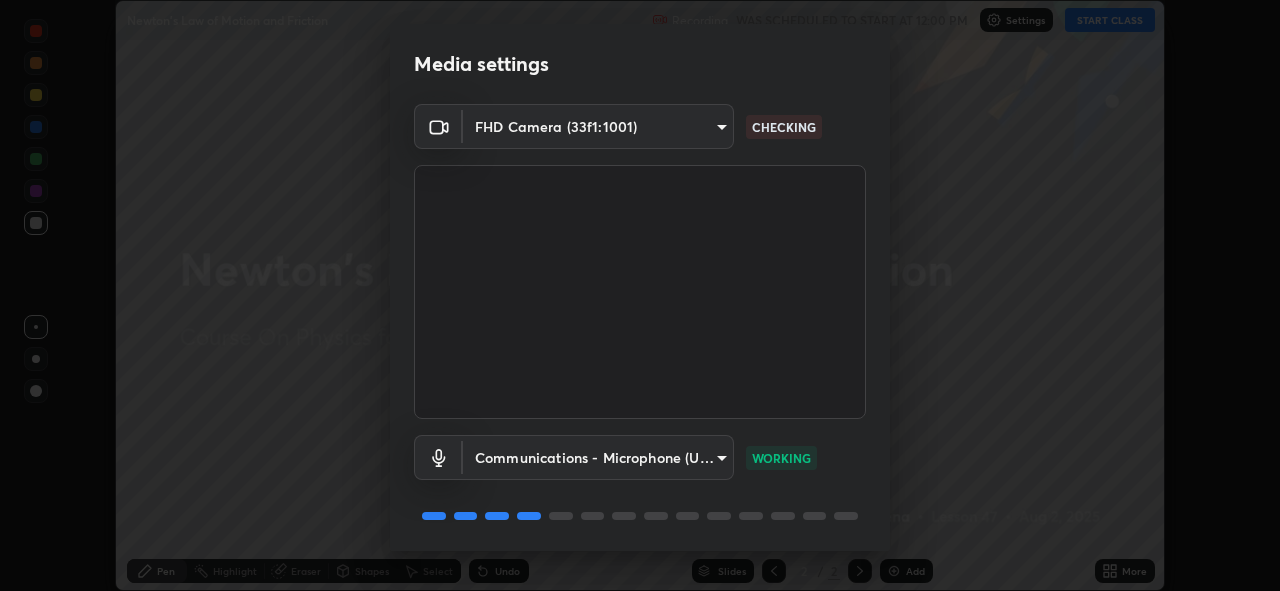 scroll, scrollTop: 65, scrollLeft: 0, axis: vertical 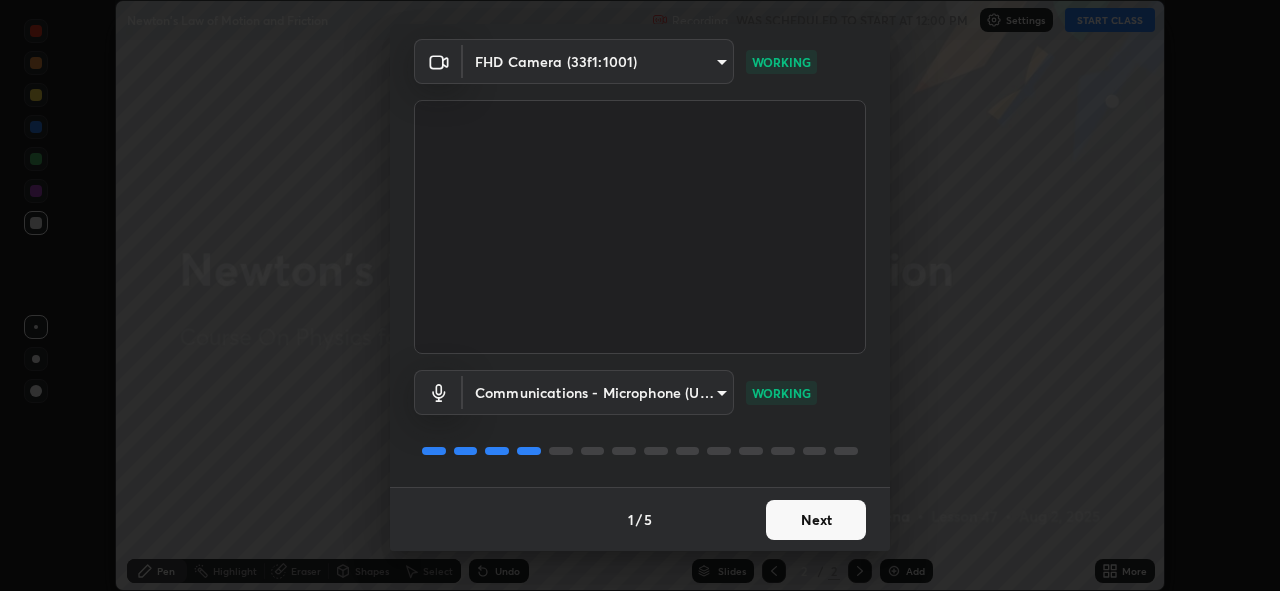 click on "Next" at bounding box center (816, 520) 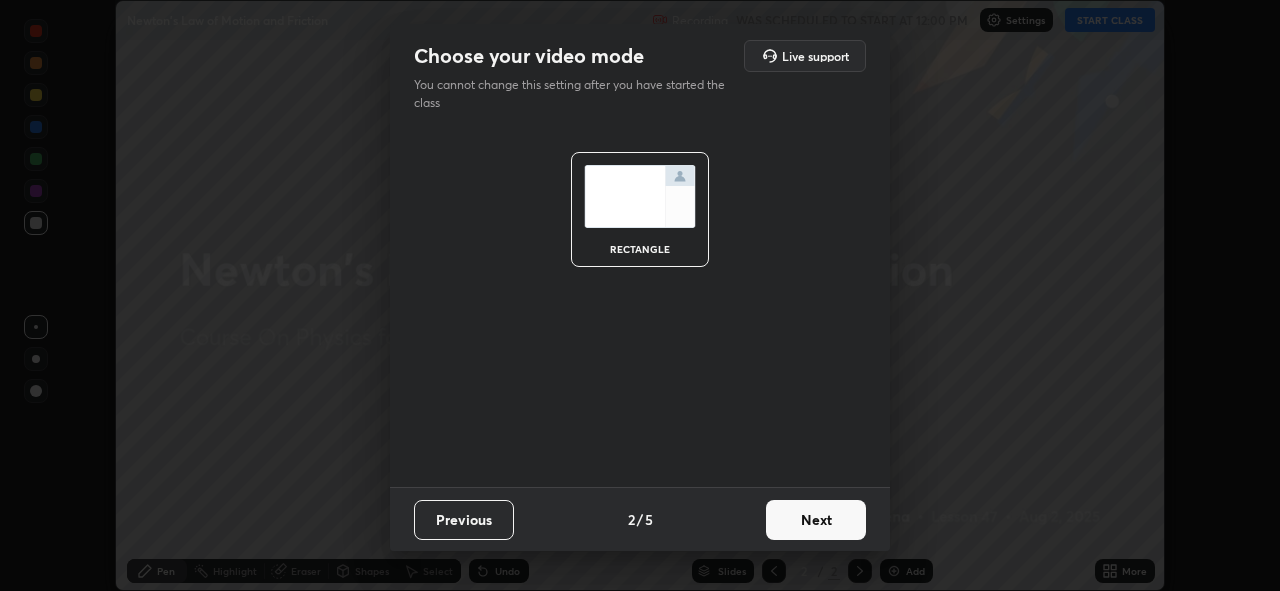 click on "Next" at bounding box center [816, 520] 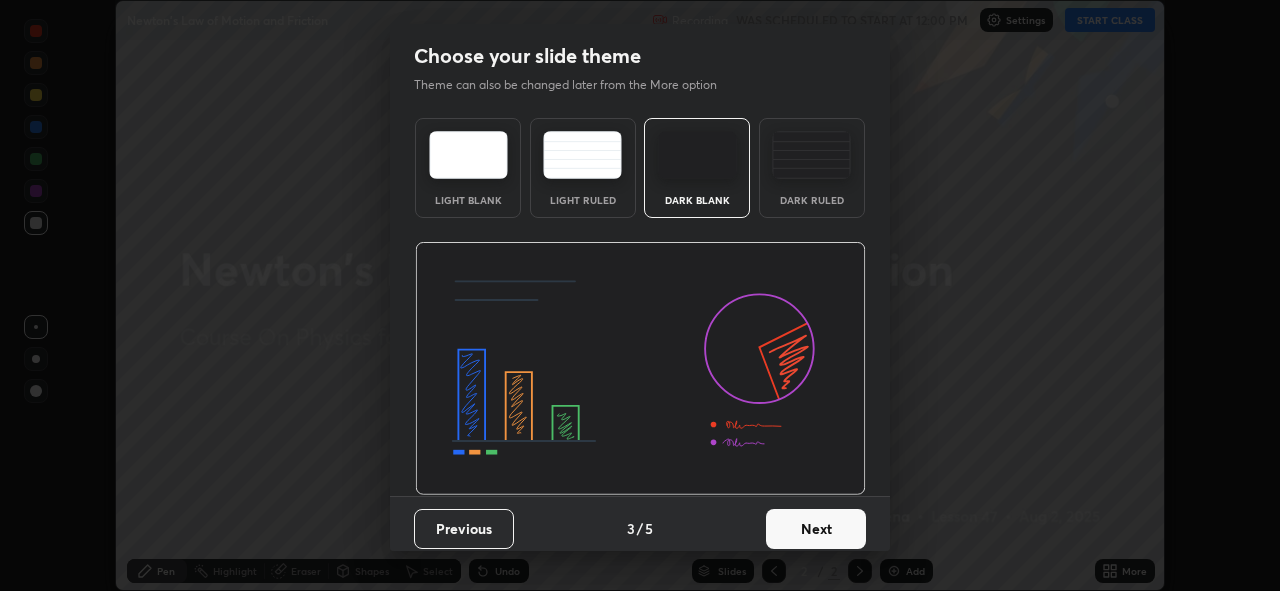 click on "Next" at bounding box center [816, 529] 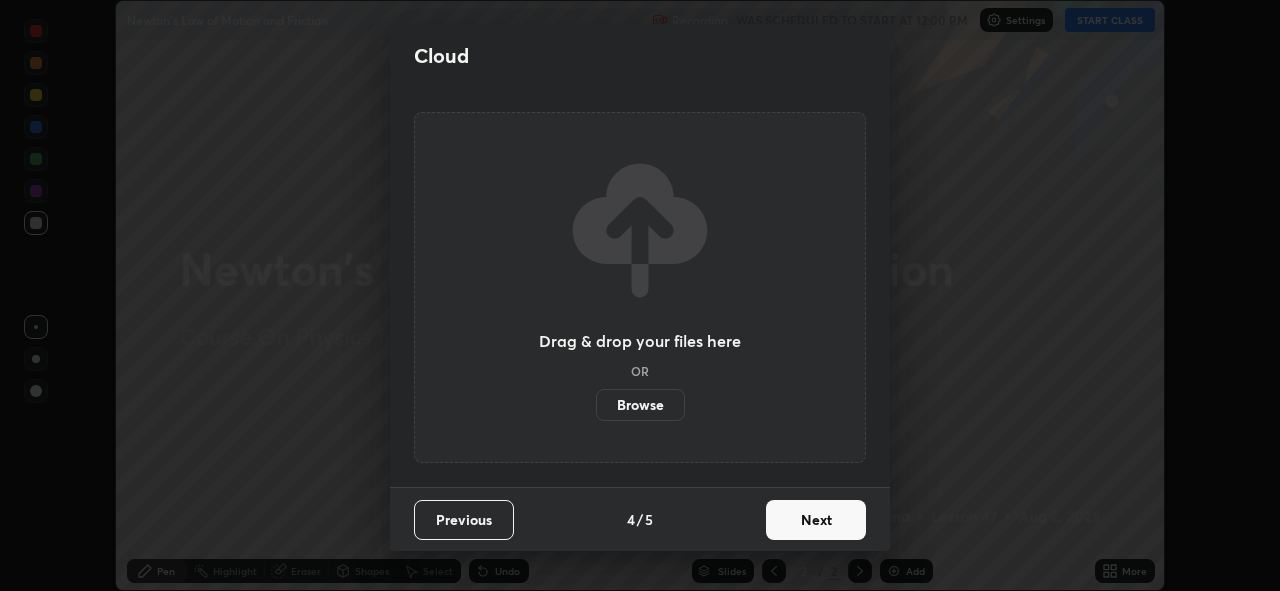click on "Next" at bounding box center (816, 520) 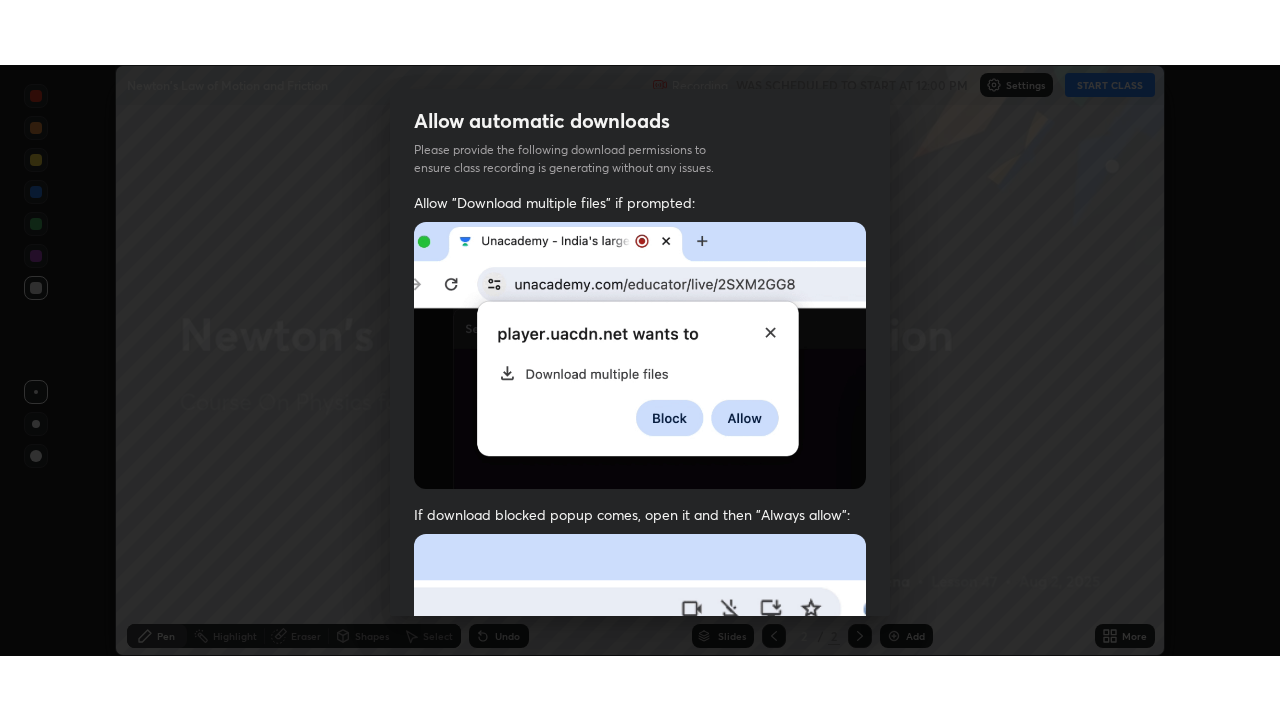scroll, scrollTop: 473, scrollLeft: 0, axis: vertical 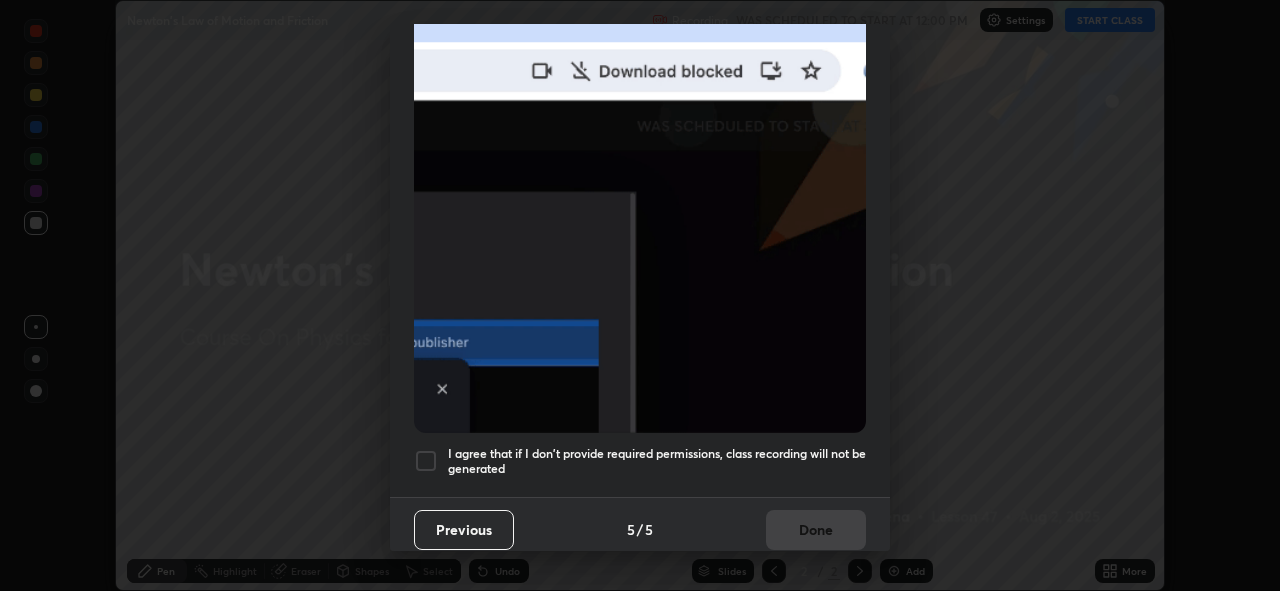 click at bounding box center (426, 461) 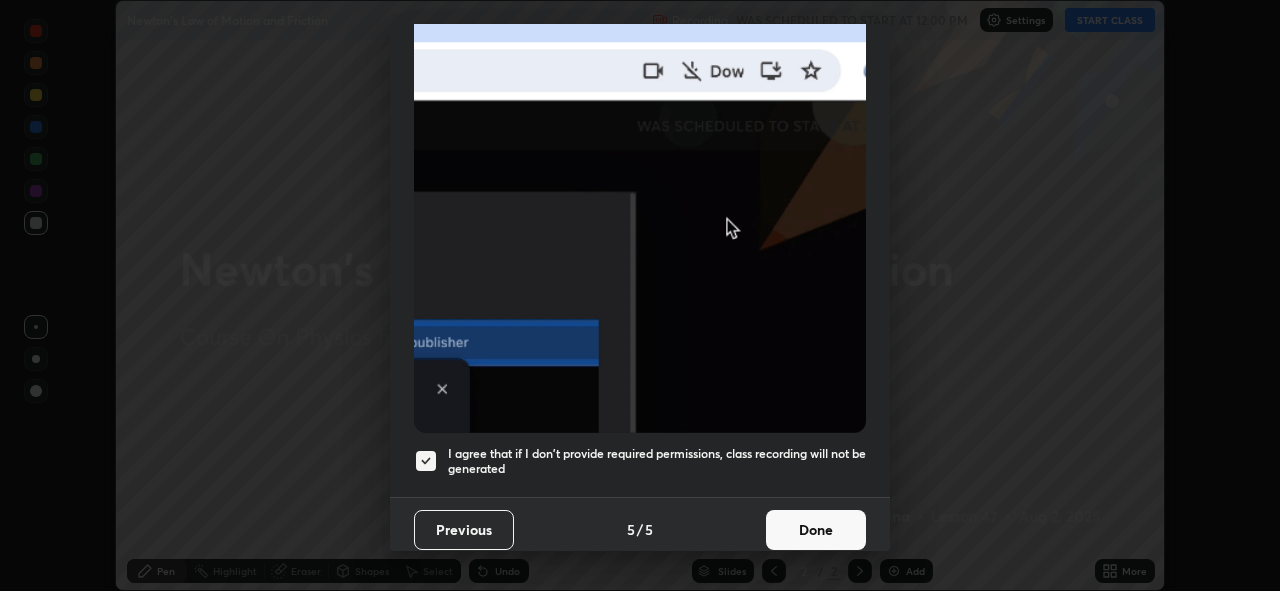 click on "Done" at bounding box center (816, 530) 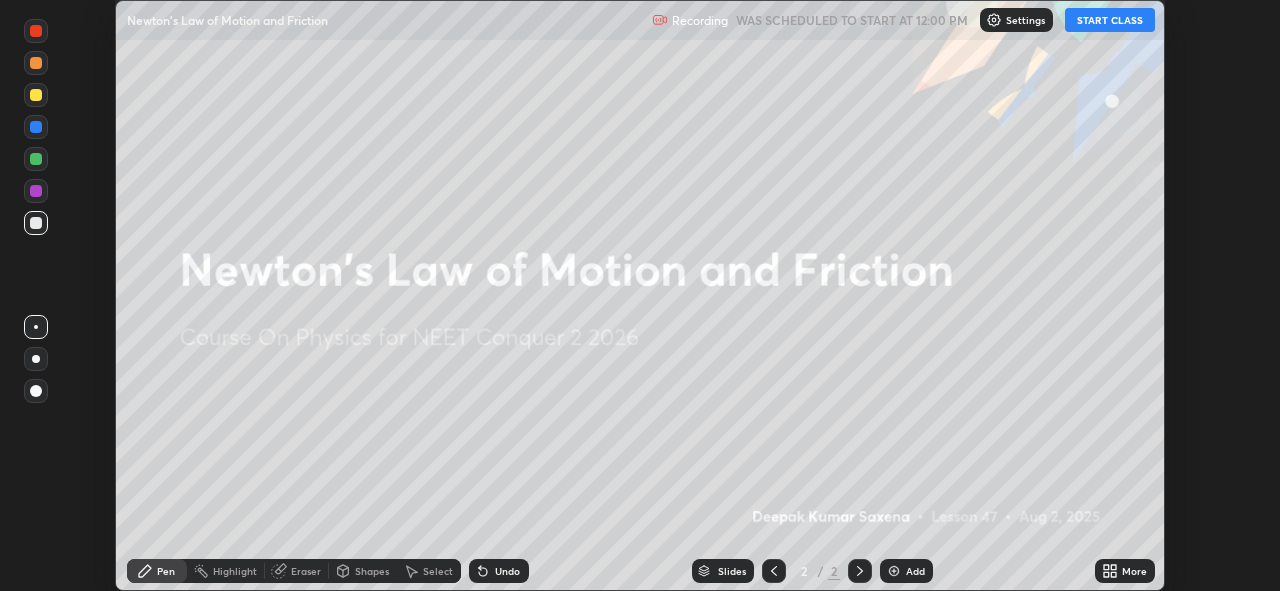 click 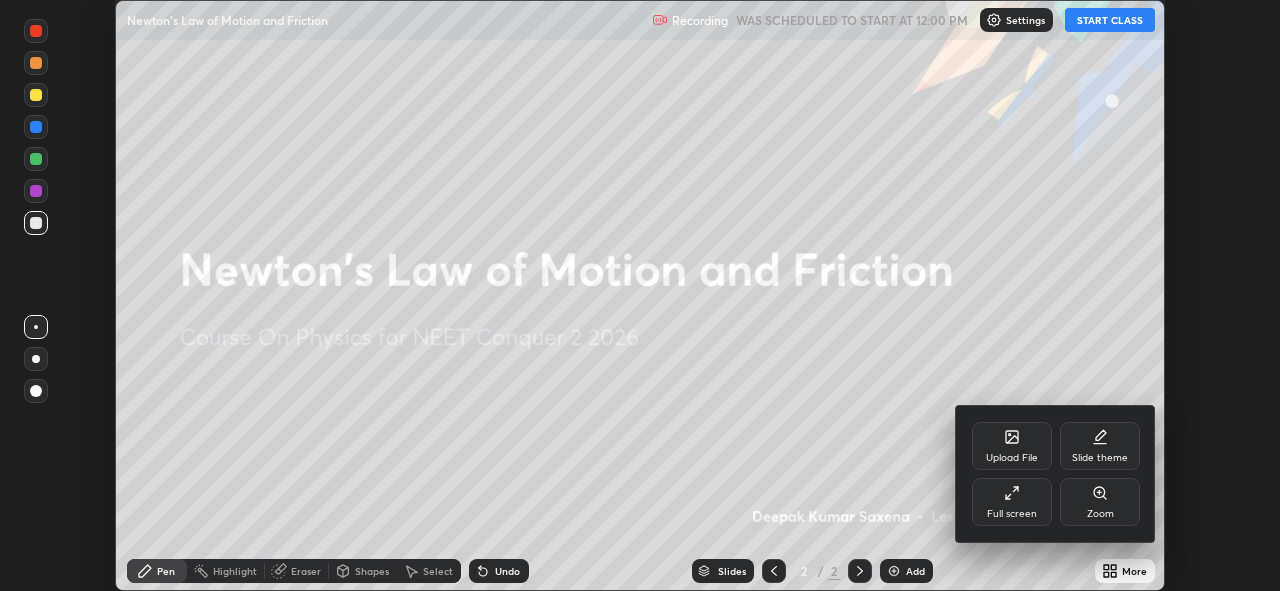 click 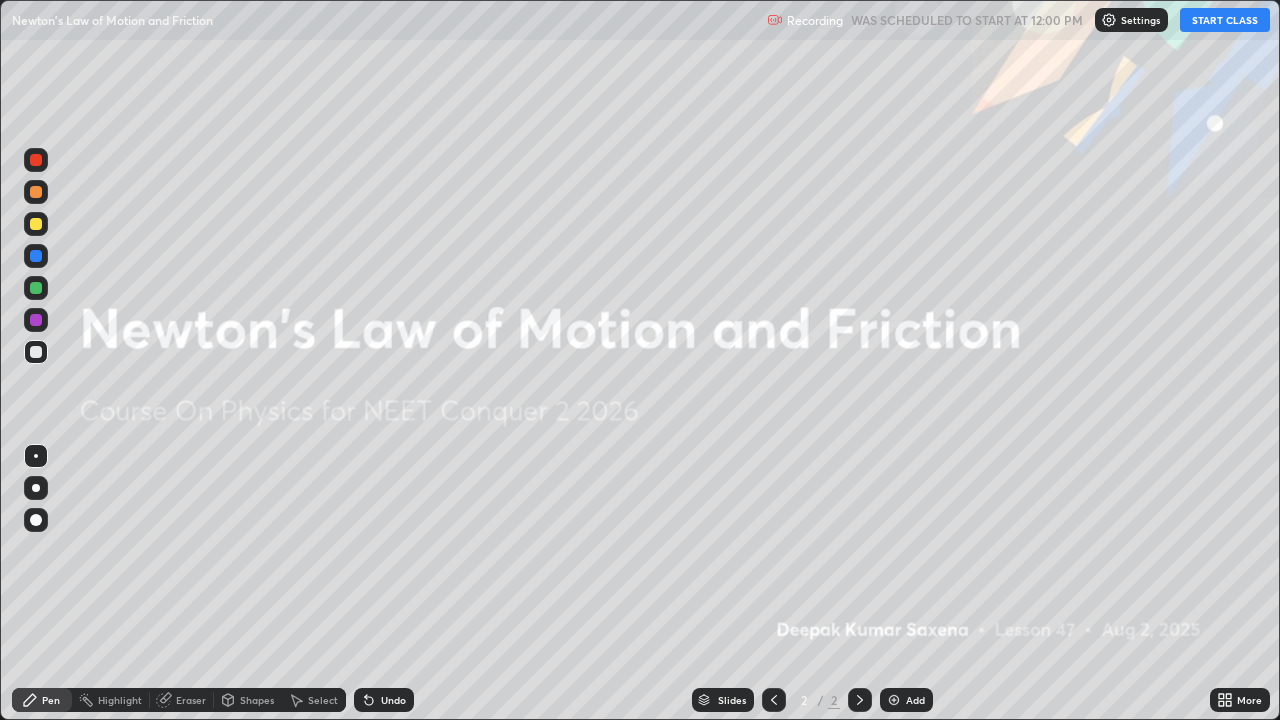 scroll, scrollTop: 99280, scrollLeft: 98720, axis: both 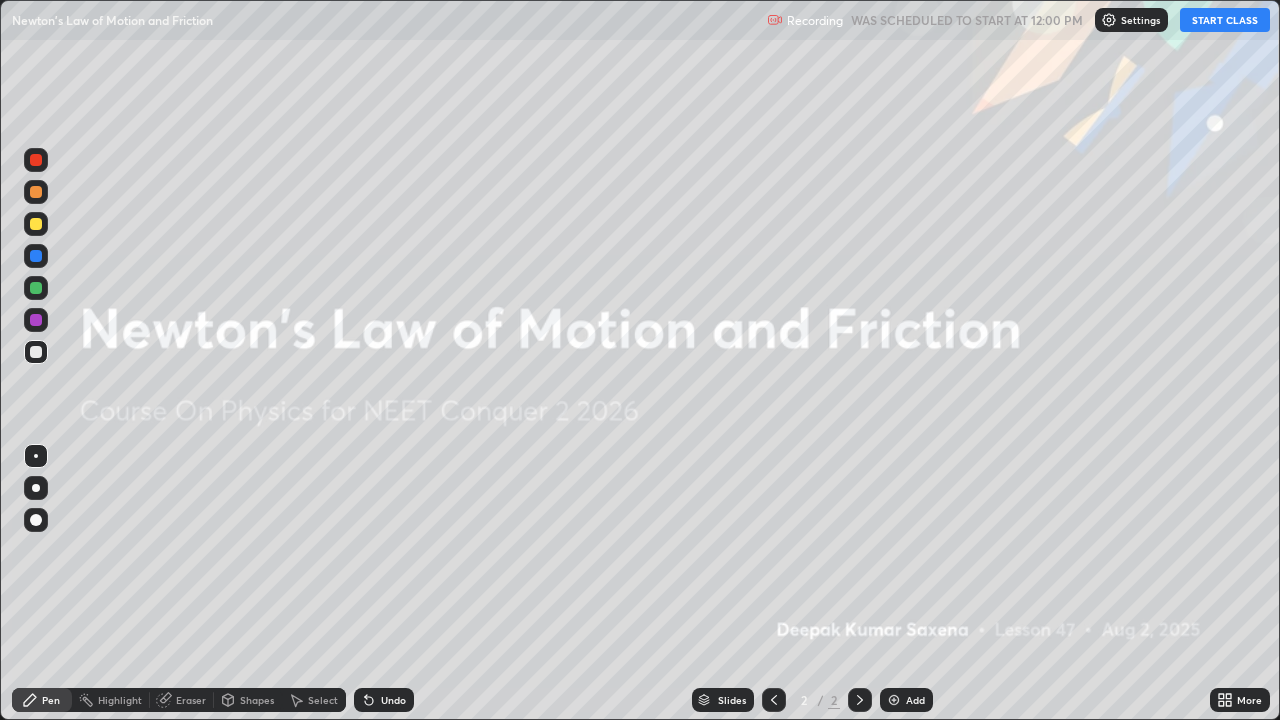 click on "START CLASS" at bounding box center (1225, 20) 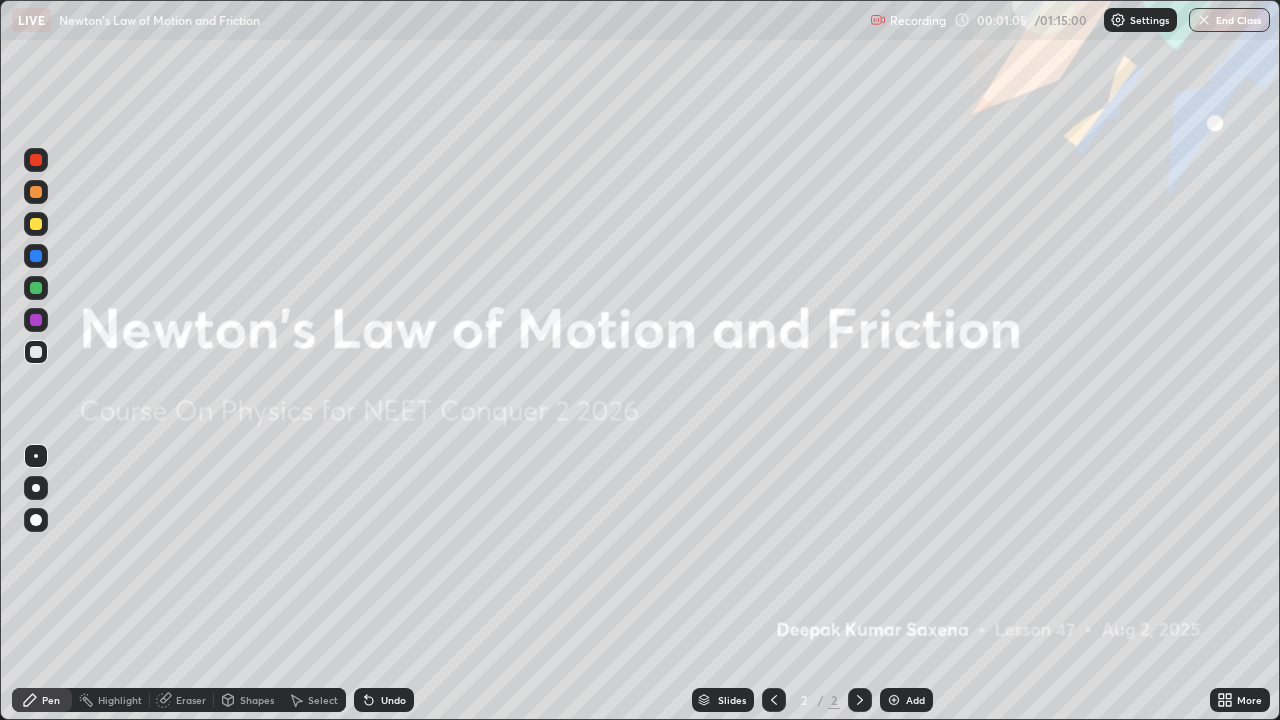 click on "Add" at bounding box center (915, 700) 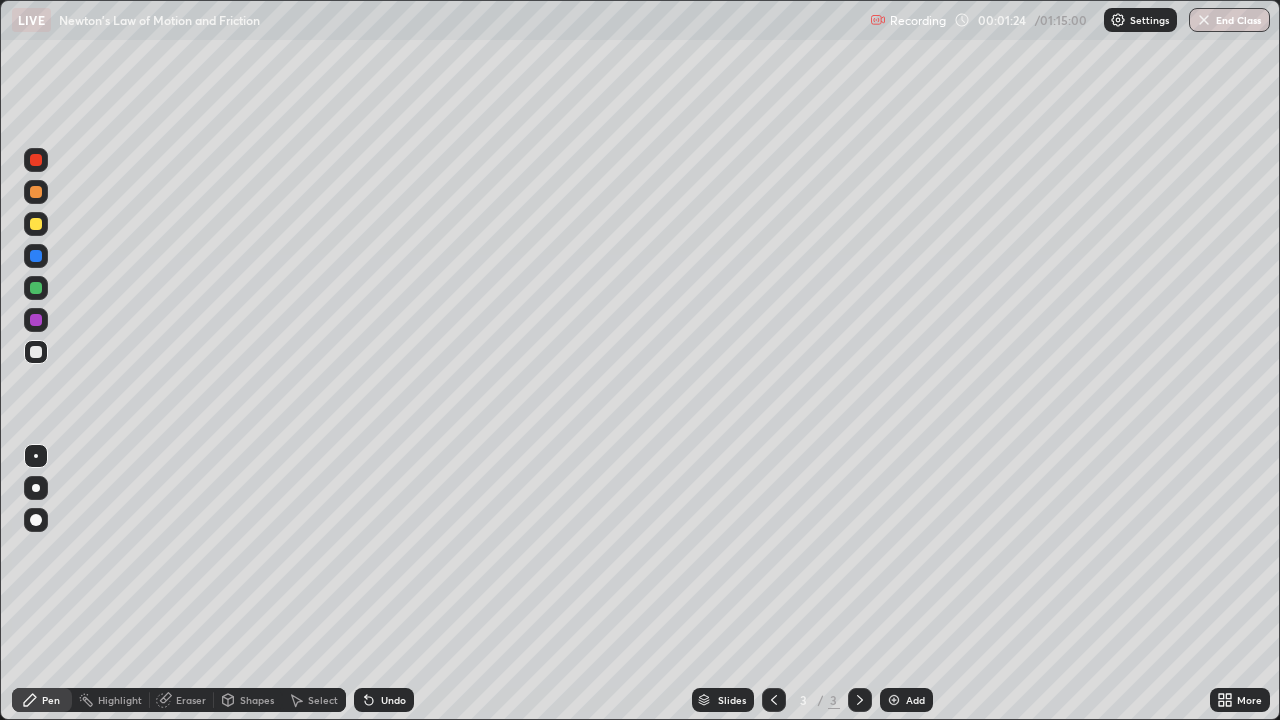 click on "Shapes" at bounding box center [257, 700] 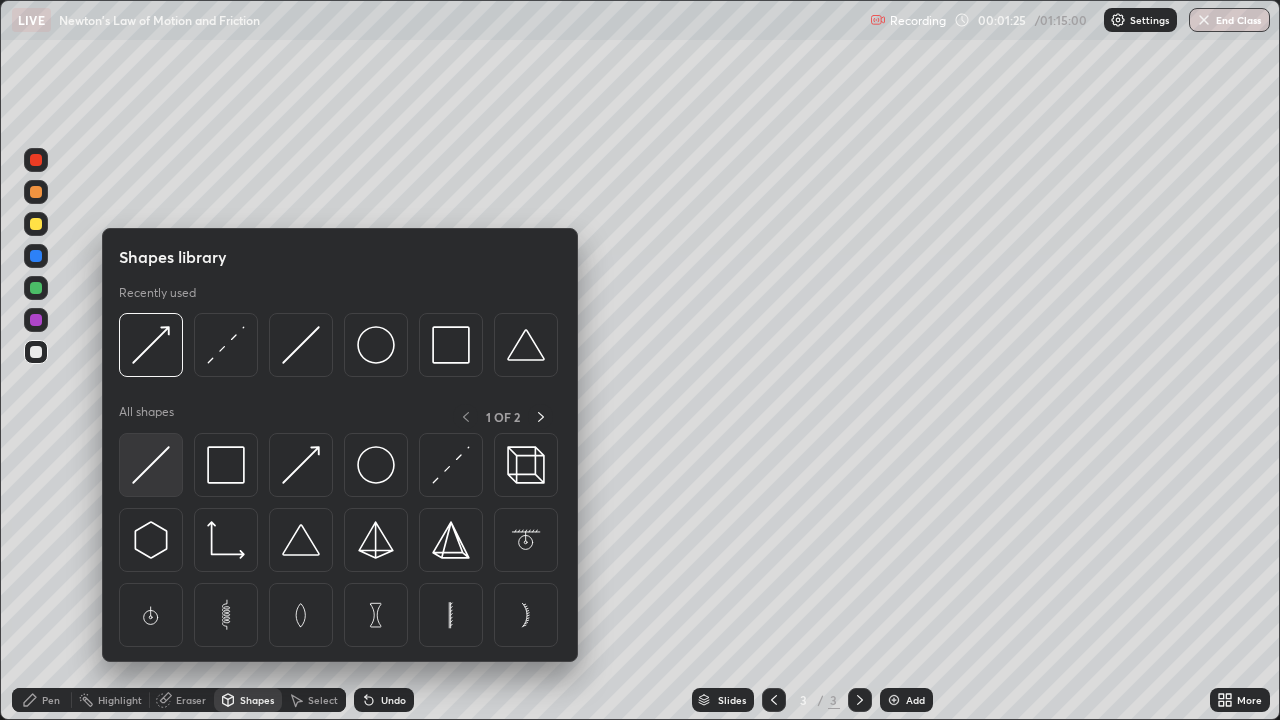 click at bounding box center (151, 465) 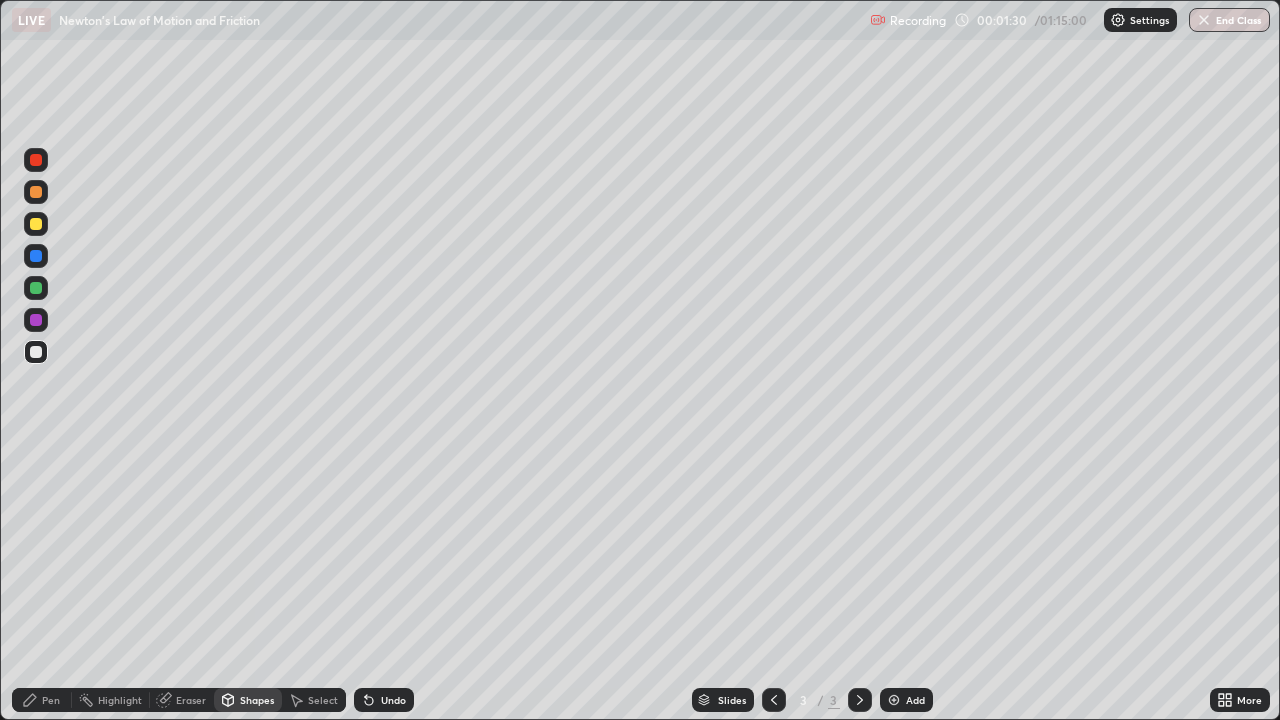 click on "Eraser" at bounding box center (191, 700) 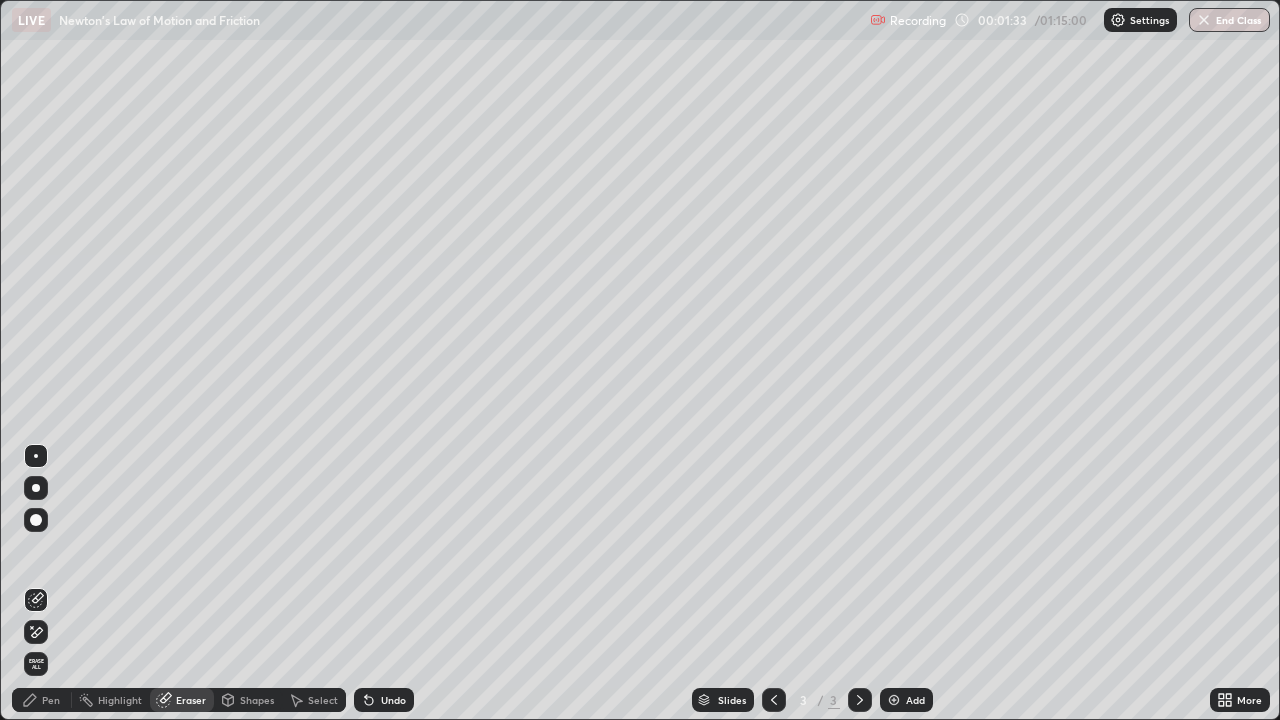 click on "Shapes" at bounding box center [257, 700] 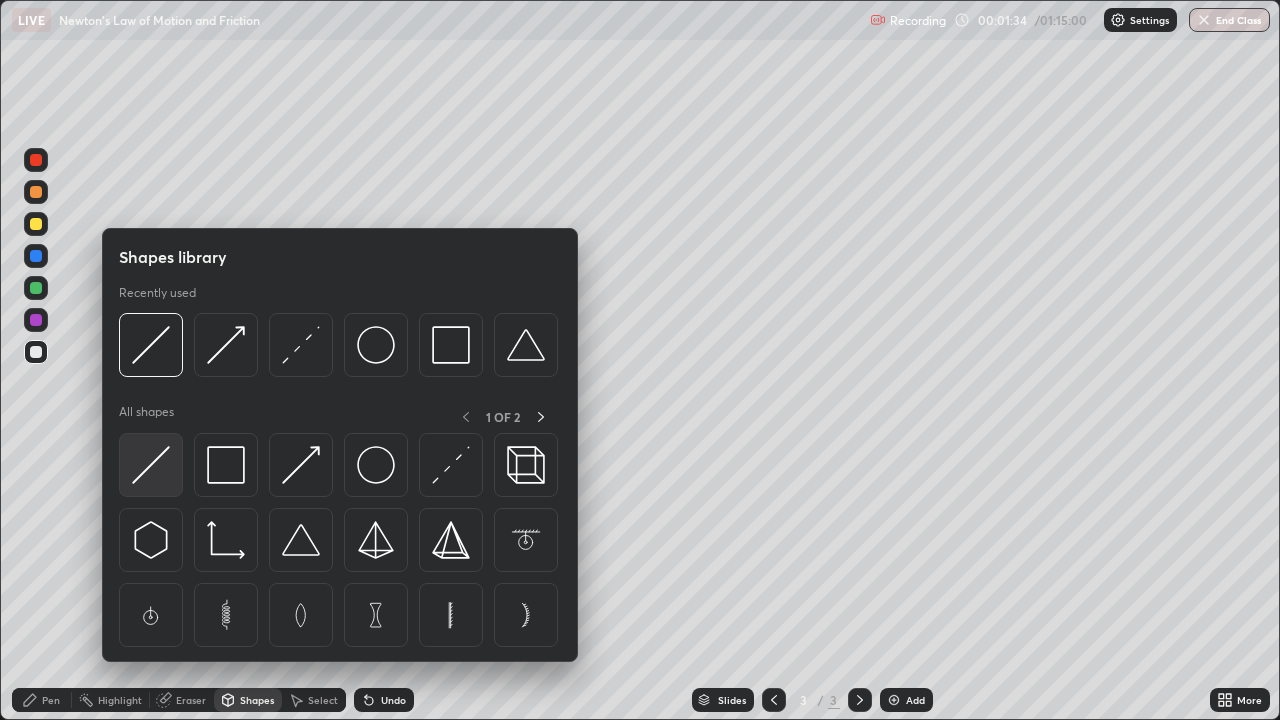 click at bounding box center (151, 465) 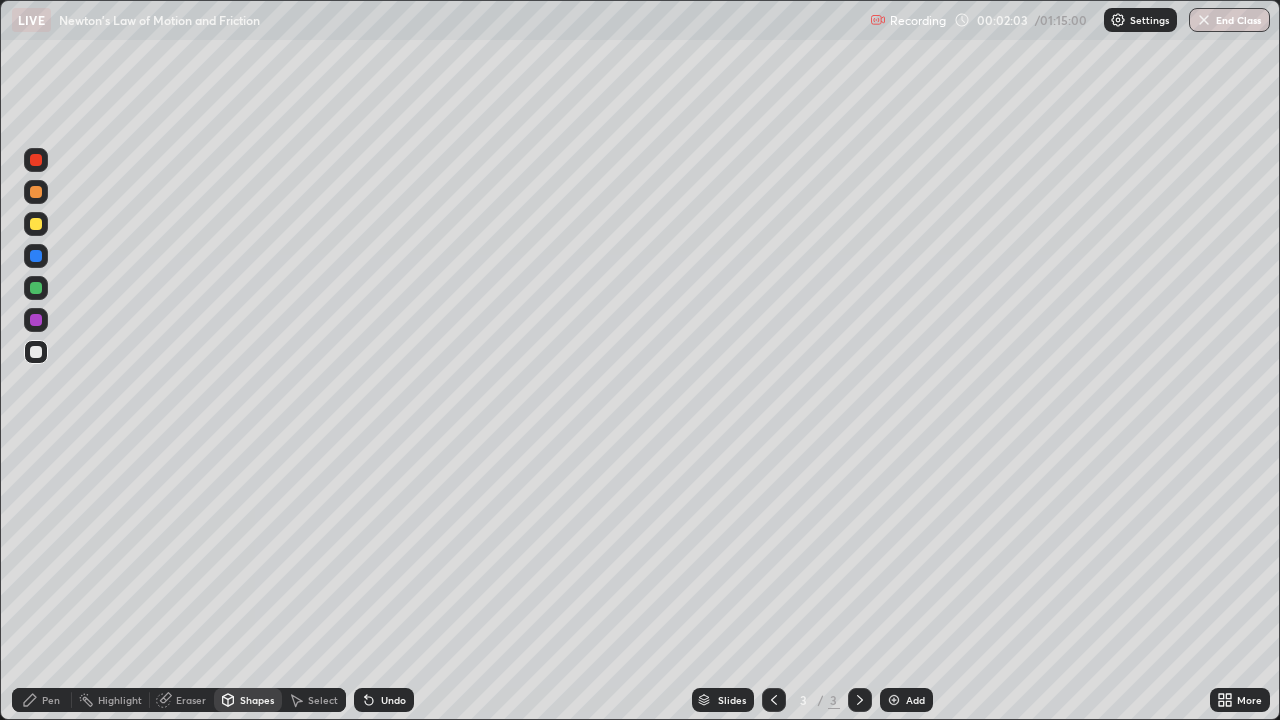 click on "Undo" at bounding box center (384, 700) 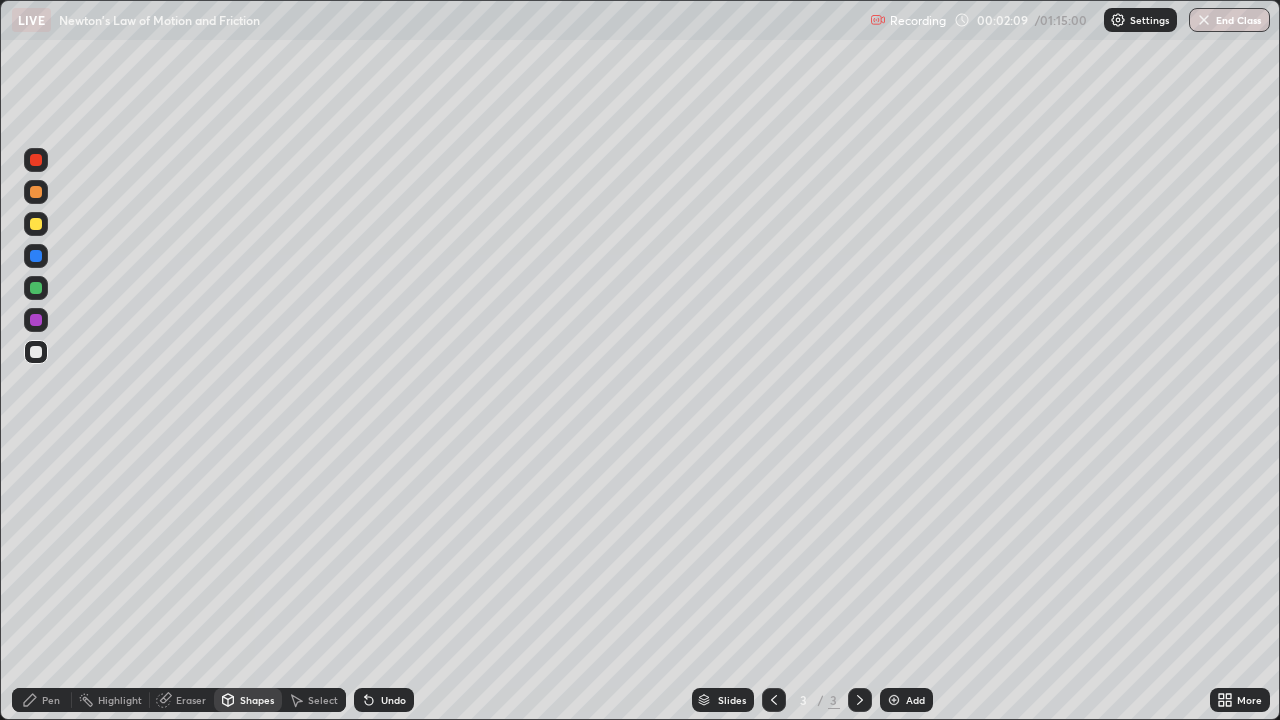 click at bounding box center (36, 352) 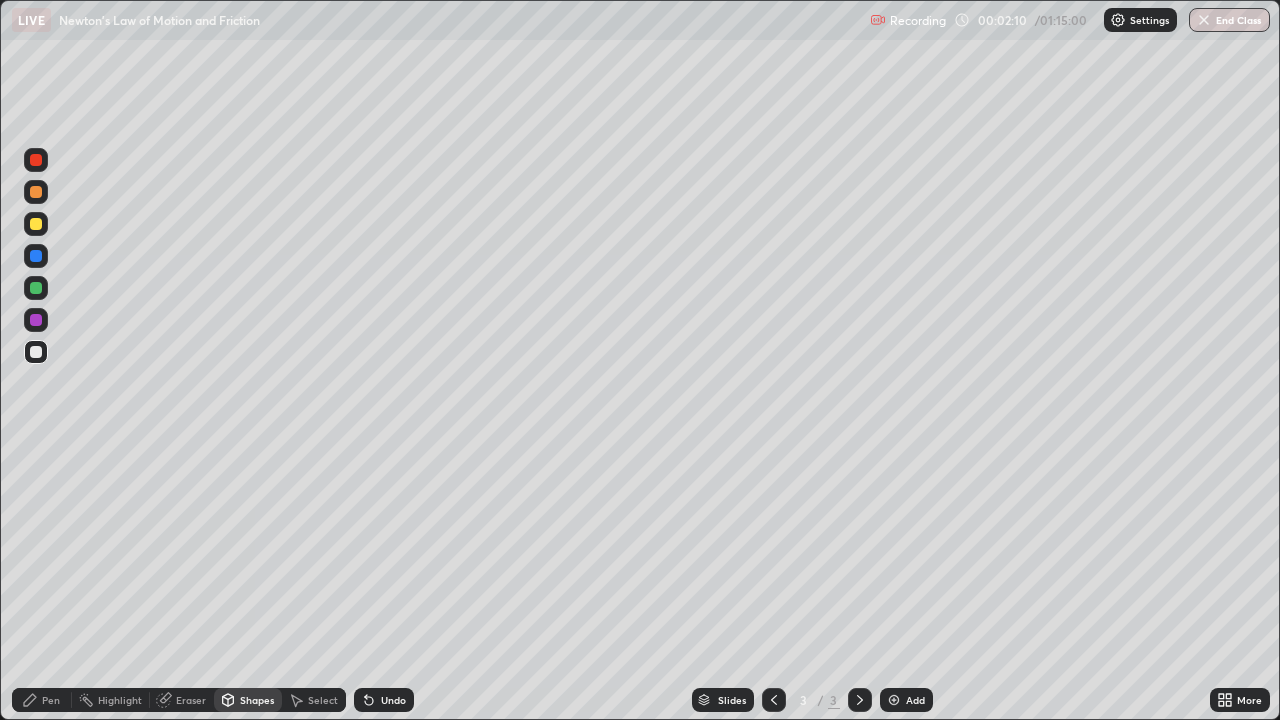 click on "Pen" at bounding box center [42, 700] 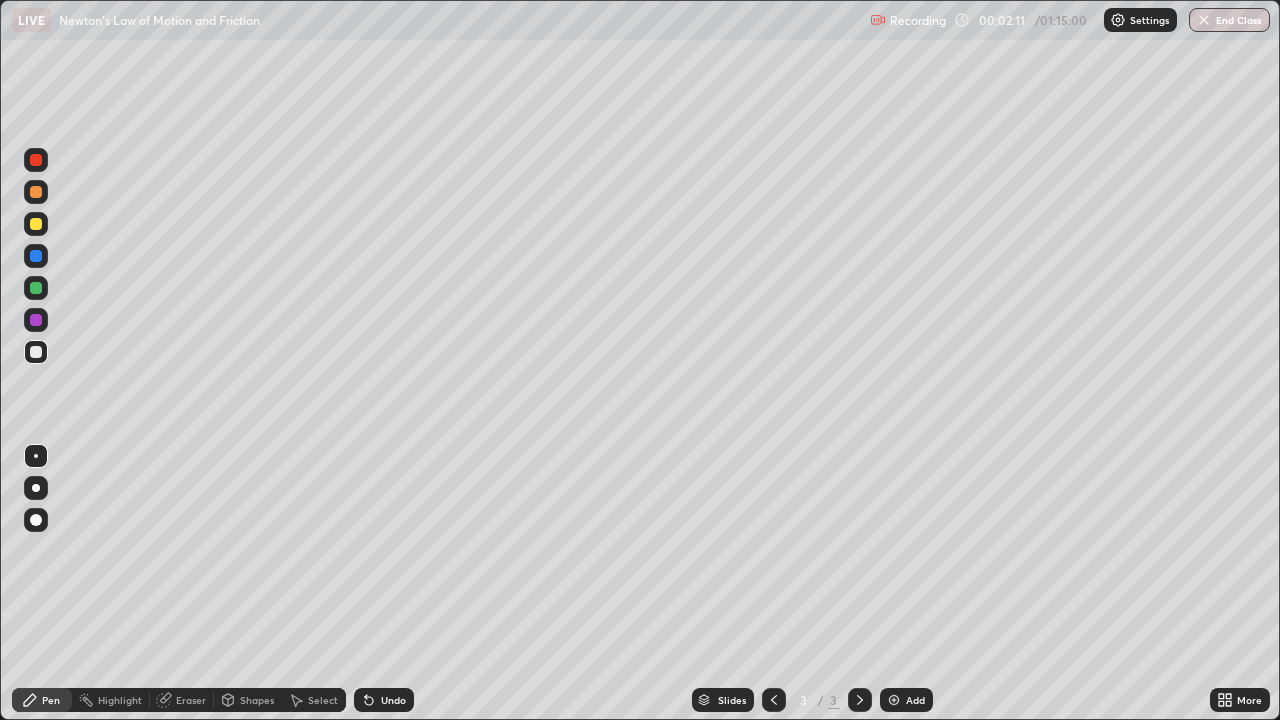 click on "Pen" at bounding box center (42, 700) 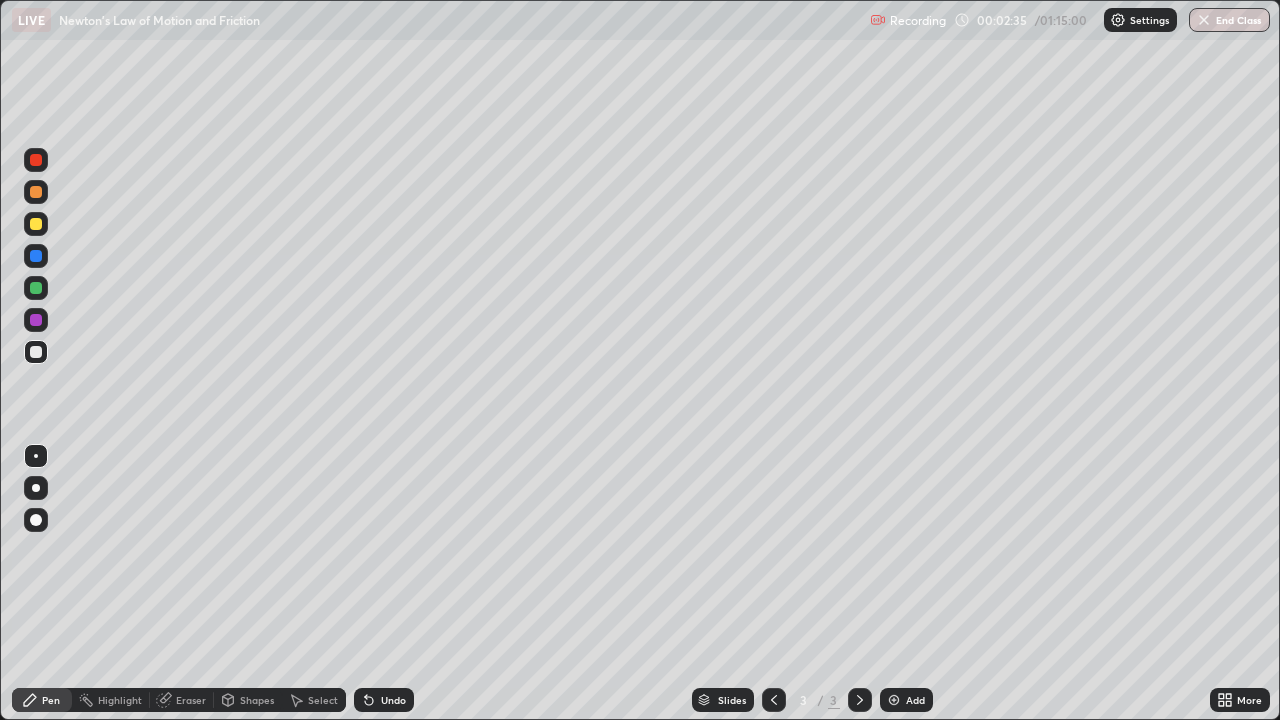 click at bounding box center [36, 256] 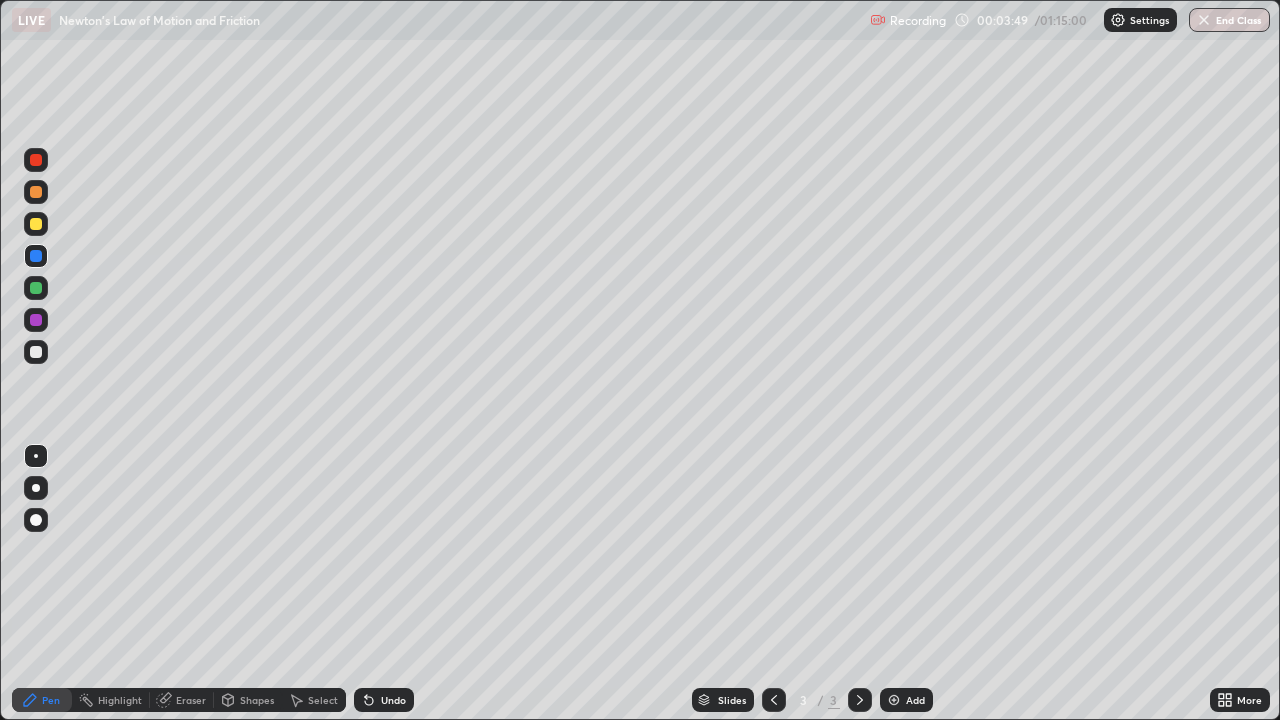 click on "Eraser" at bounding box center [191, 700] 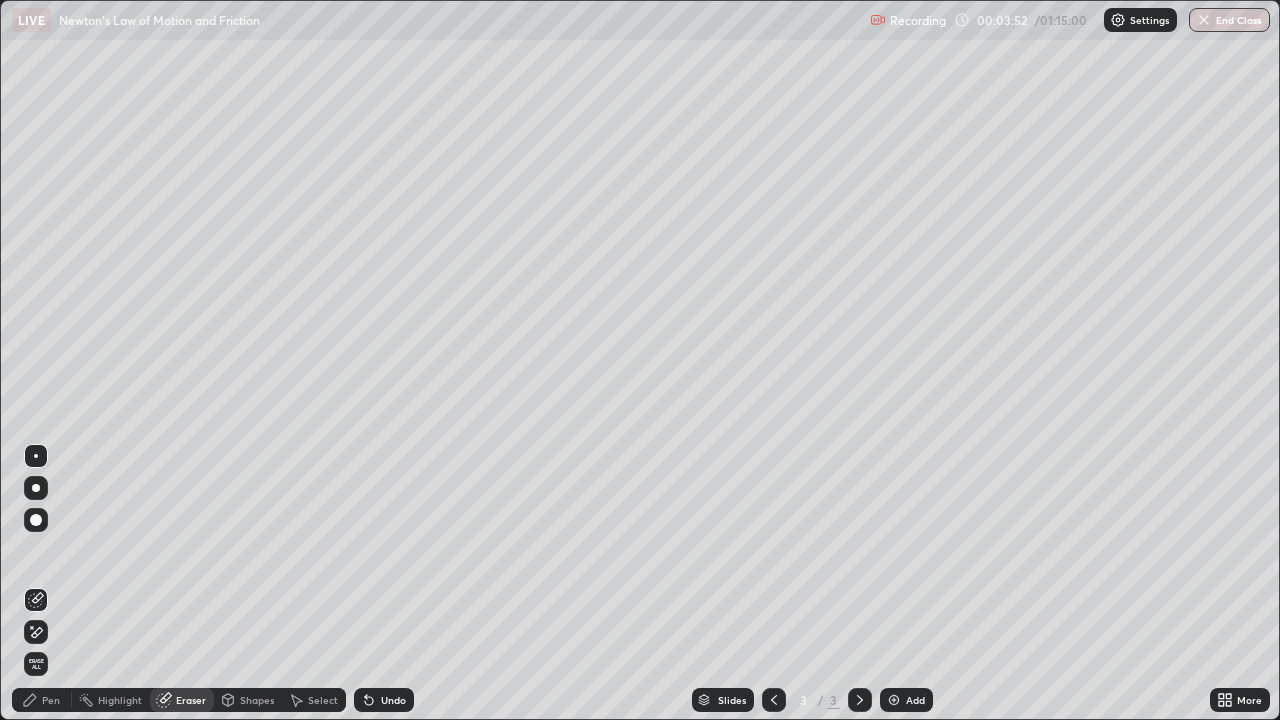 click on "Pen" at bounding box center [42, 700] 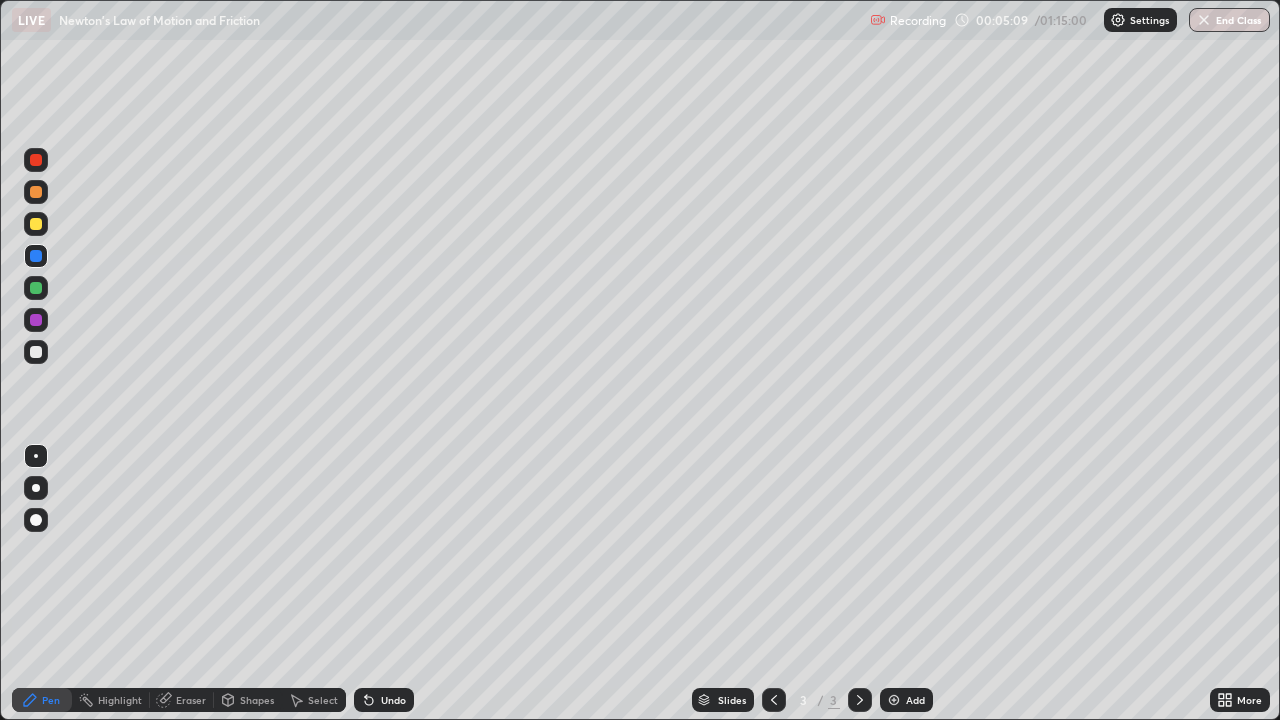 click at bounding box center (36, 352) 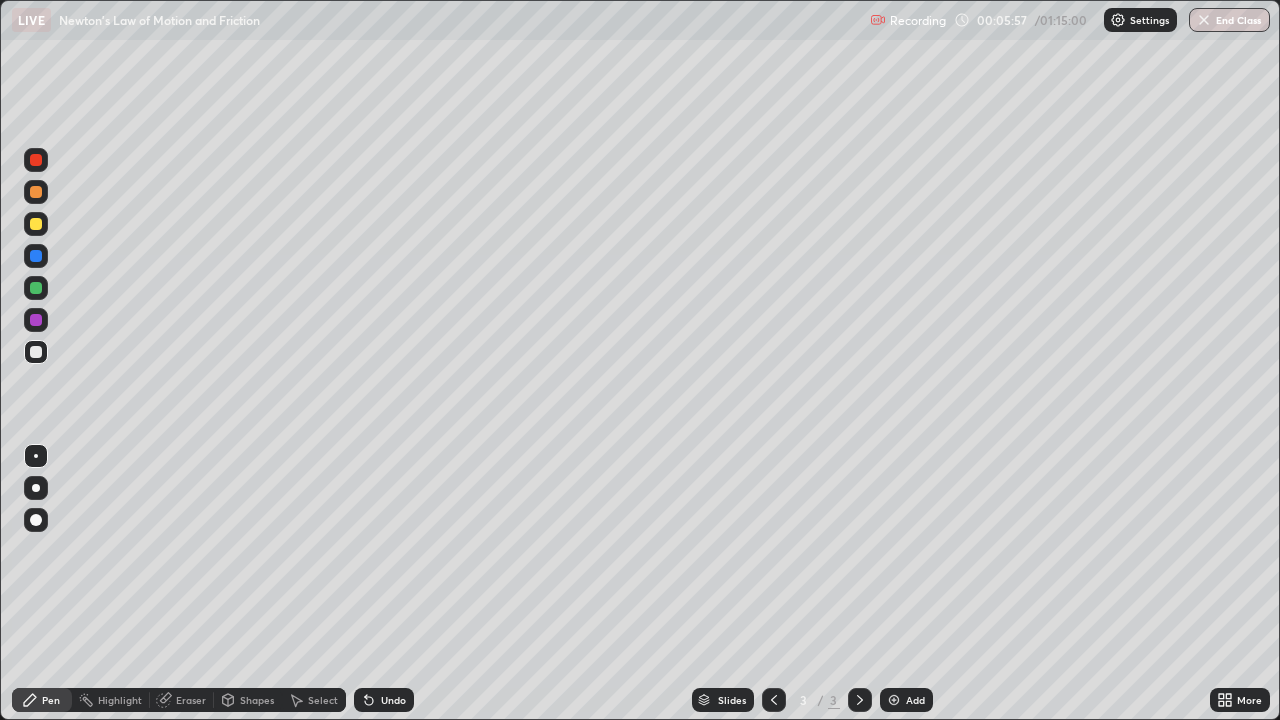 click at bounding box center [36, 224] 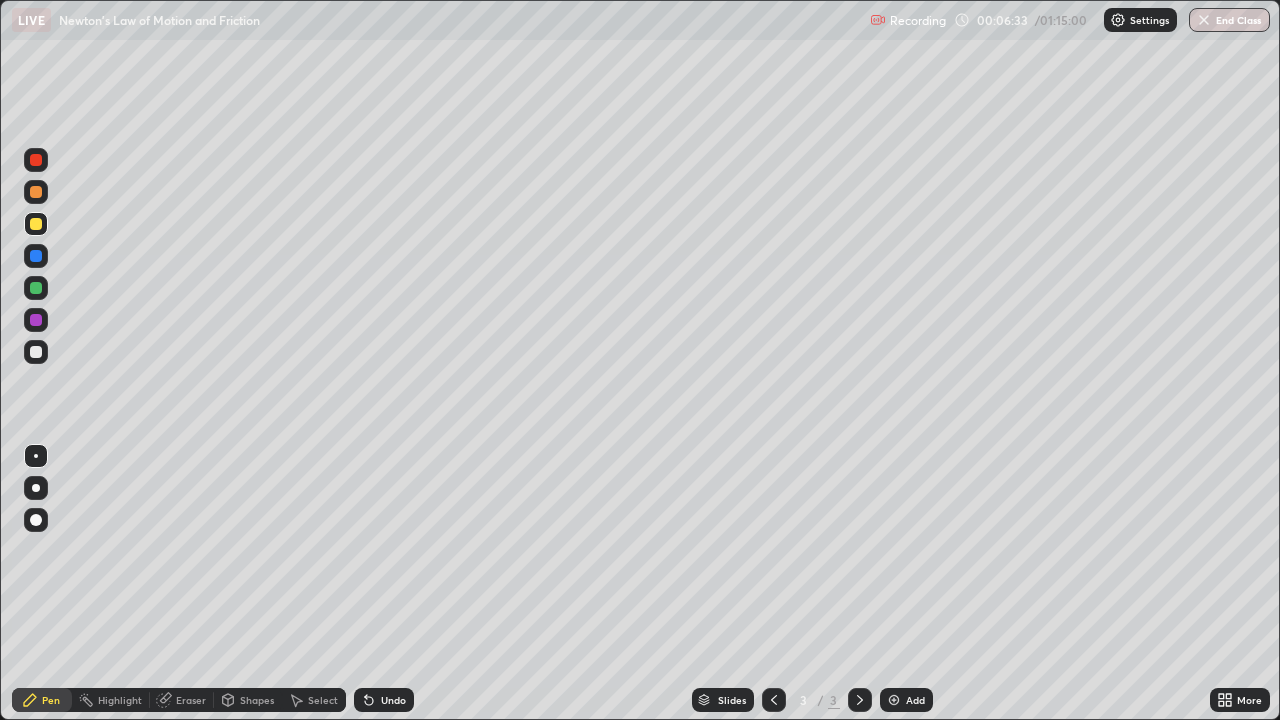 click on "Add" at bounding box center (906, 700) 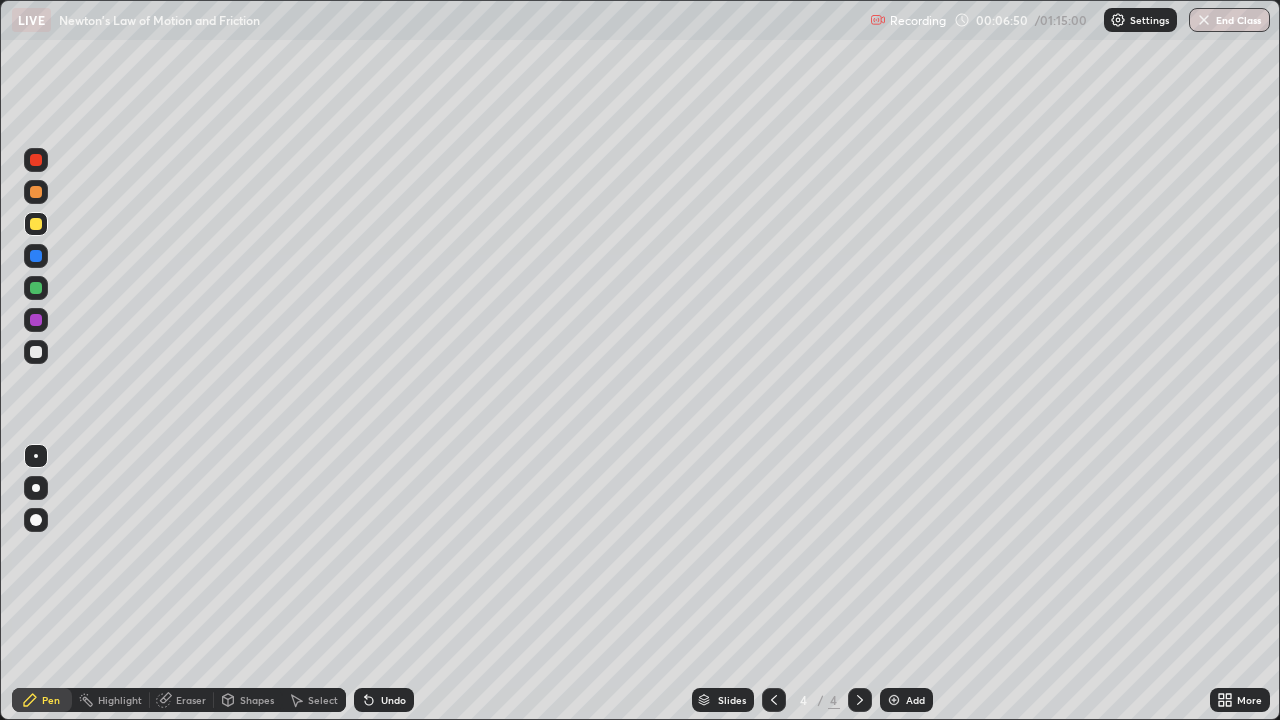 click 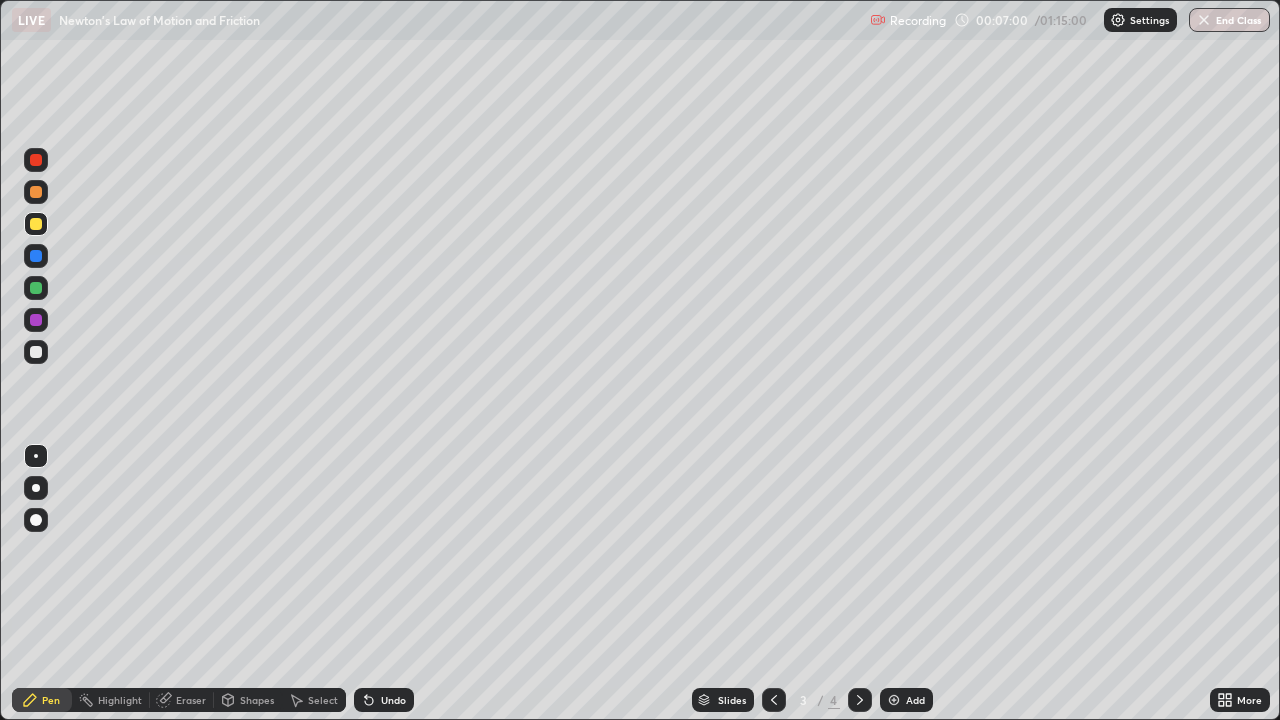 click at bounding box center (36, 352) 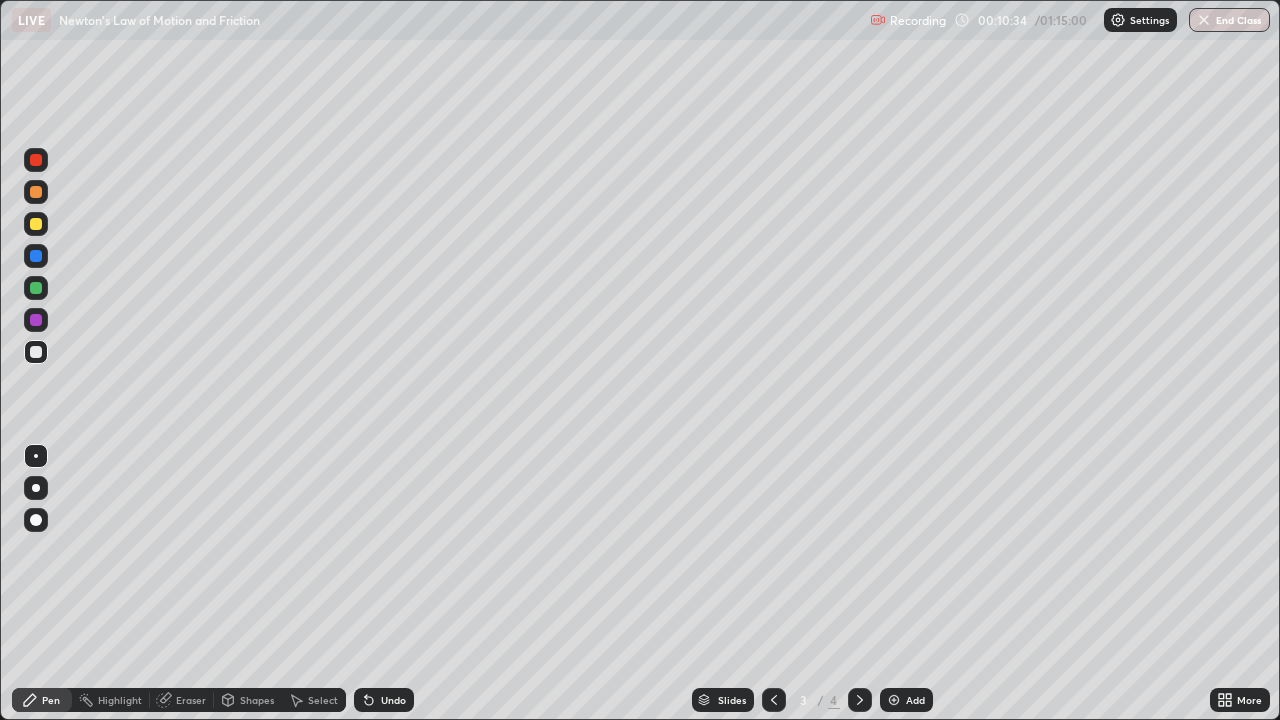 click at bounding box center (860, 700) 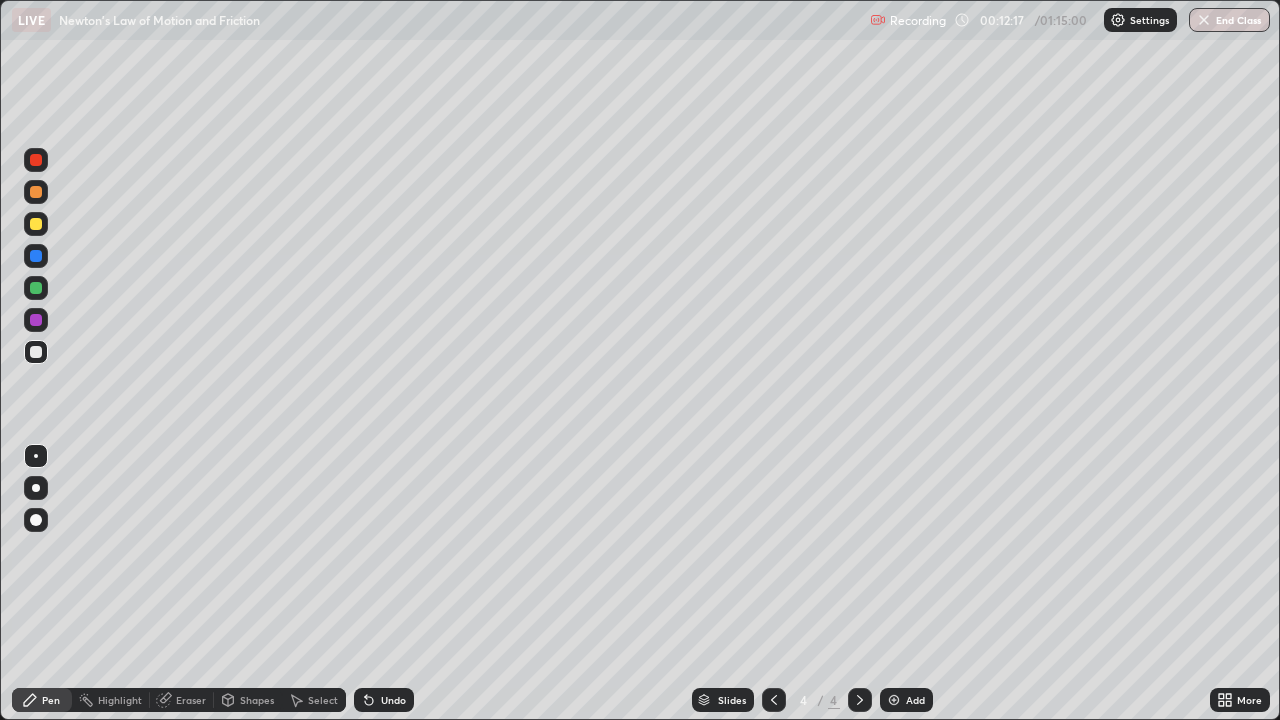 click 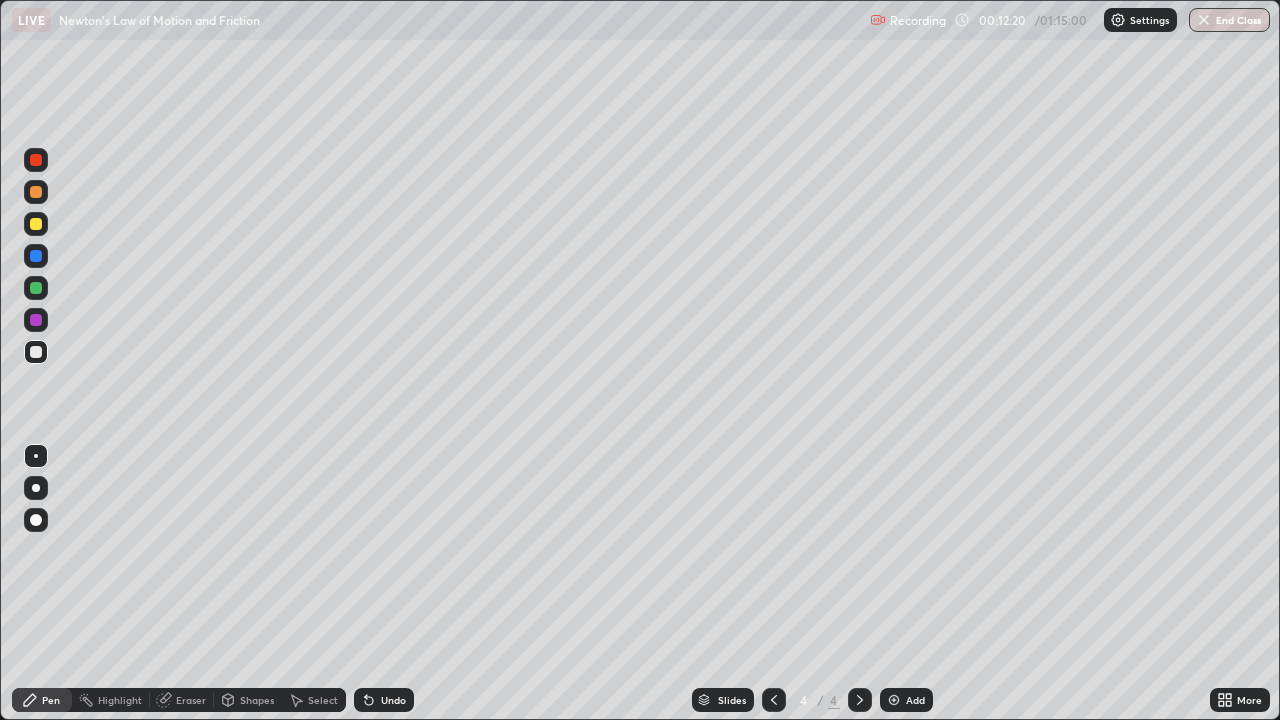 click at bounding box center (774, 700) 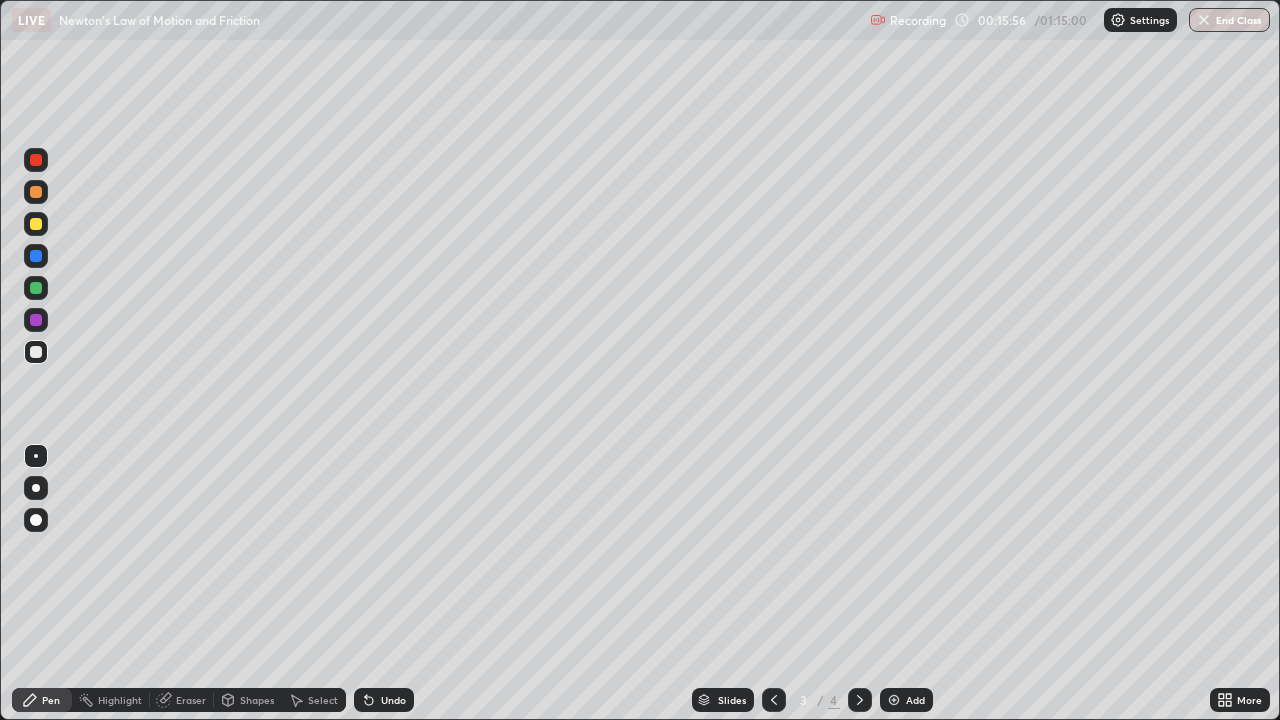 click on "Add" at bounding box center (915, 700) 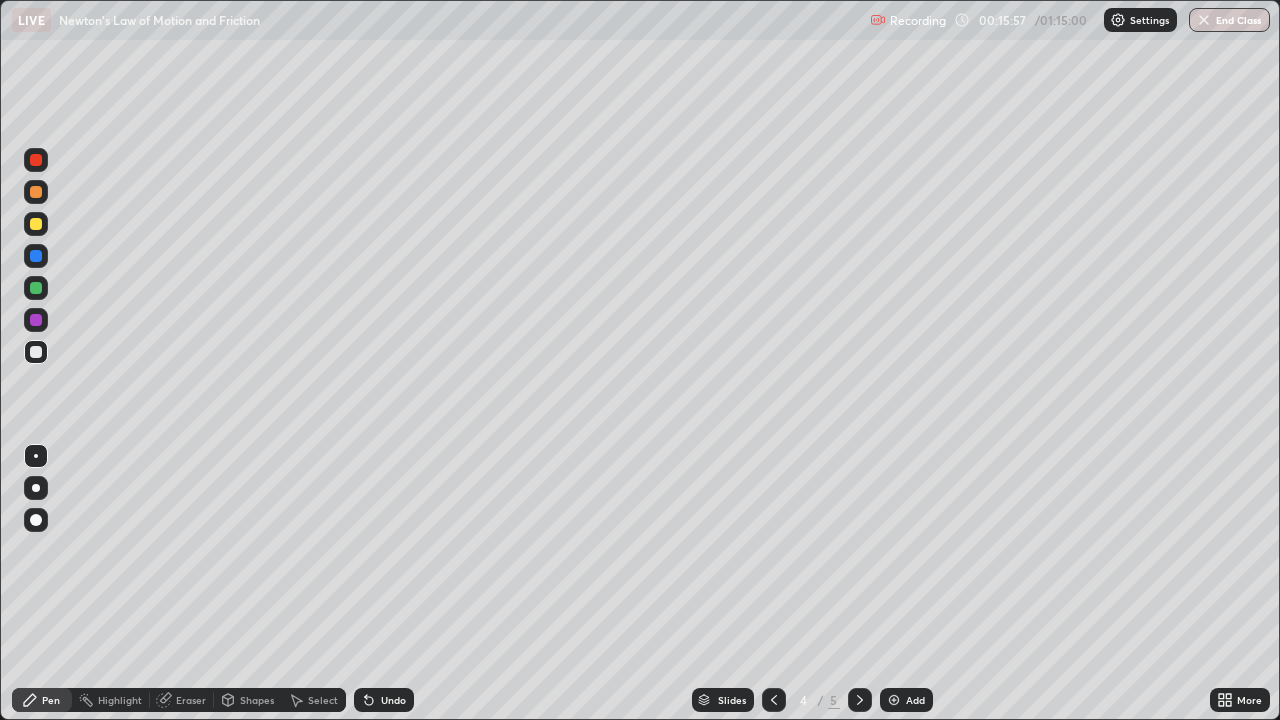 click on "Shapes" at bounding box center (257, 700) 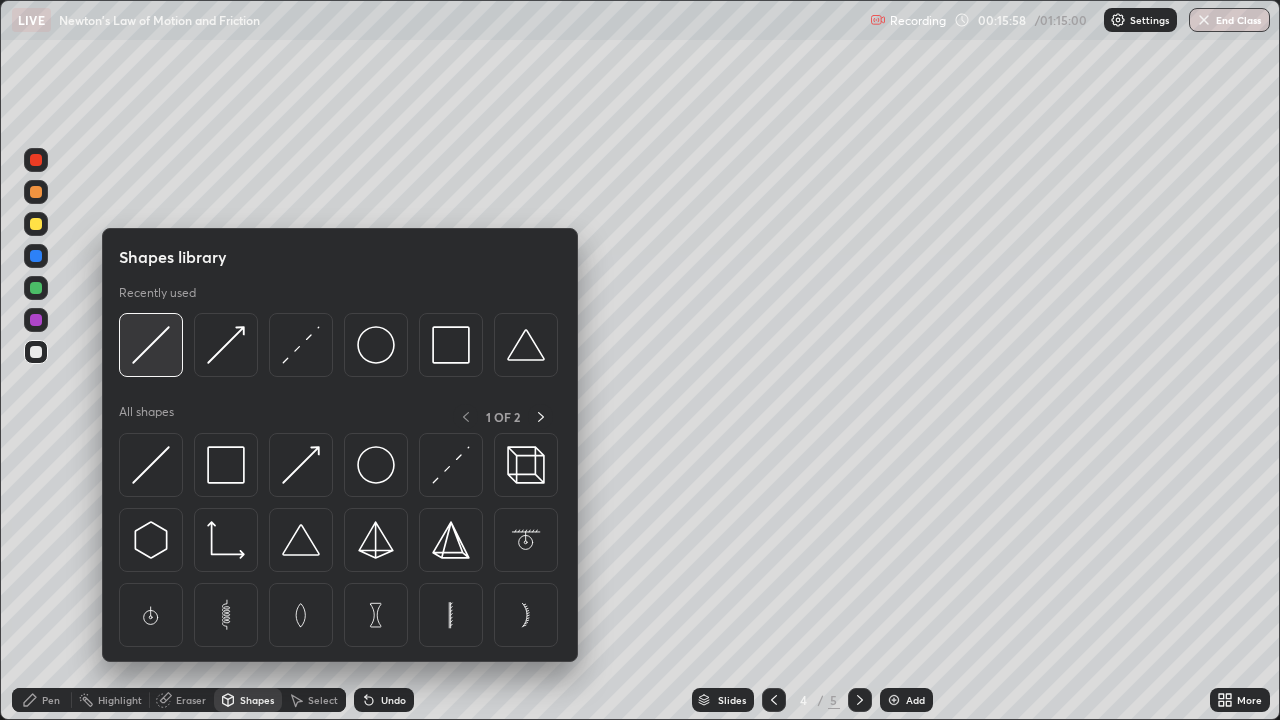 click at bounding box center [151, 345] 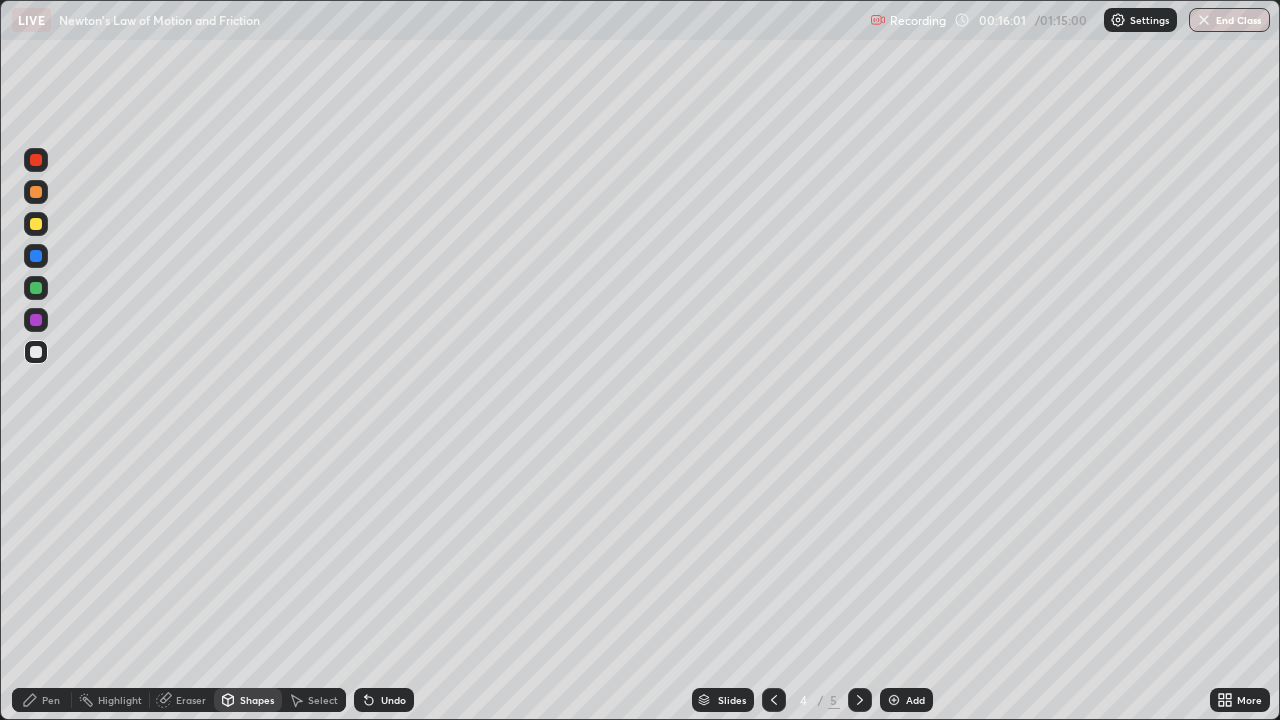 click on "Shapes" at bounding box center (248, 700) 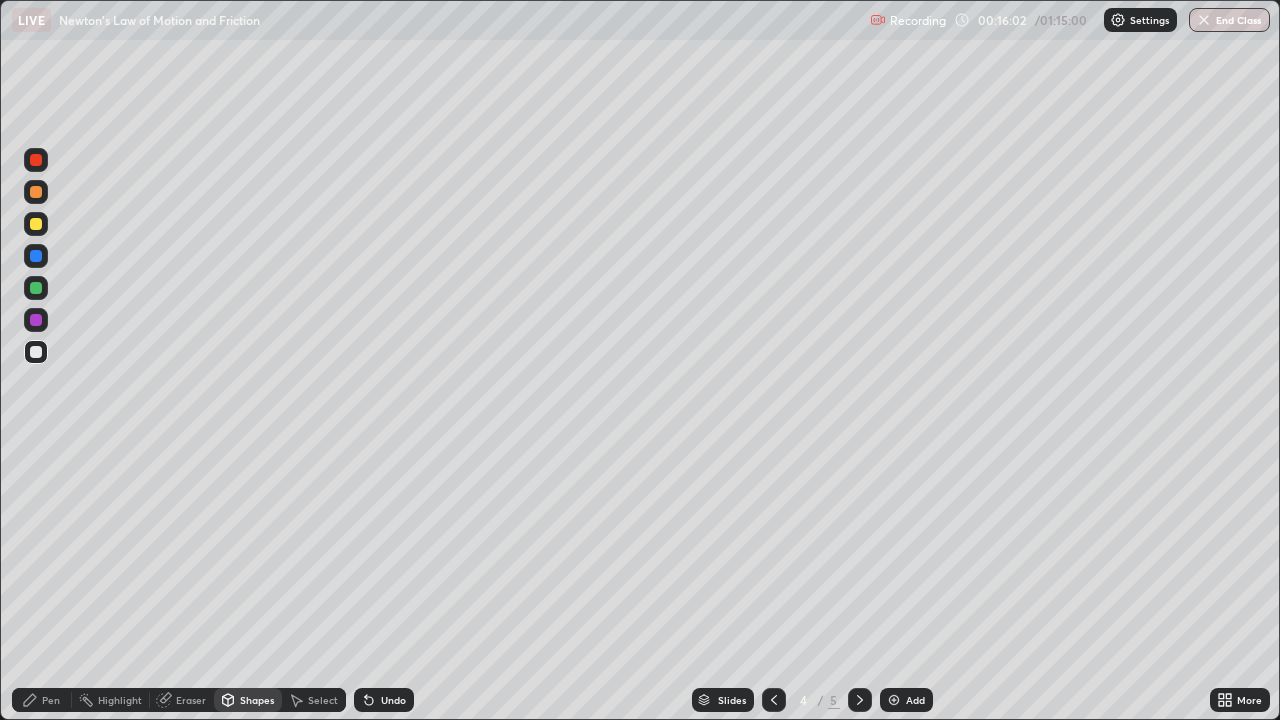 click at bounding box center (36, 224) 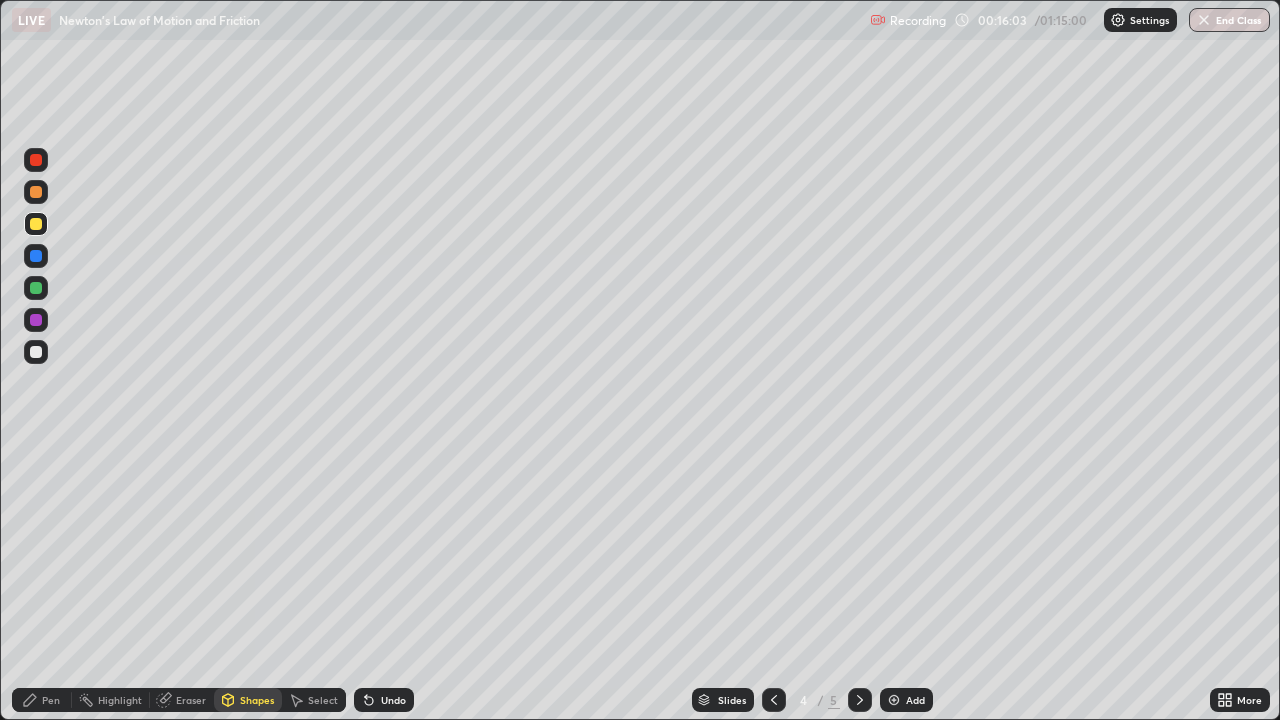 click on "Shapes" at bounding box center [257, 700] 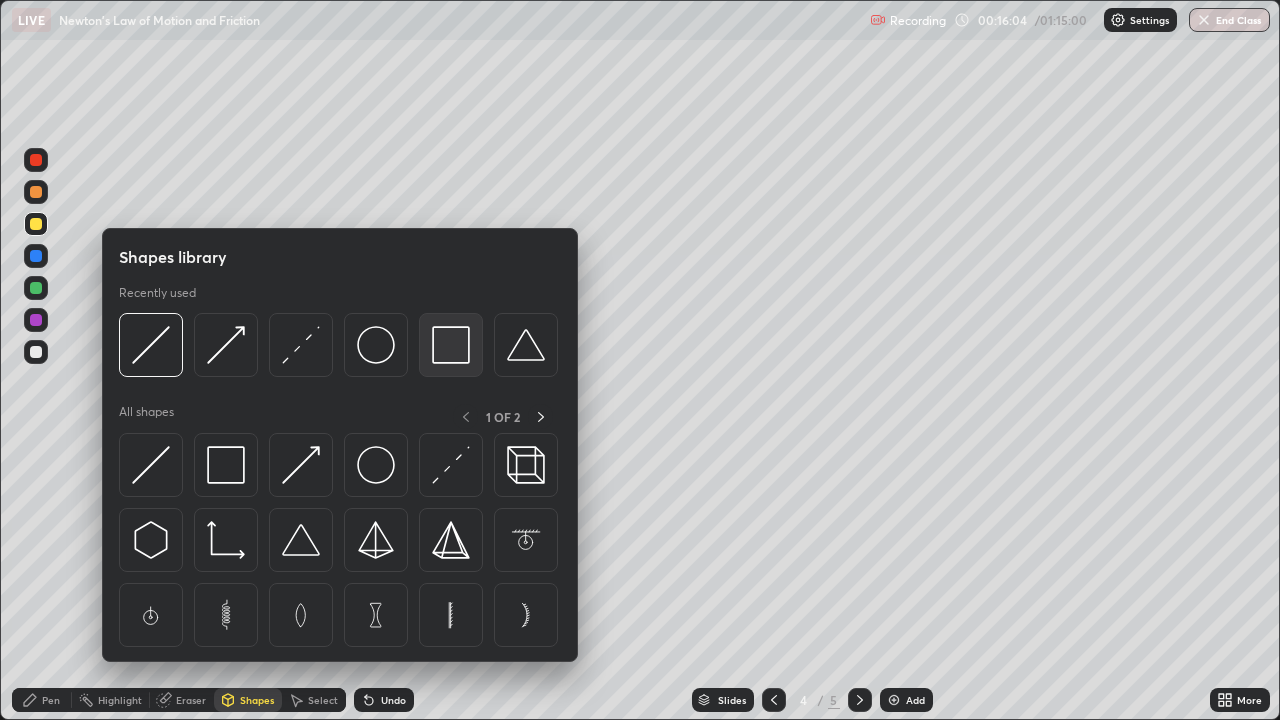 click at bounding box center (451, 345) 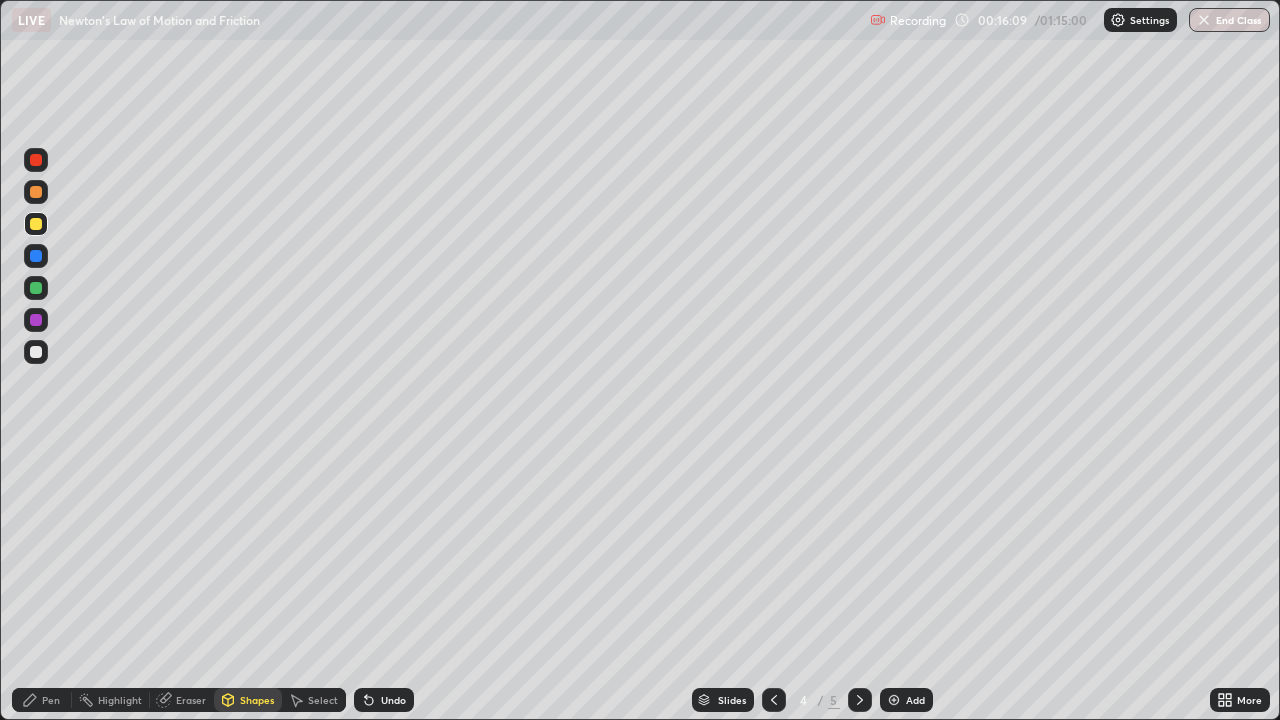 click on "Pen" at bounding box center (51, 700) 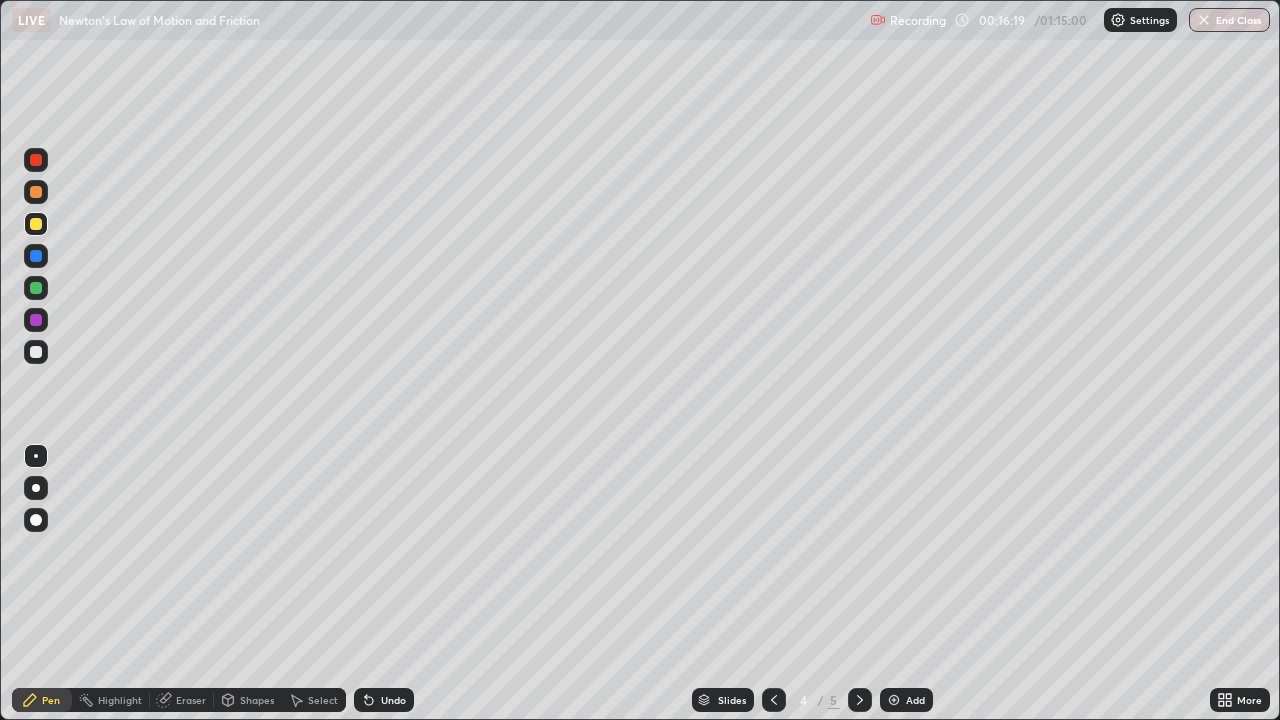 click on "Shapes" at bounding box center [257, 700] 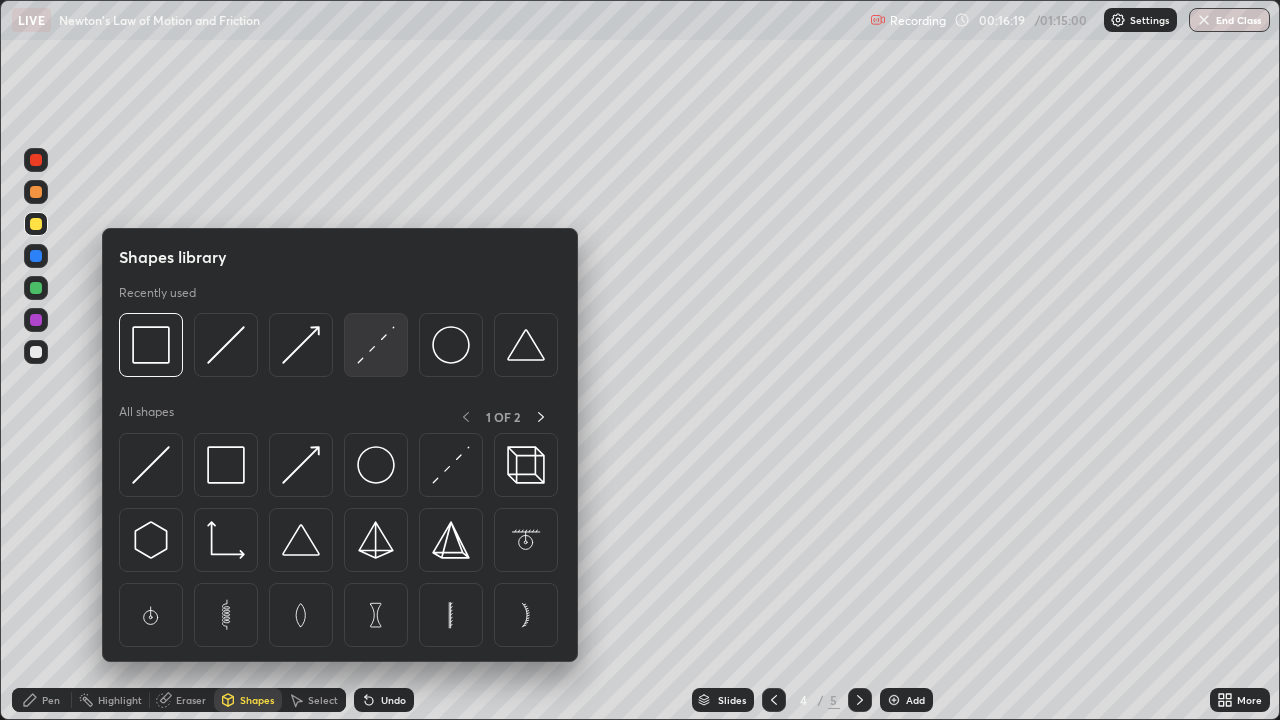 click at bounding box center (376, 345) 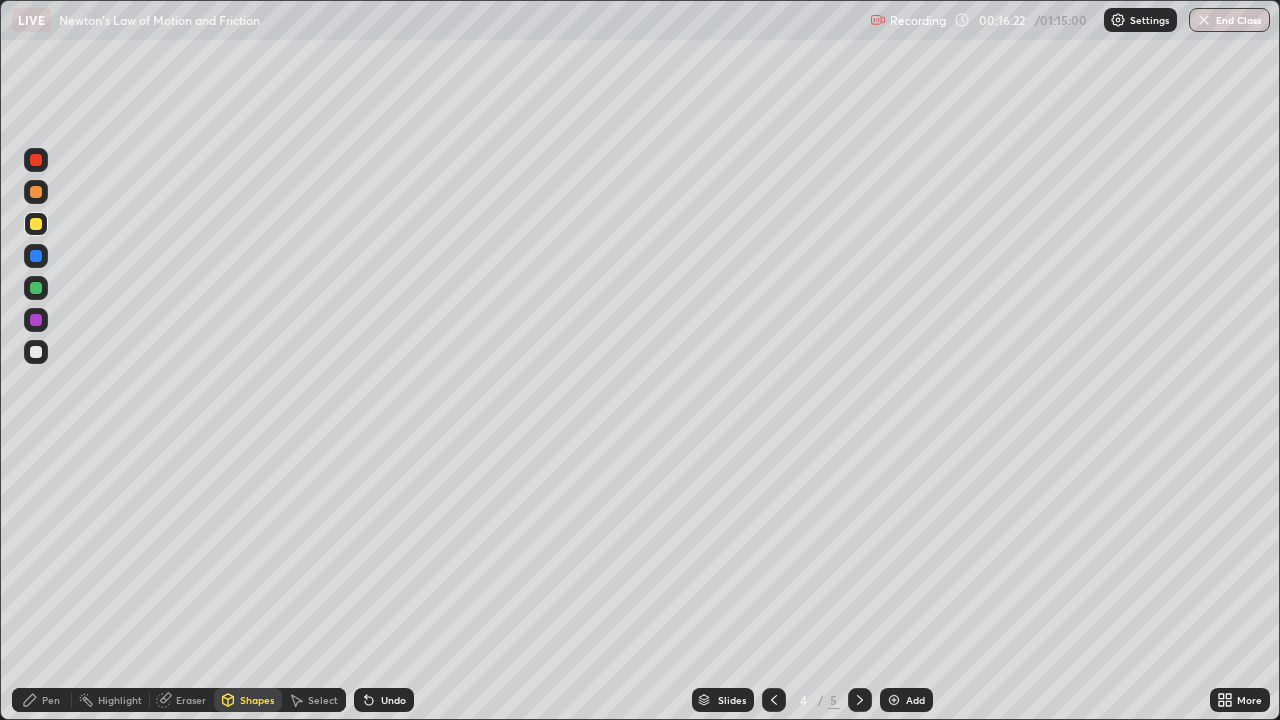 click on "Pen" at bounding box center [51, 700] 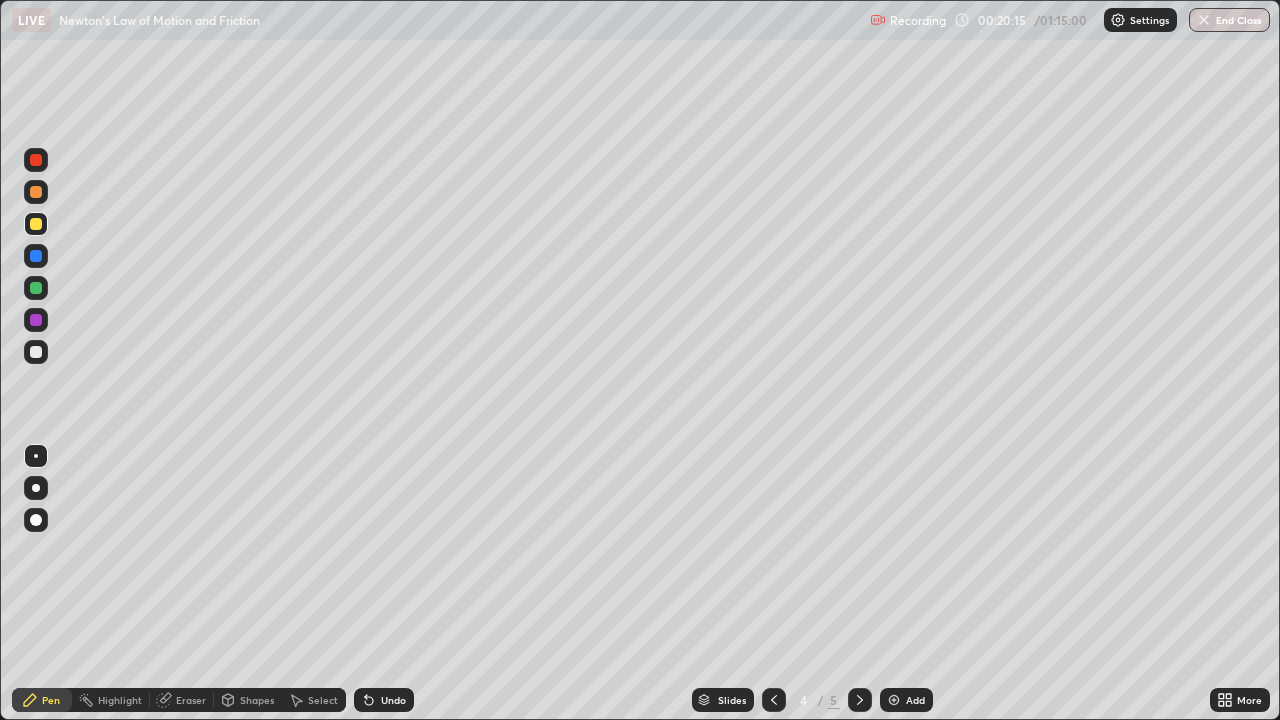 click at bounding box center (36, 352) 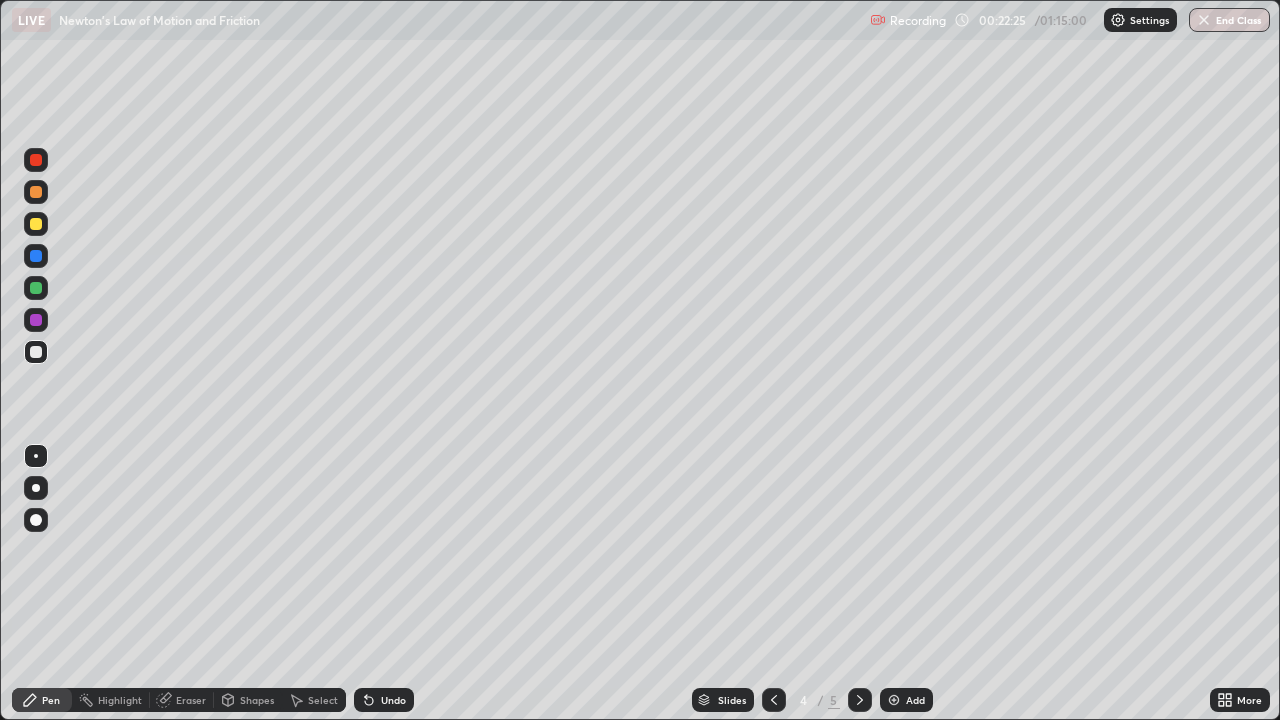 click 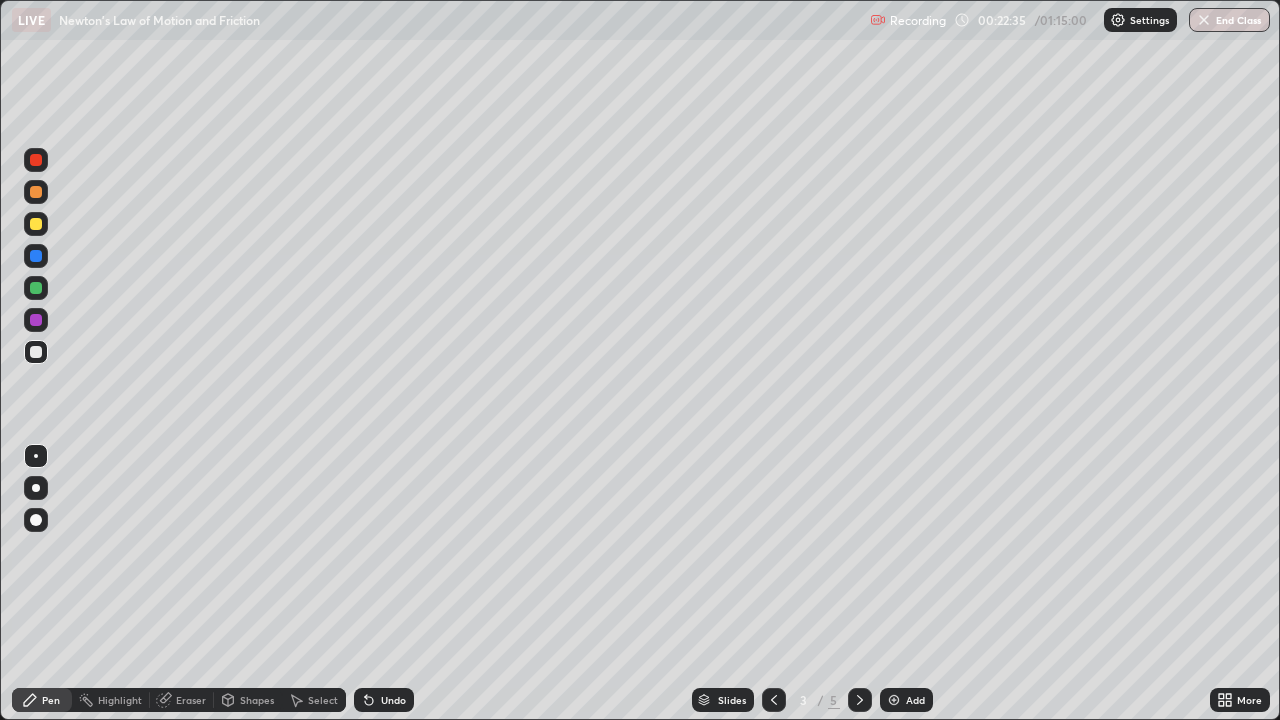 click 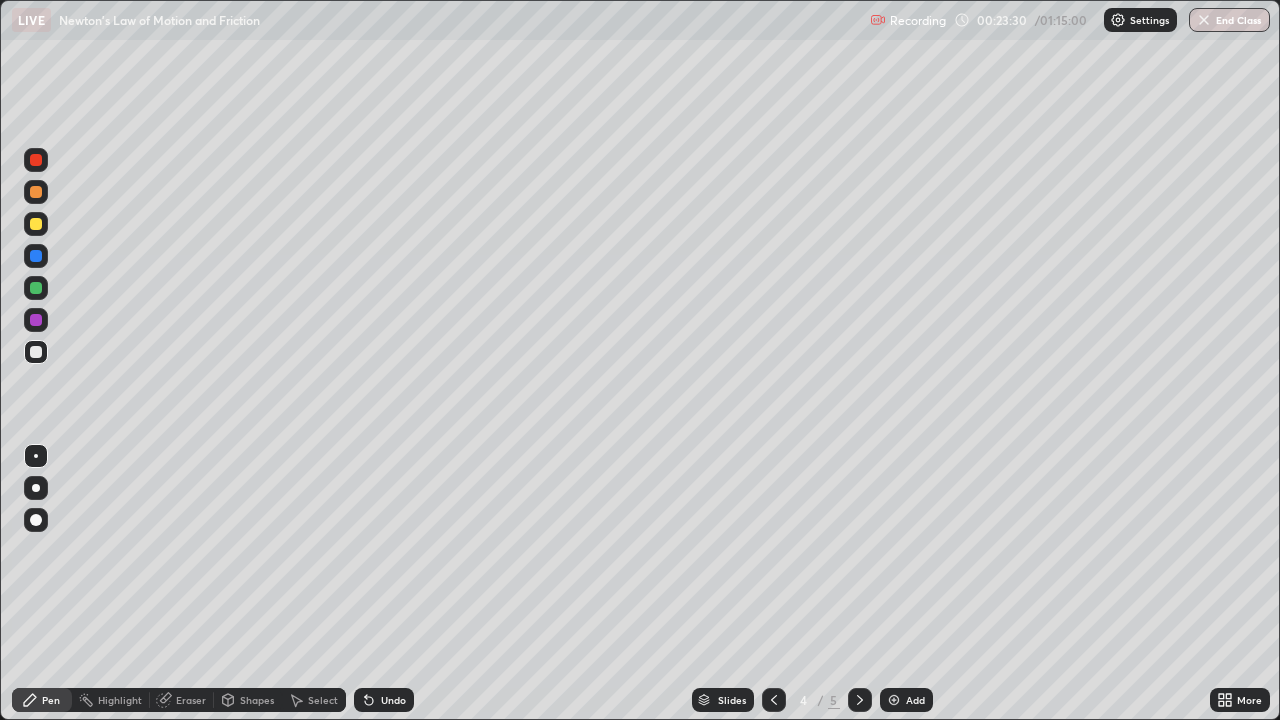 click on "Add" at bounding box center (915, 700) 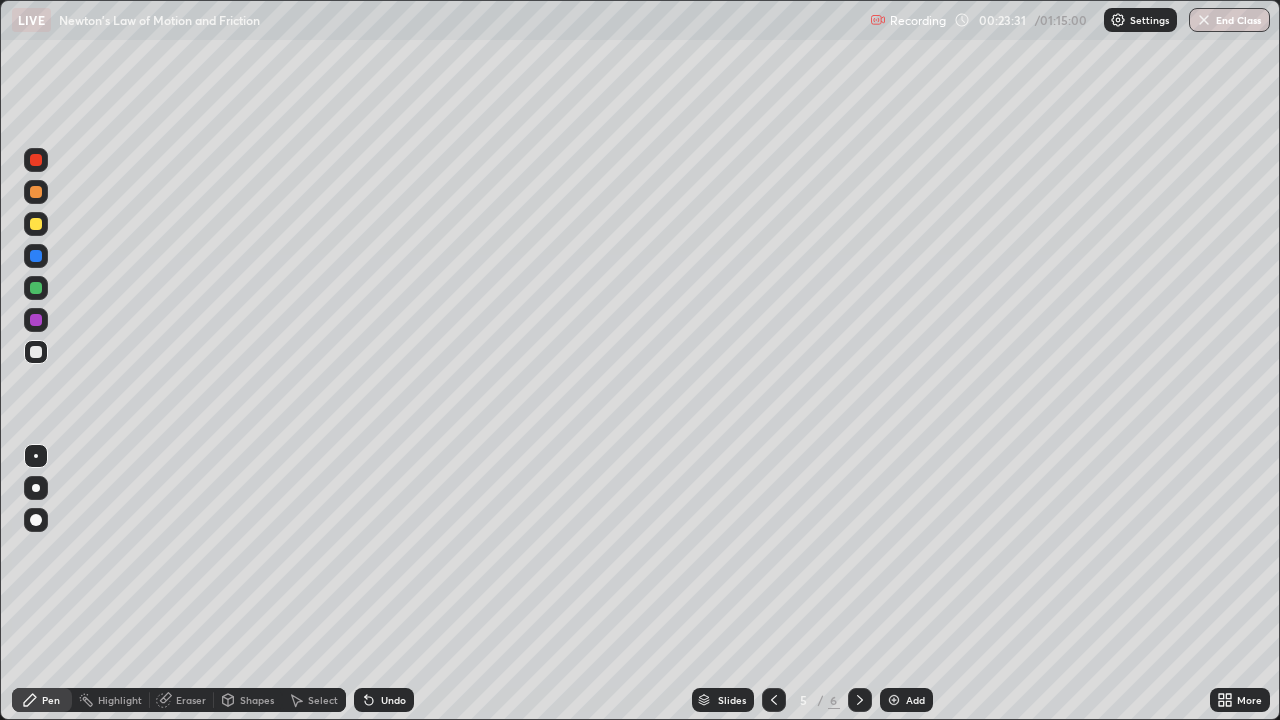 click on "Shapes" at bounding box center [257, 700] 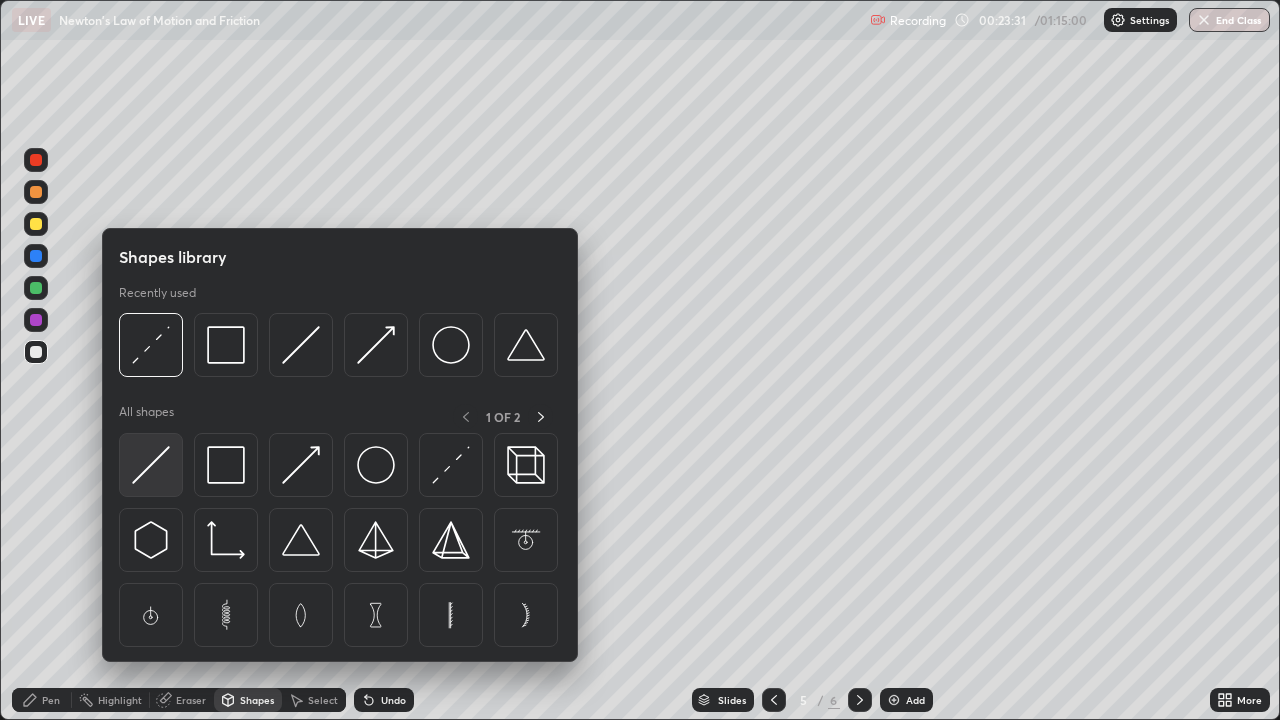 click at bounding box center [151, 465] 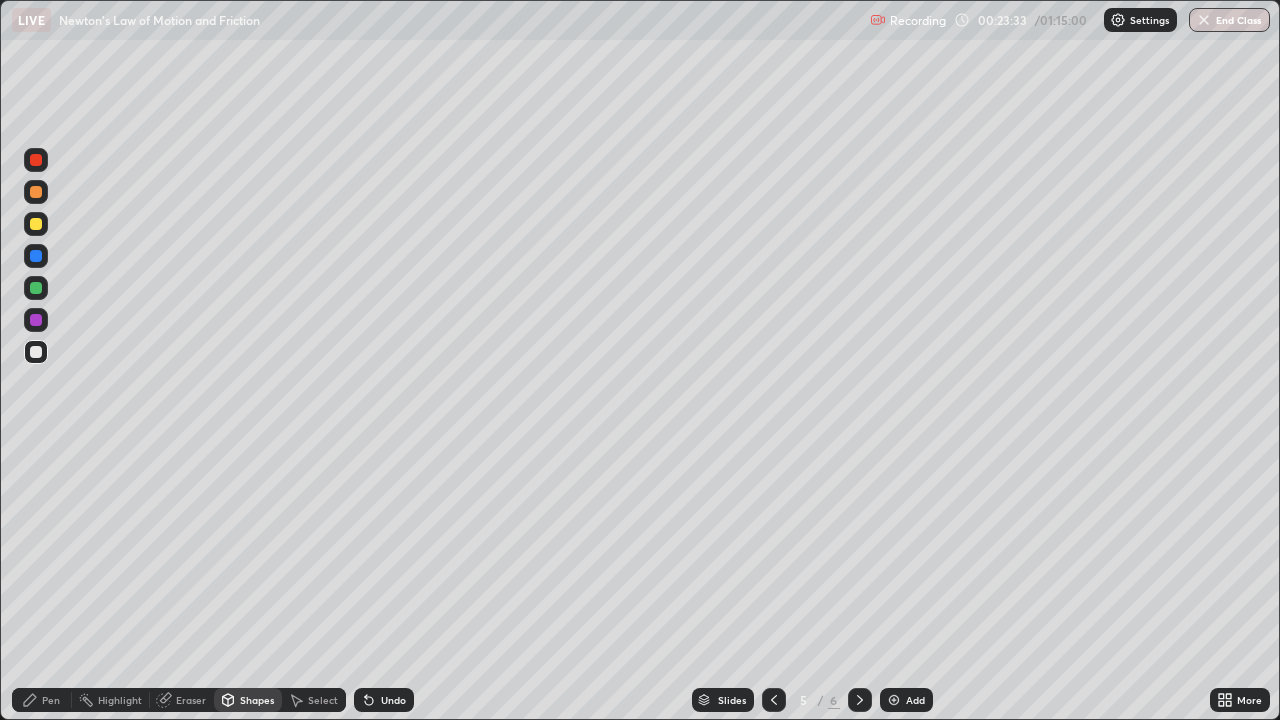 click 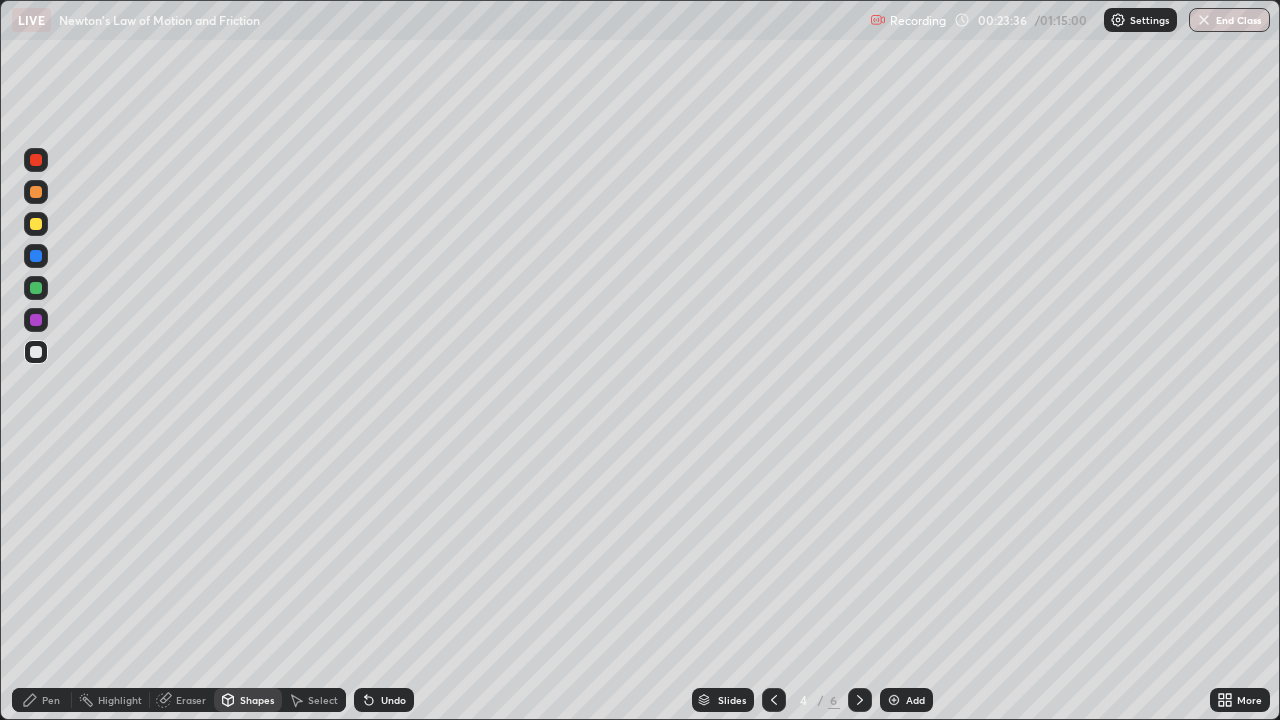 click 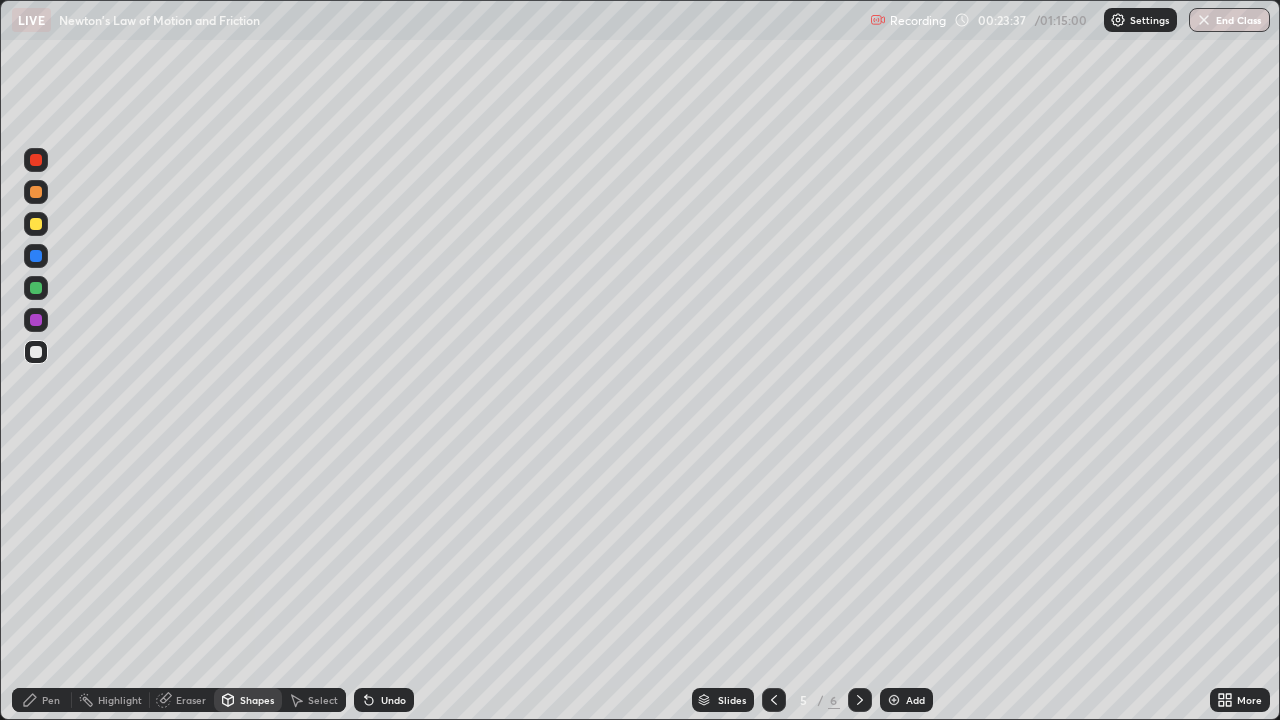 click on "Shapes" at bounding box center (257, 700) 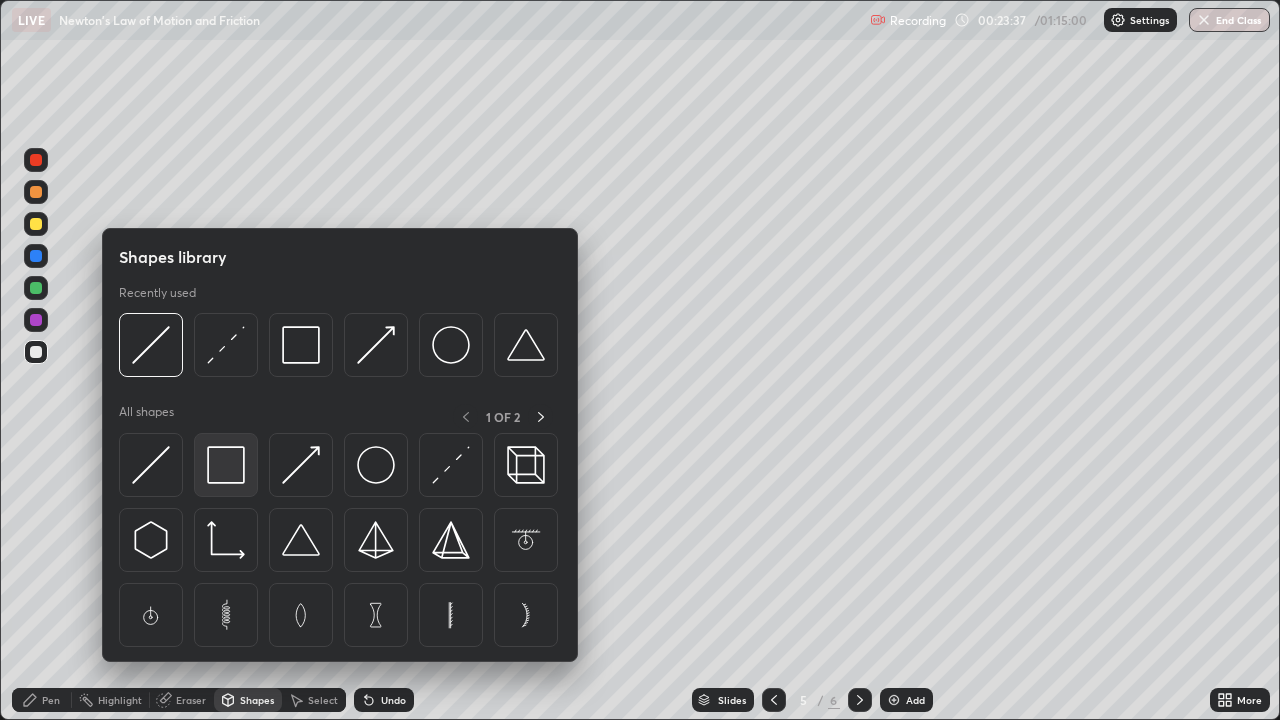 click at bounding box center (226, 465) 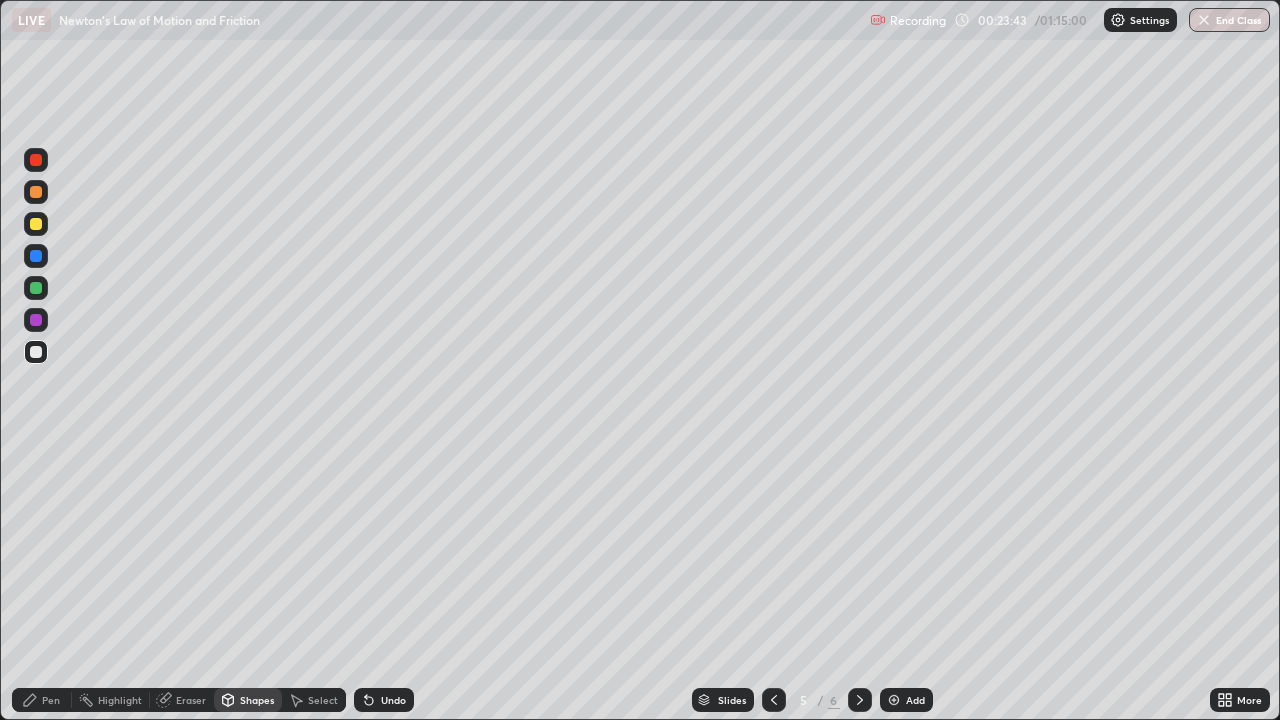 click on "Pen" at bounding box center [51, 700] 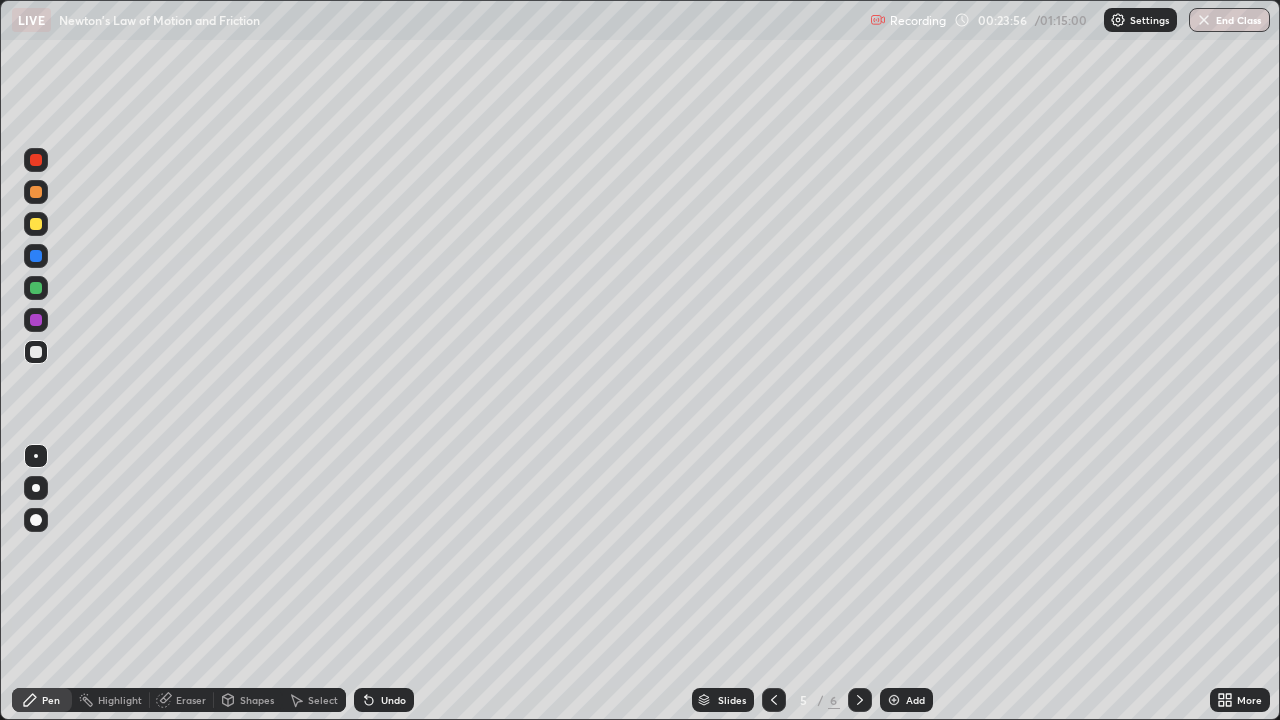 click on "Undo" at bounding box center [393, 700] 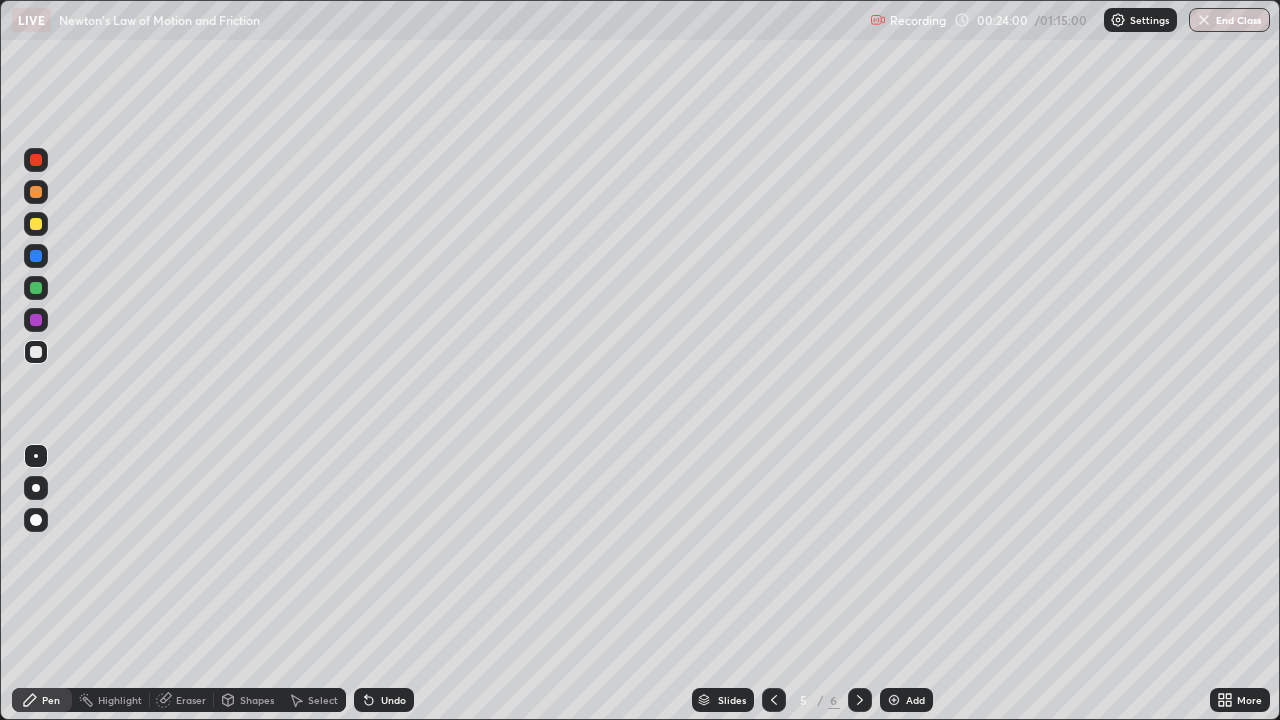 click on "Shapes" at bounding box center [248, 700] 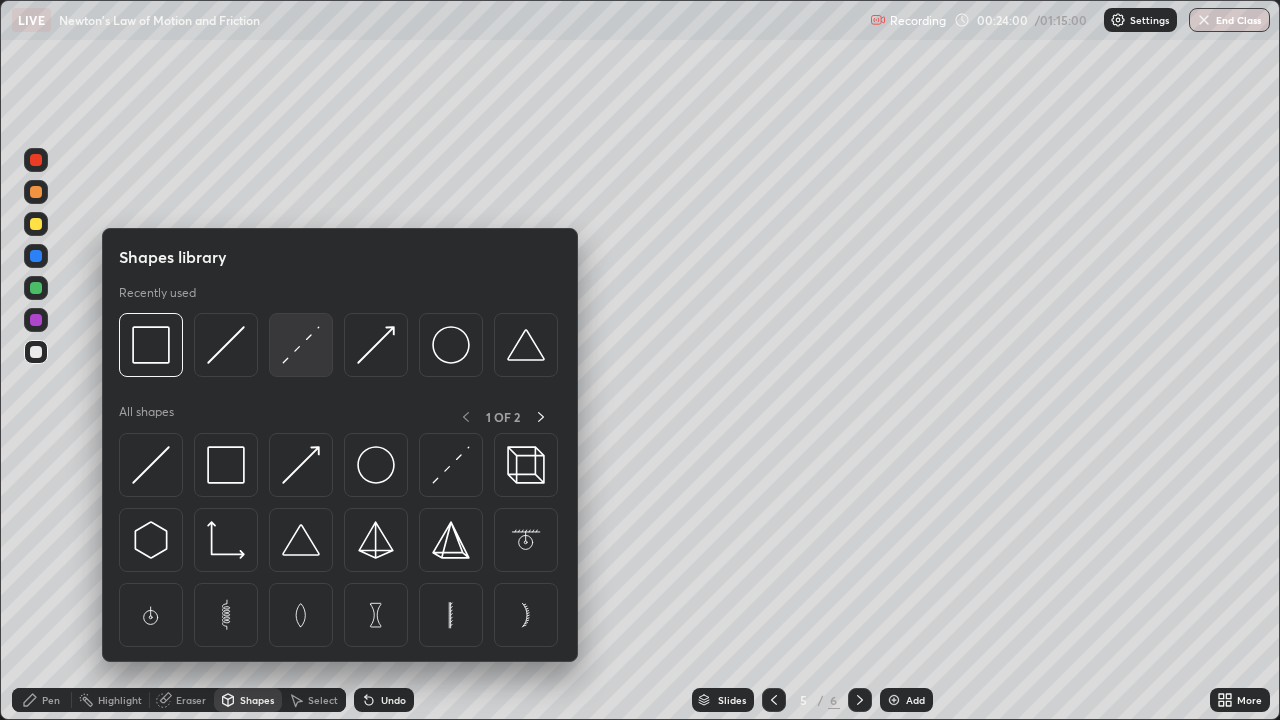 click at bounding box center [301, 345] 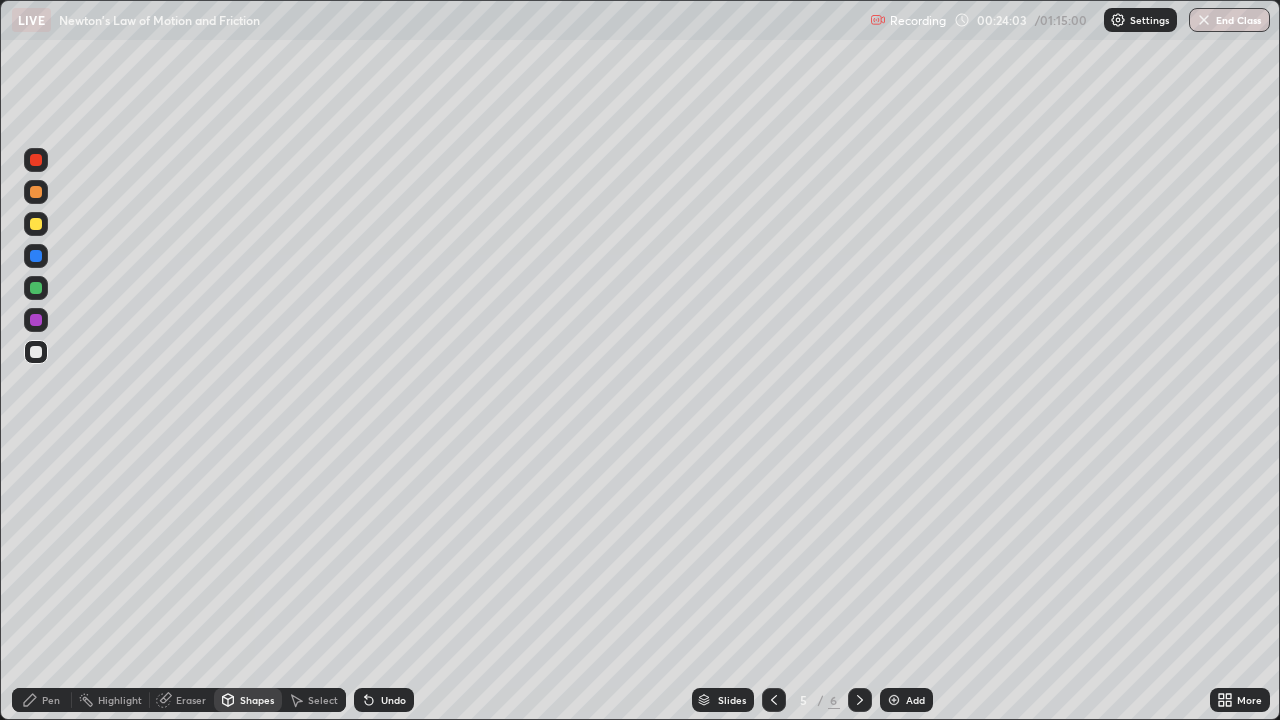 click on "Pen" at bounding box center (51, 700) 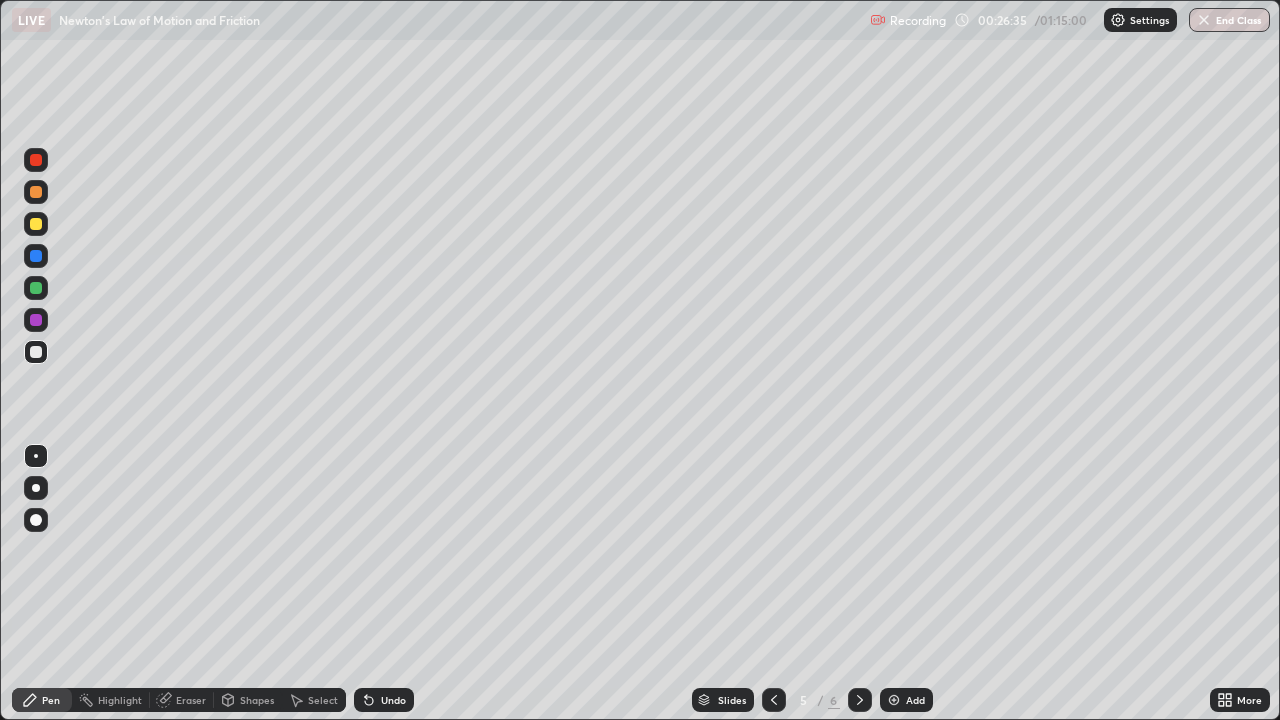 click at bounding box center [36, 224] 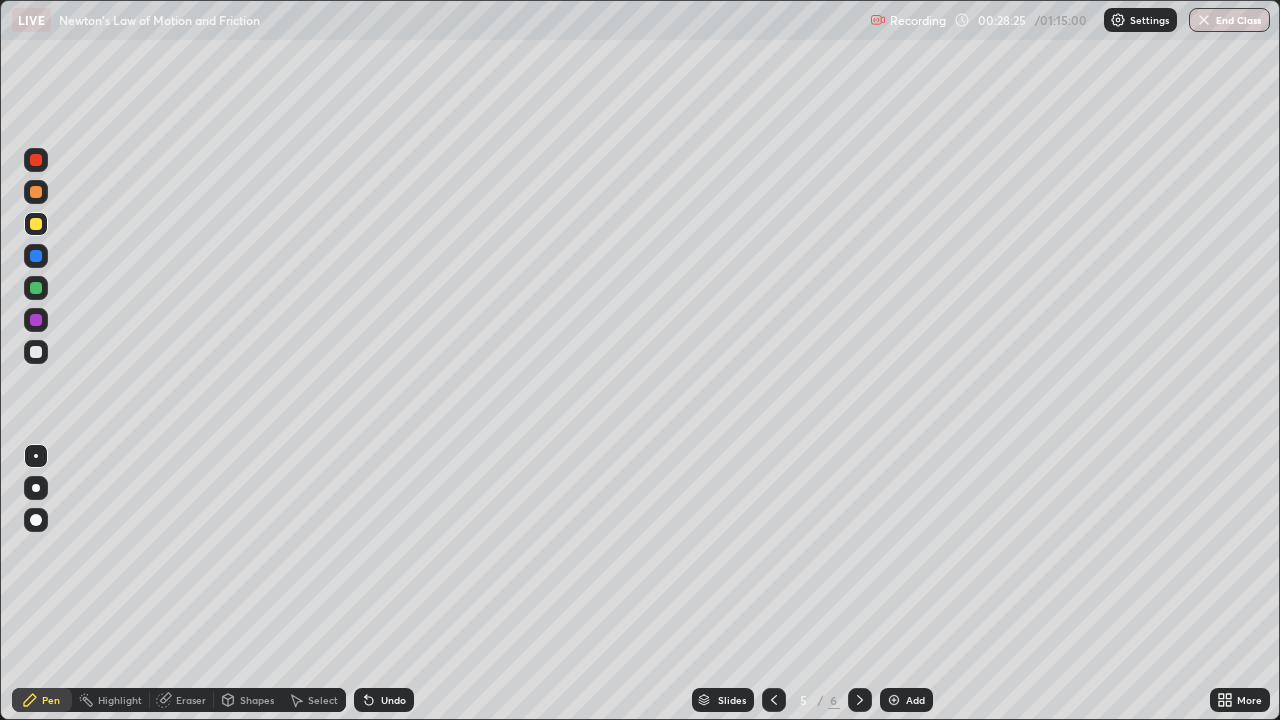 click at bounding box center (894, 700) 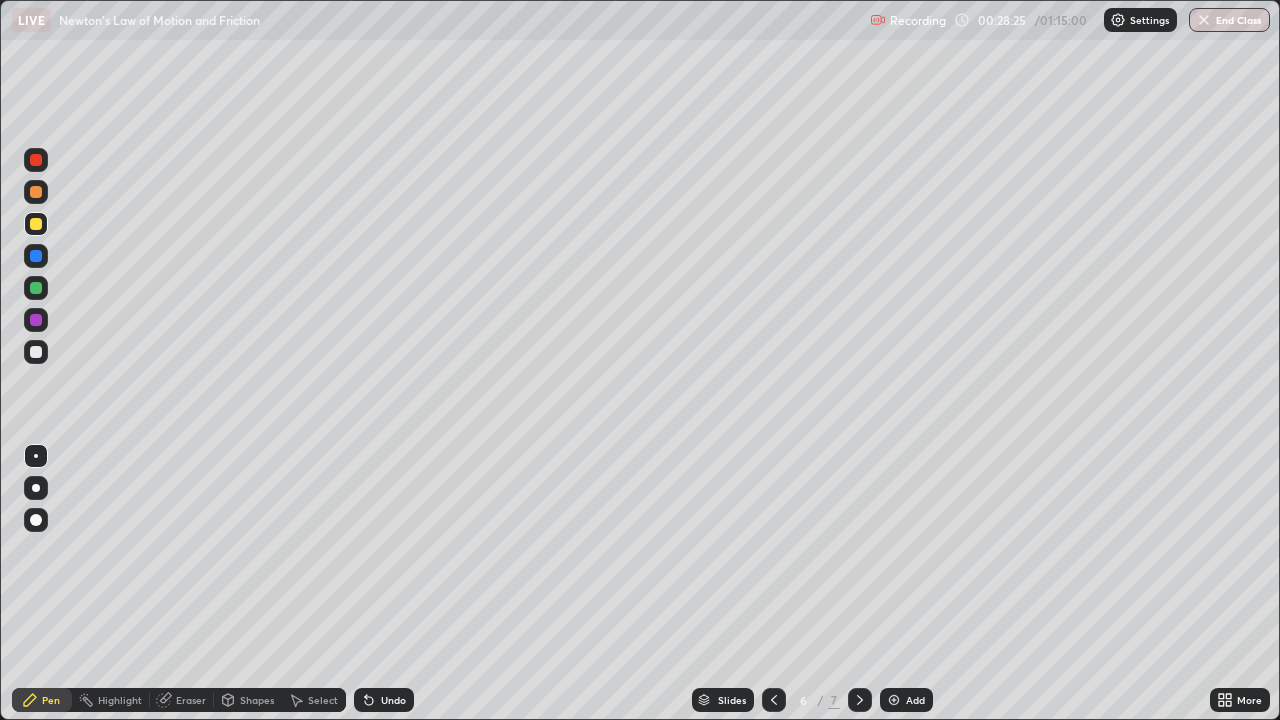 click on "Shapes" at bounding box center (257, 700) 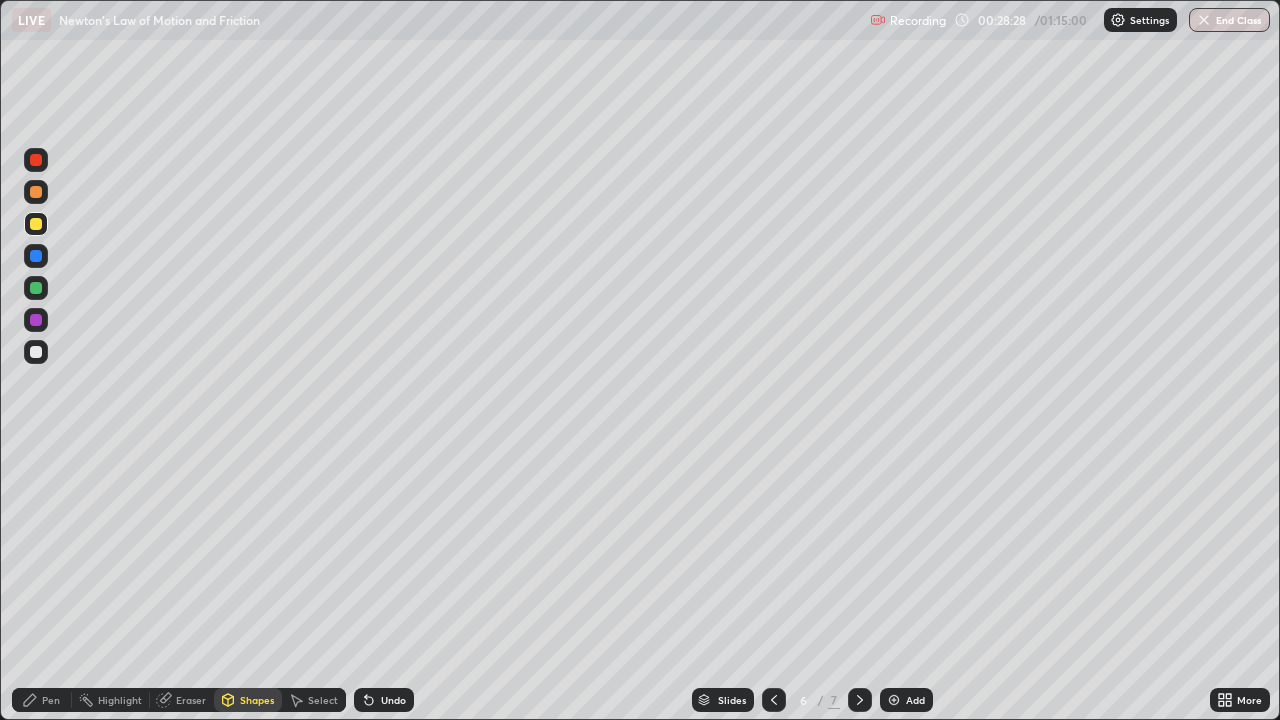 click at bounding box center [774, 700] 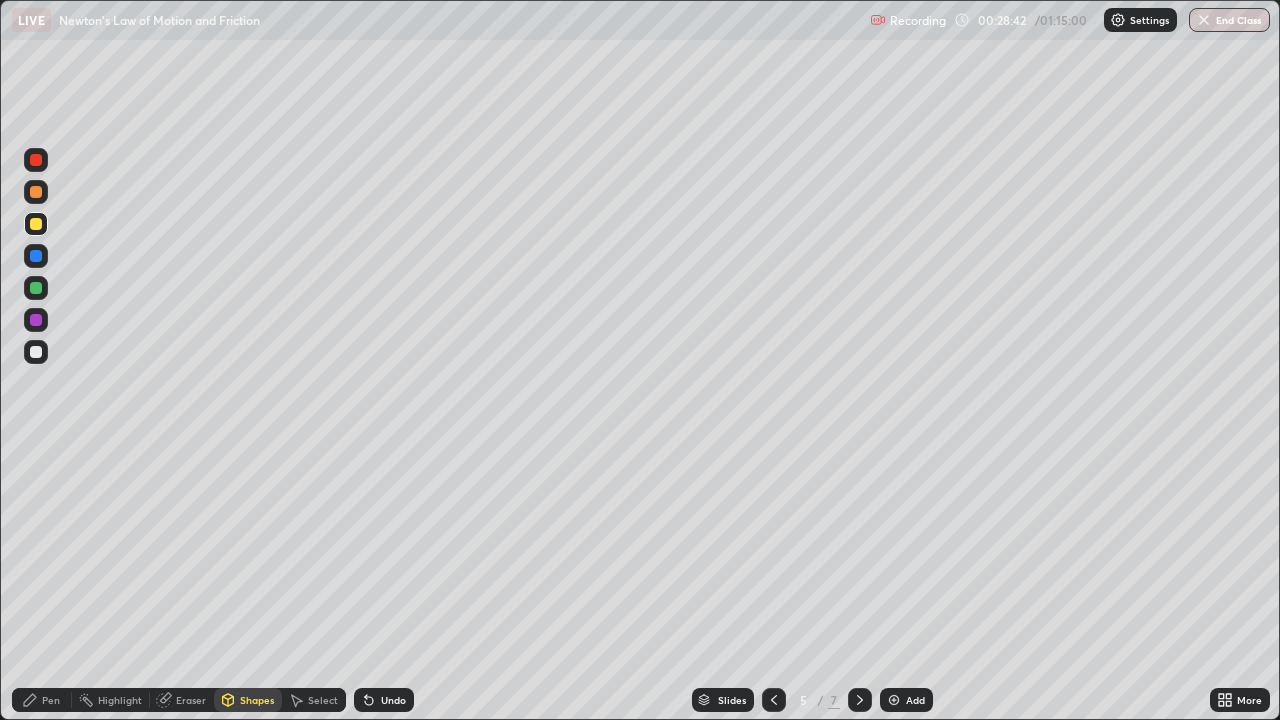 click 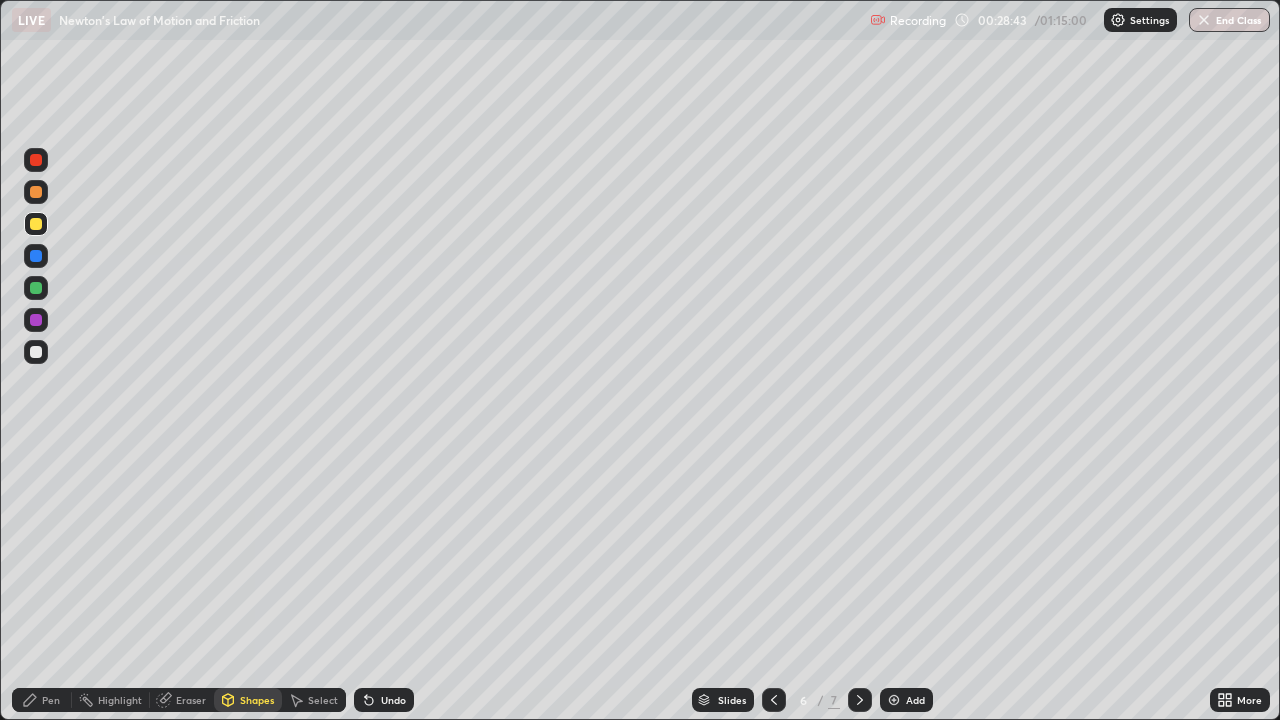 click 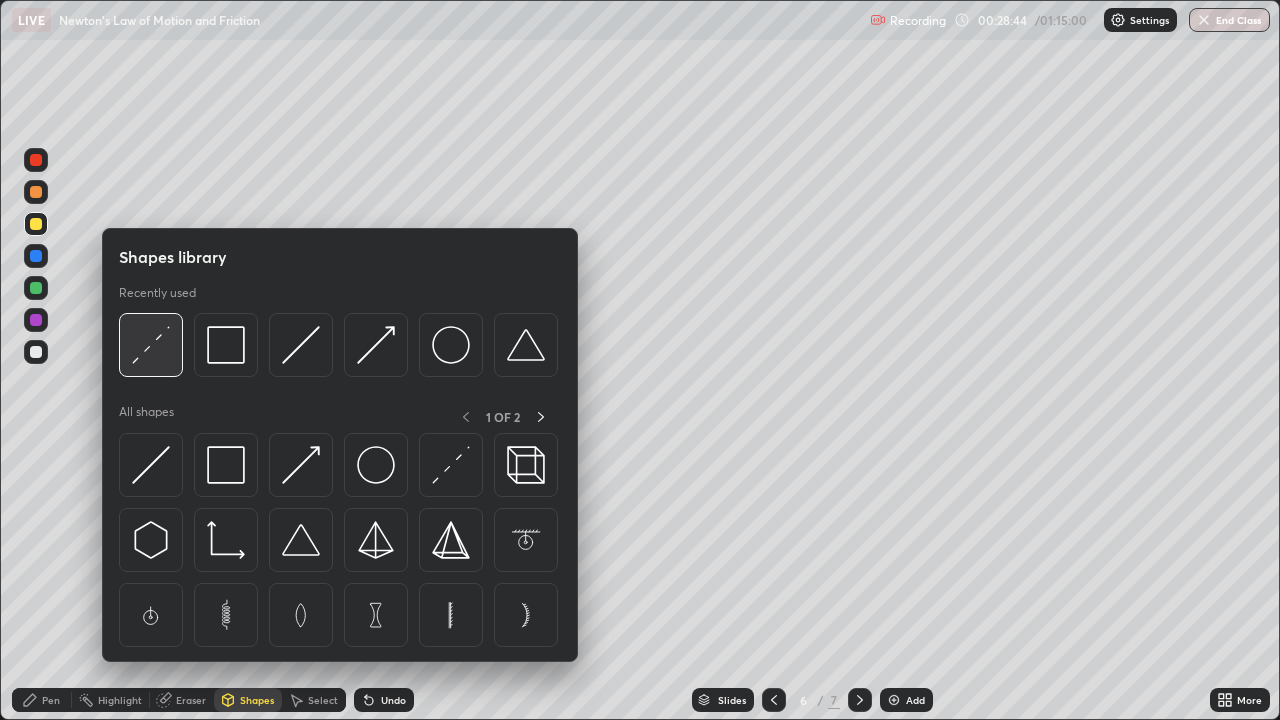 click at bounding box center [151, 345] 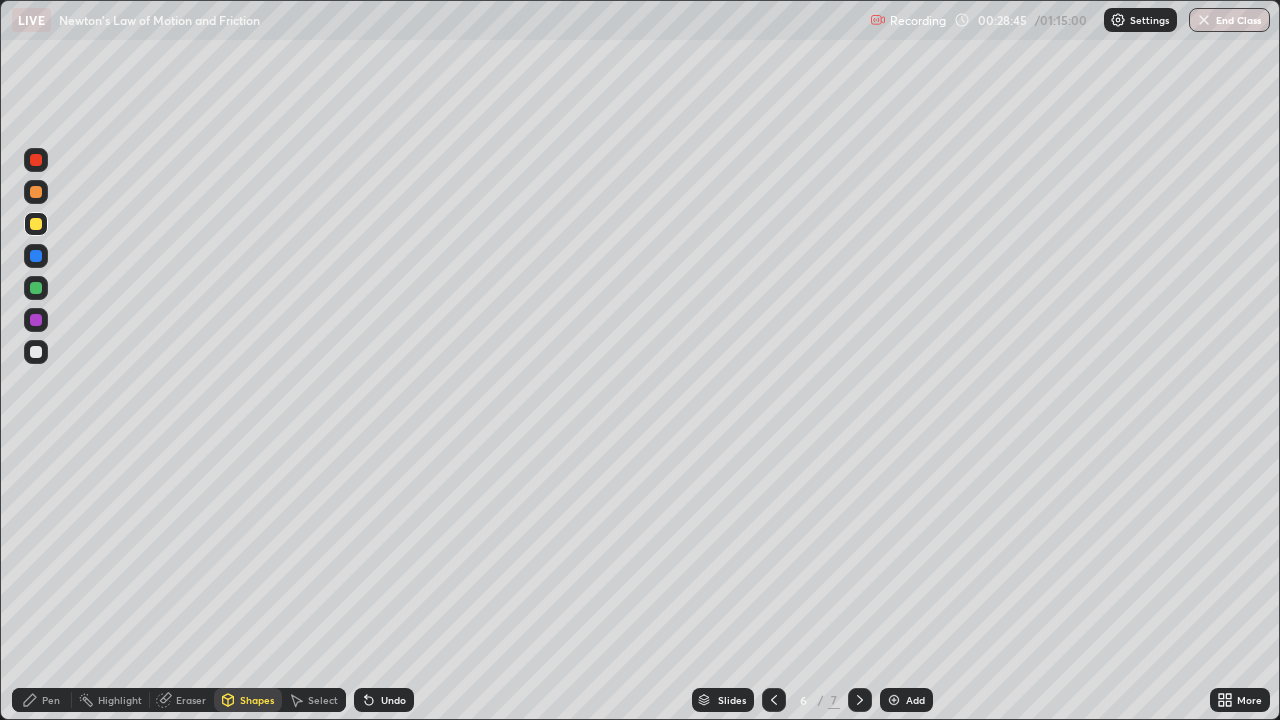 click on "Shapes" at bounding box center (257, 700) 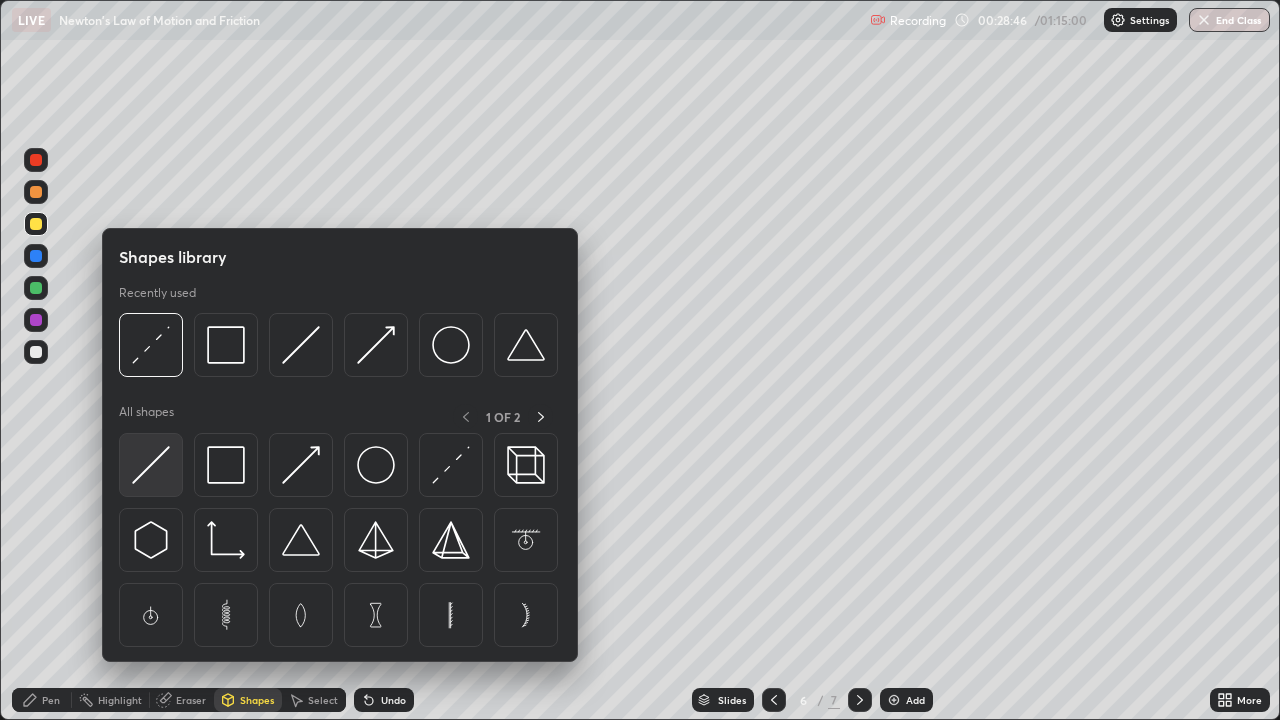 click at bounding box center [151, 465] 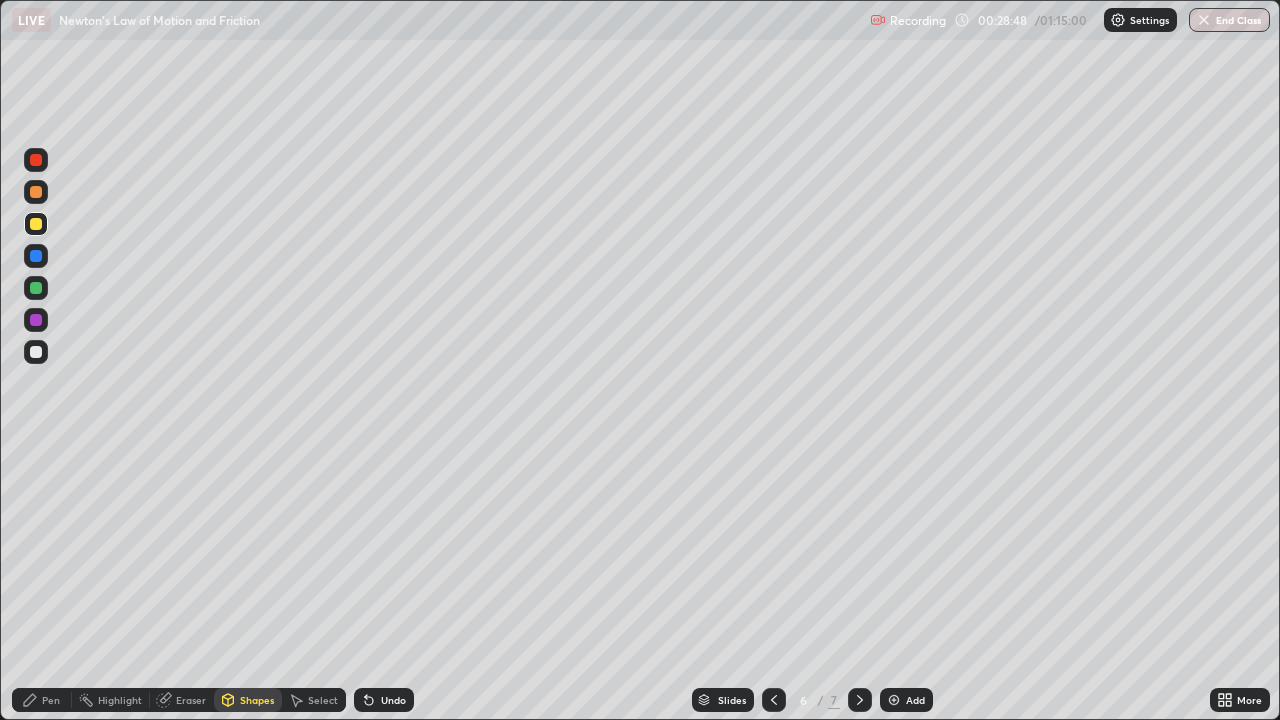 click on "Shapes" at bounding box center (257, 700) 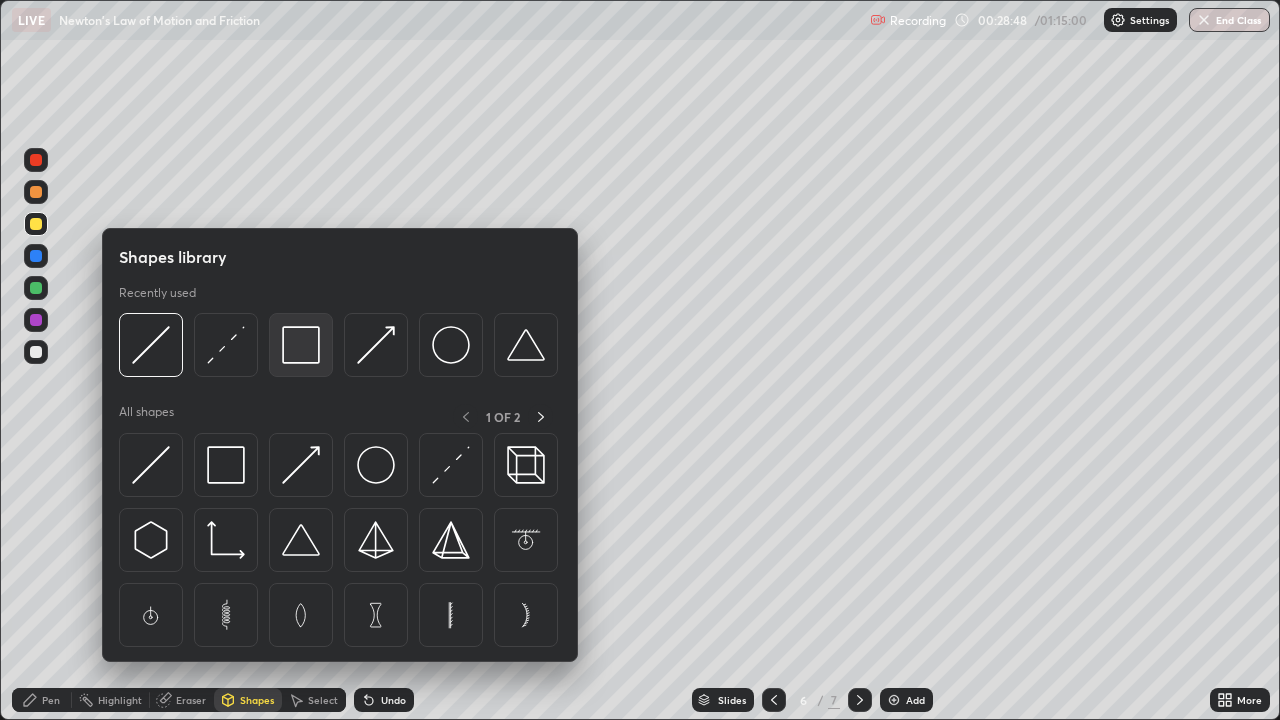 click at bounding box center (301, 345) 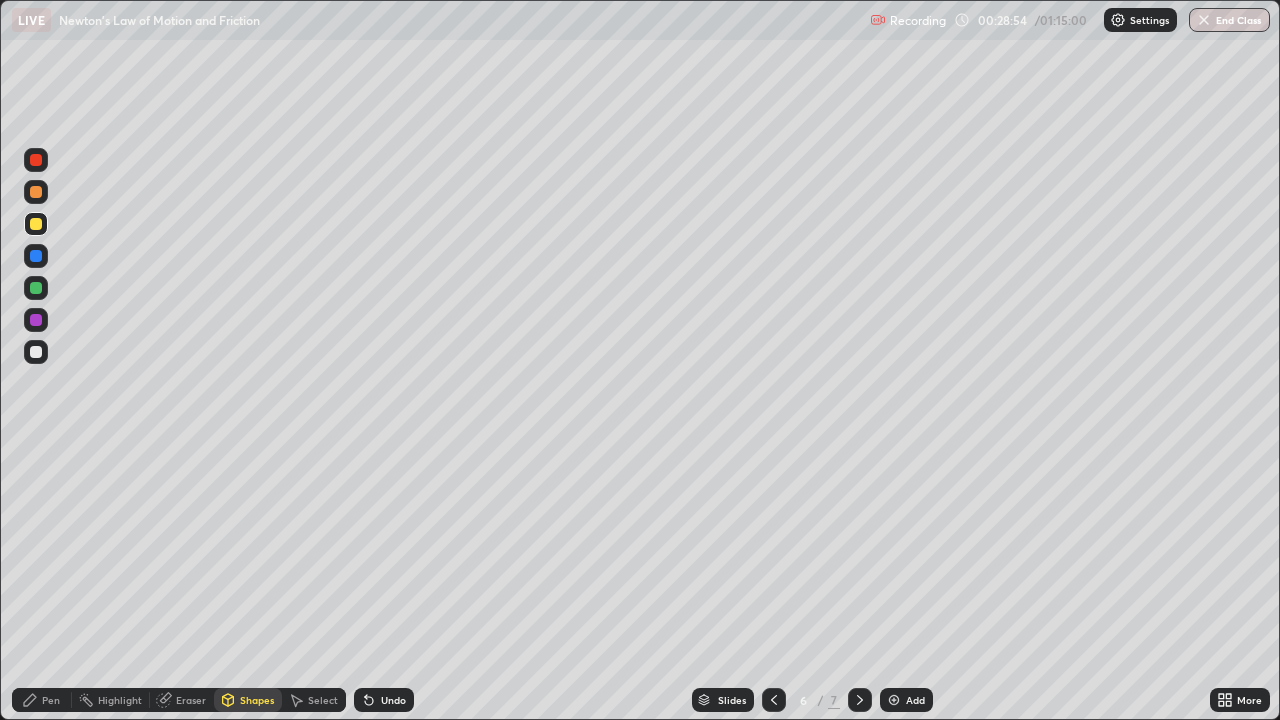 click on "Pen" at bounding box center (51, 700) 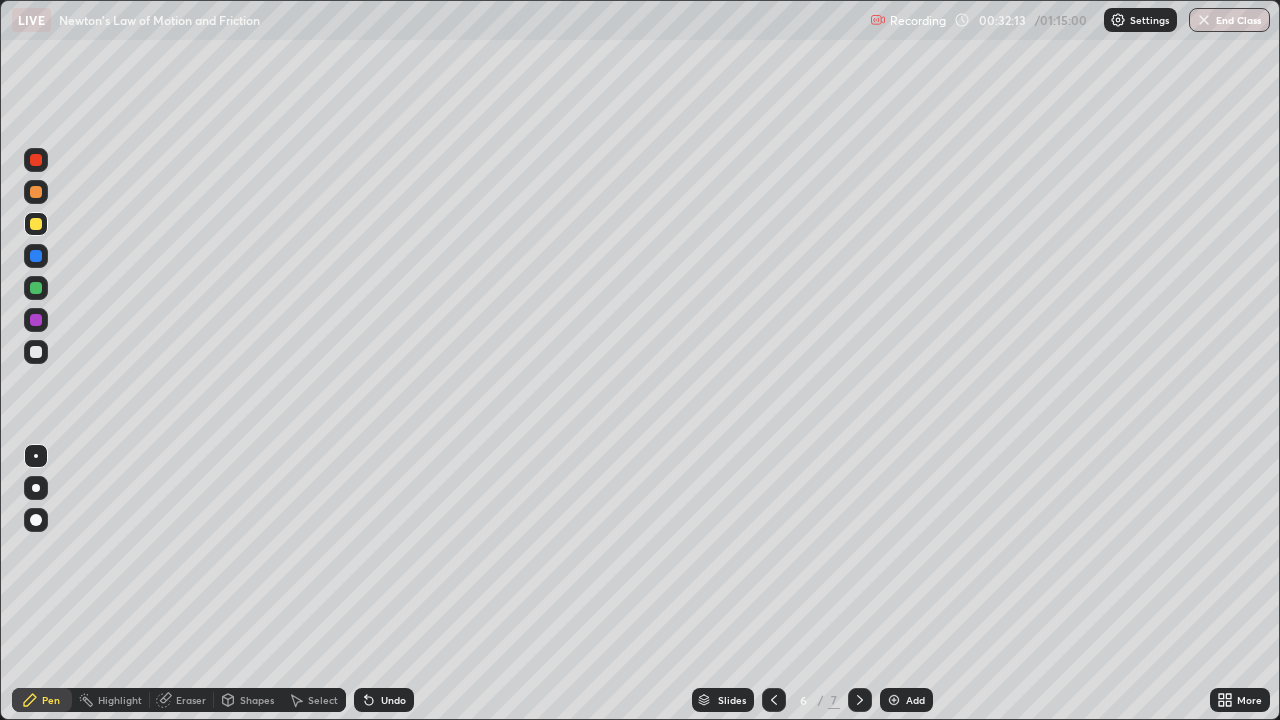 click at bounding box center [36, 352] 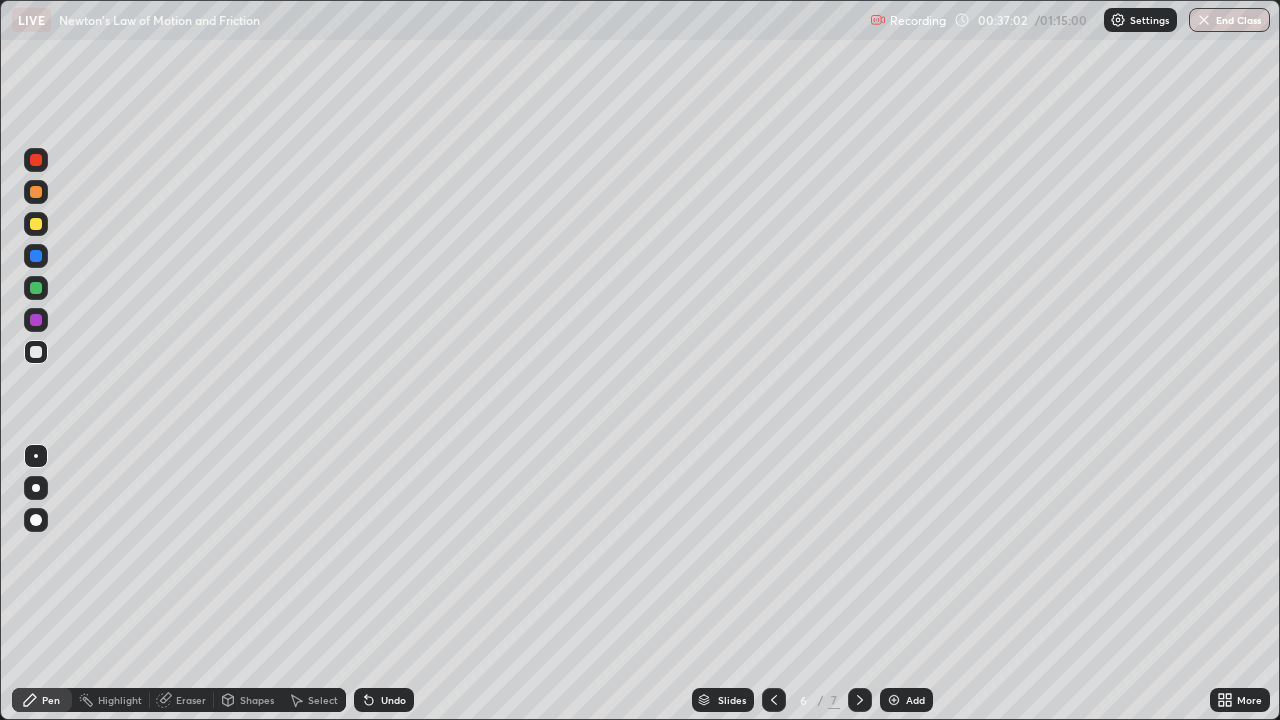 click on "Add" at bounding box center (906, 700) 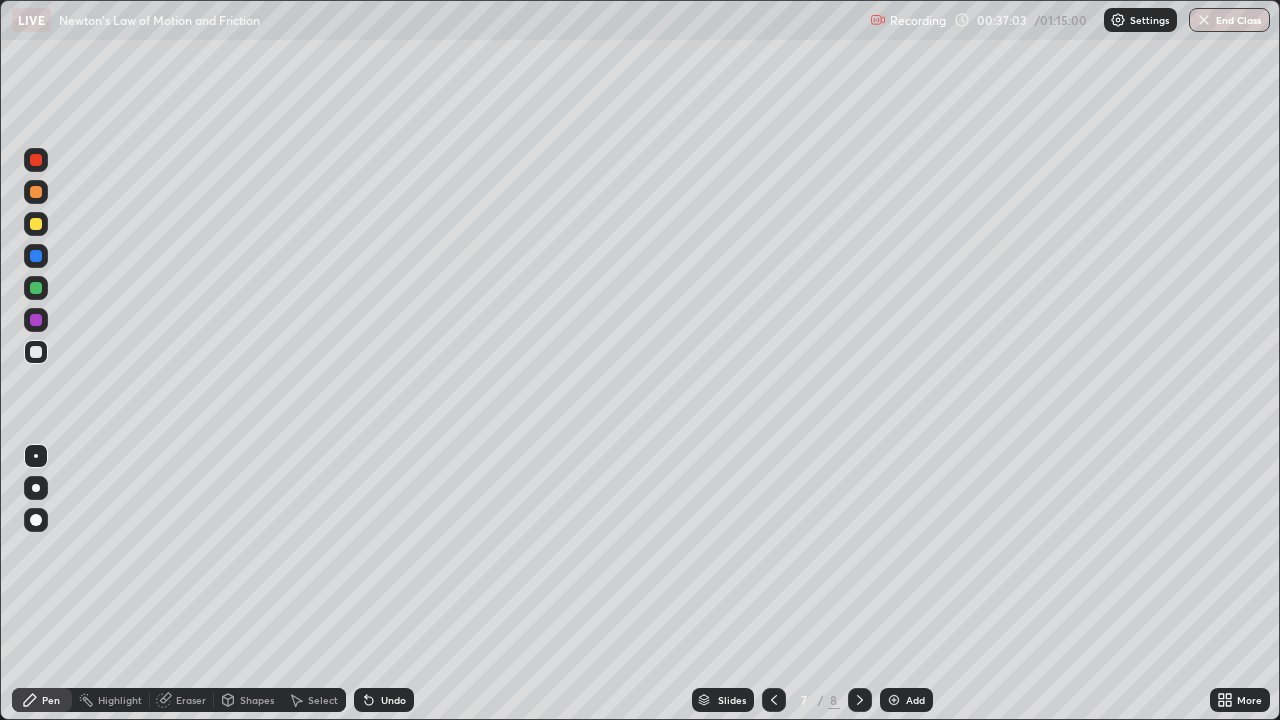 click at bounding box center [36, 352] 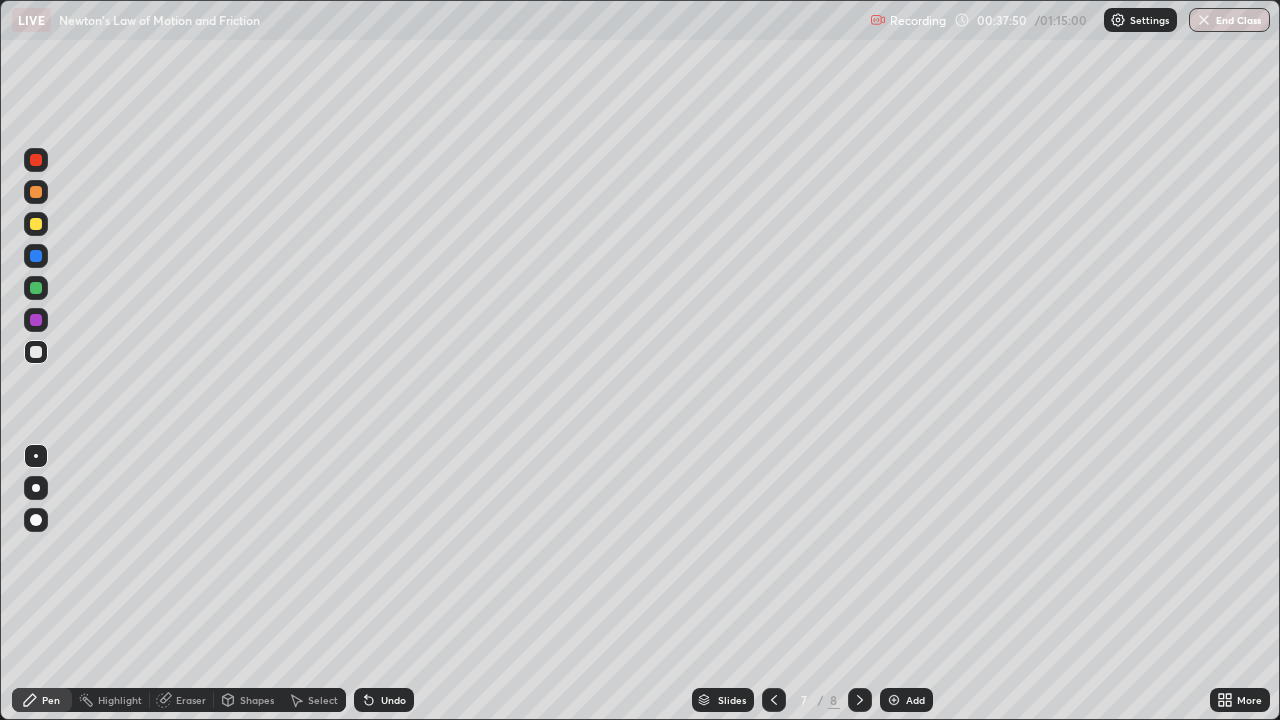 click at bounding box center (36, 256) 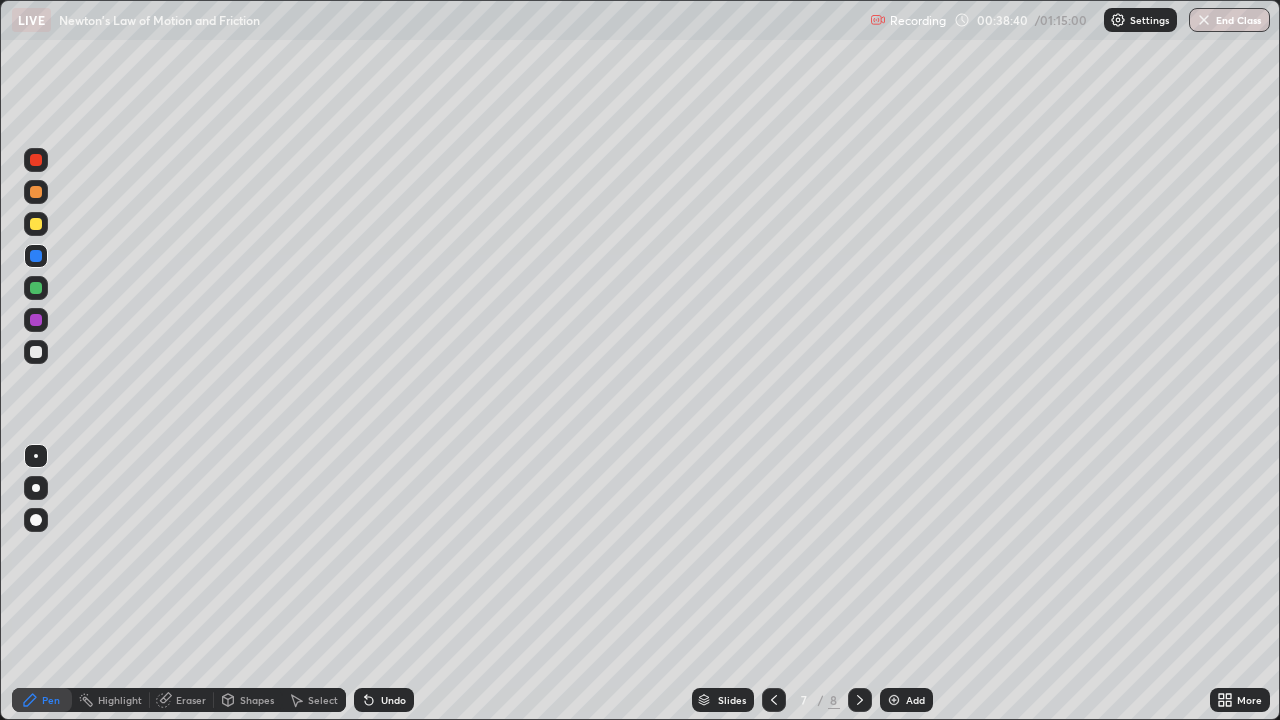 click at bounding box center (36, 352) 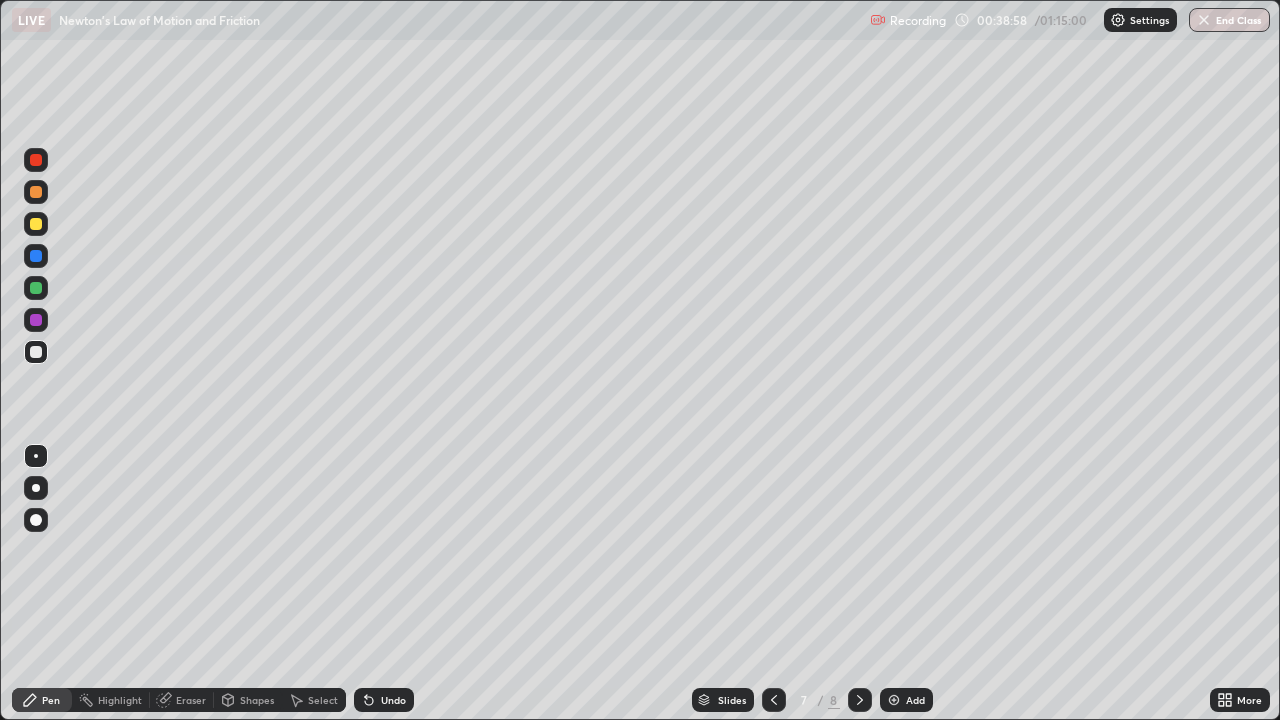 click on "Pen" at bounding box center (51, 700) 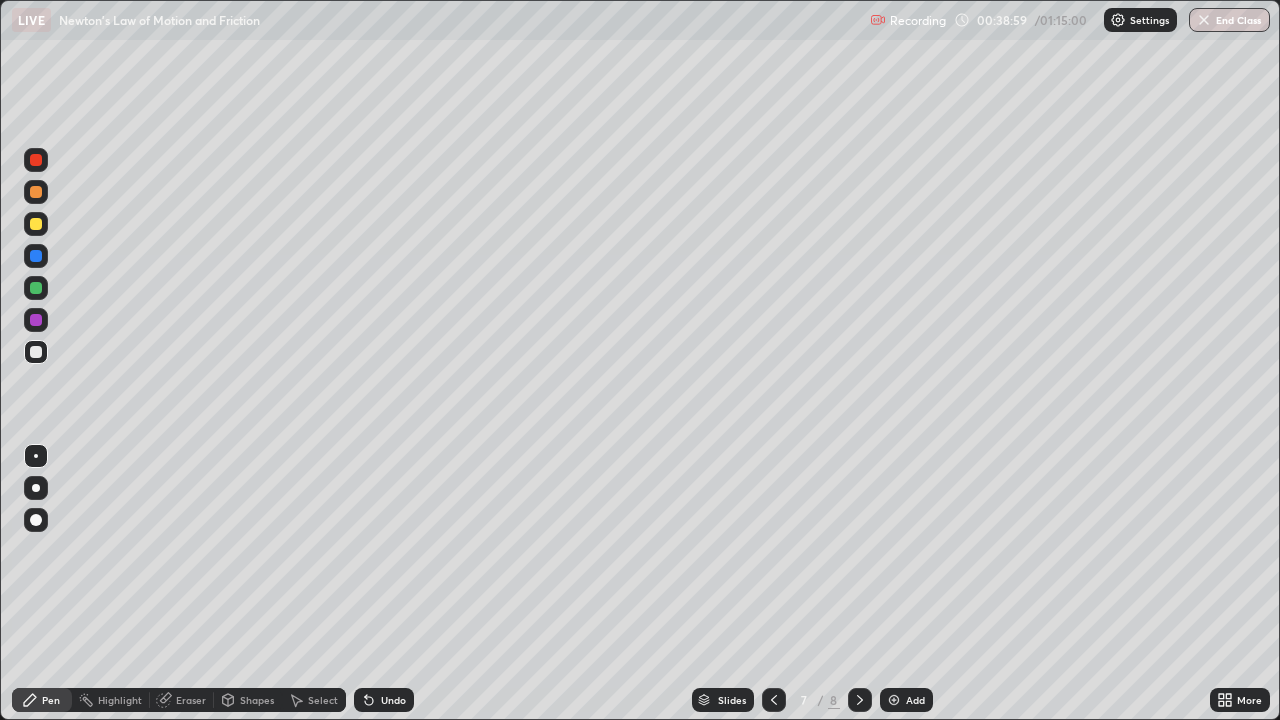 click at bounding box center [36, 224] 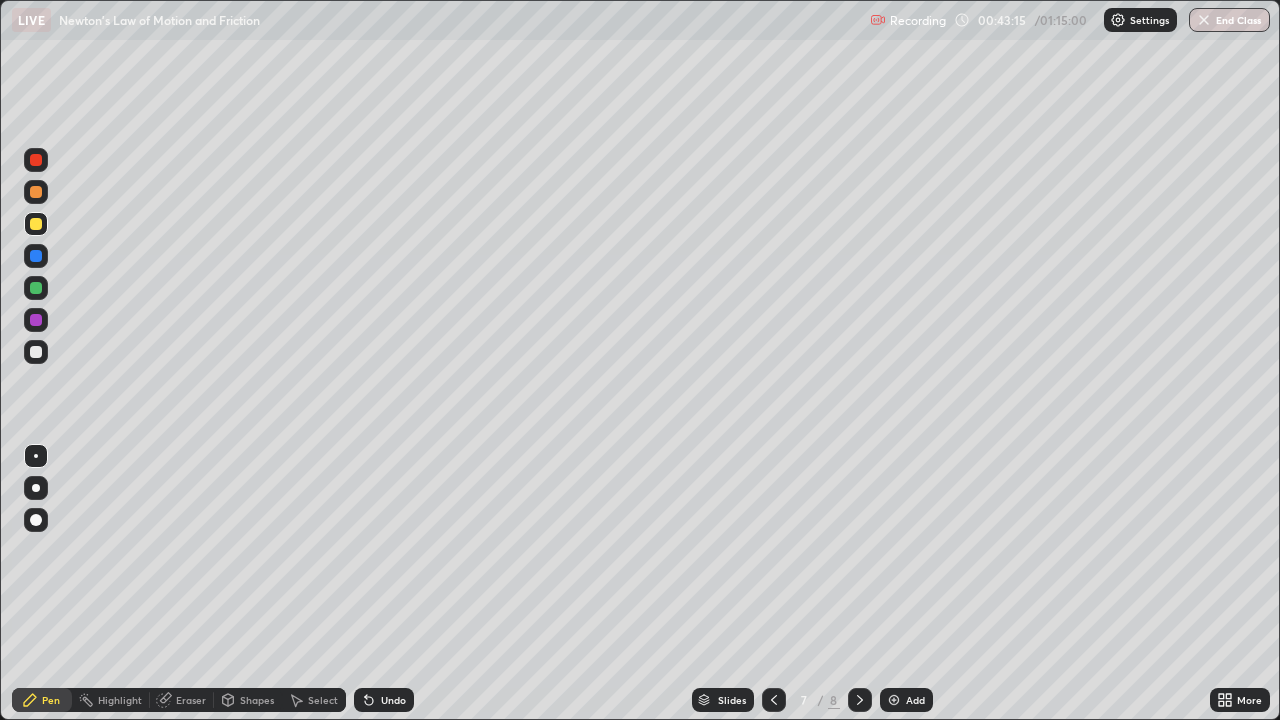 click at bounding box center (894, 700) 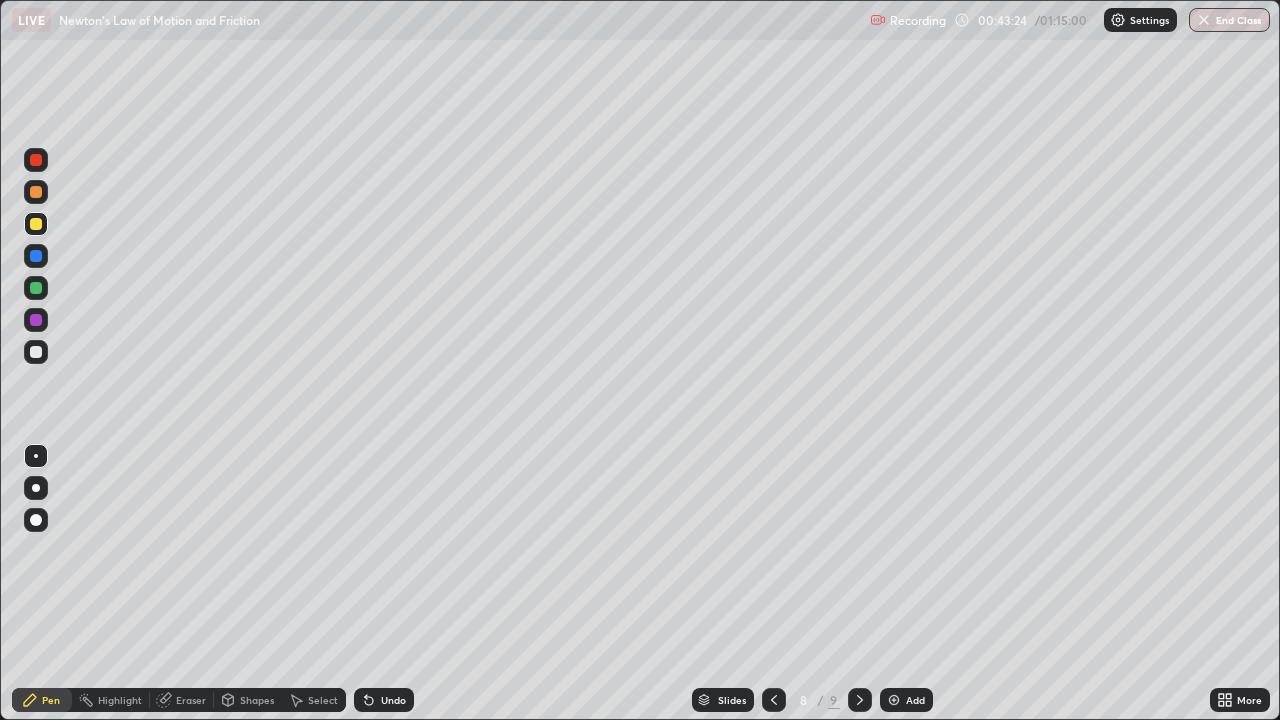 click on "Eraser" at bounding box center (191, 700) 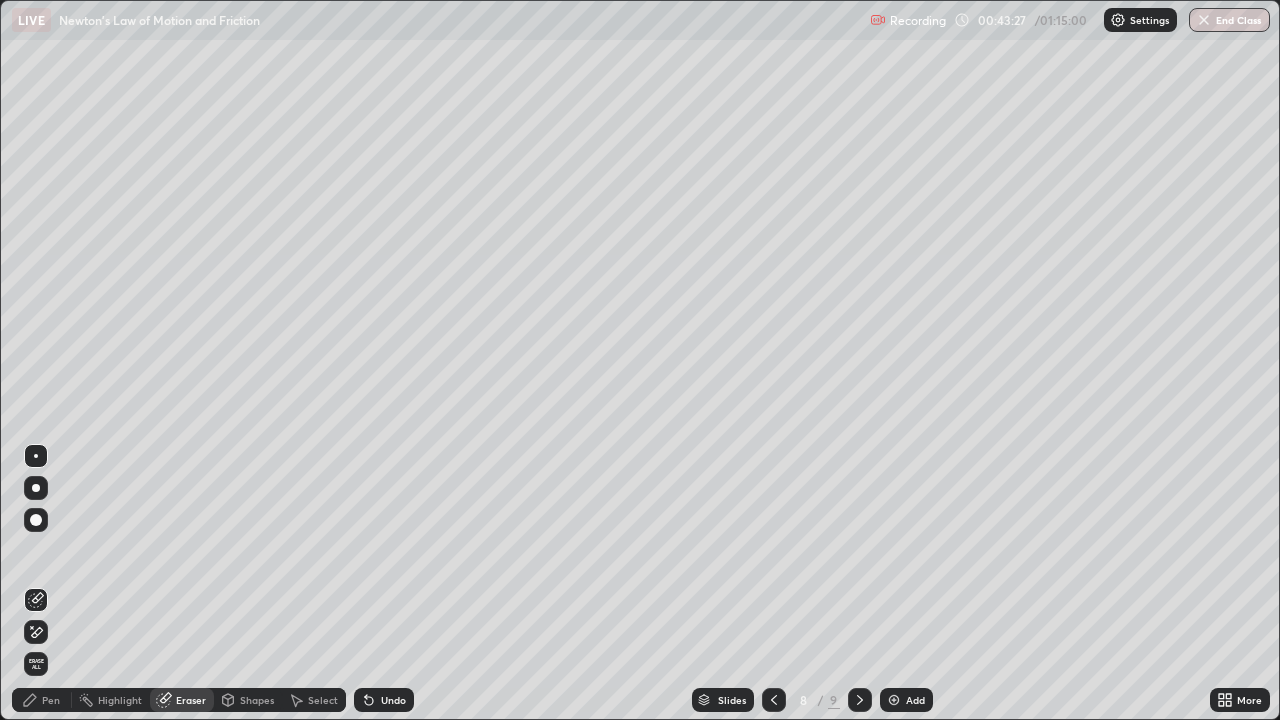 click on "Pen" at bounding box center [42, 700] 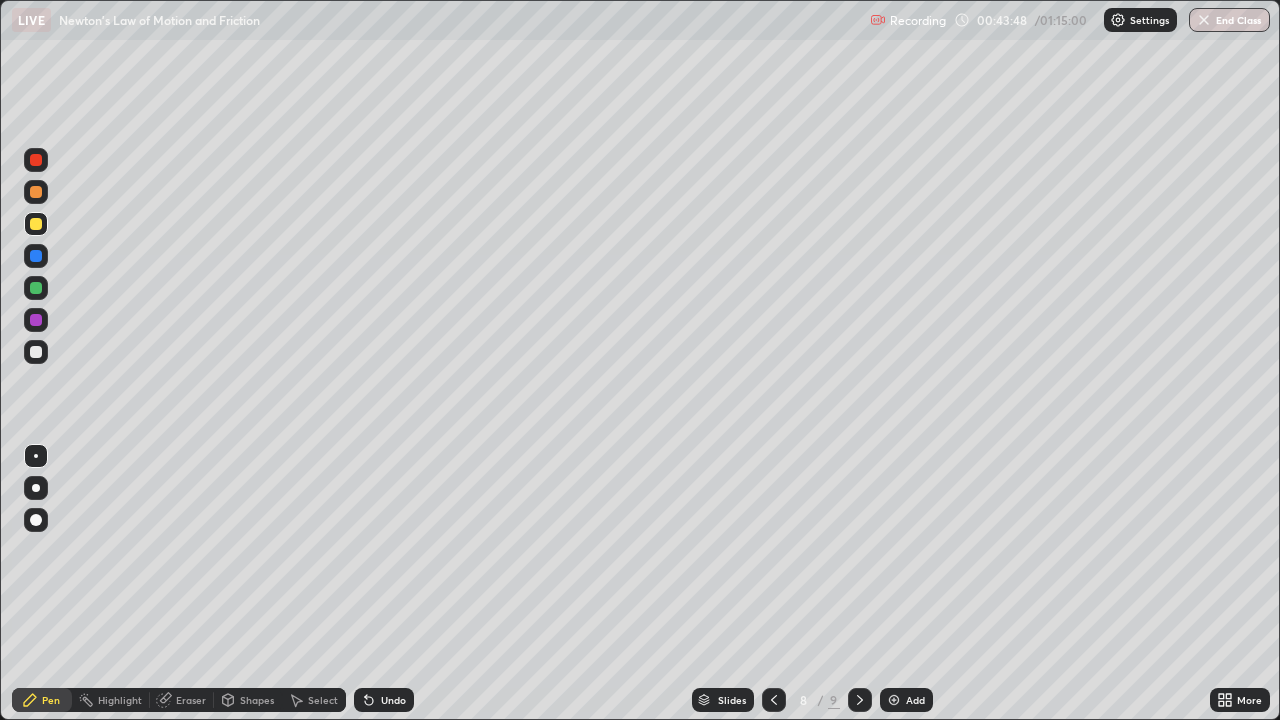 click at bounding box center [774, 700] 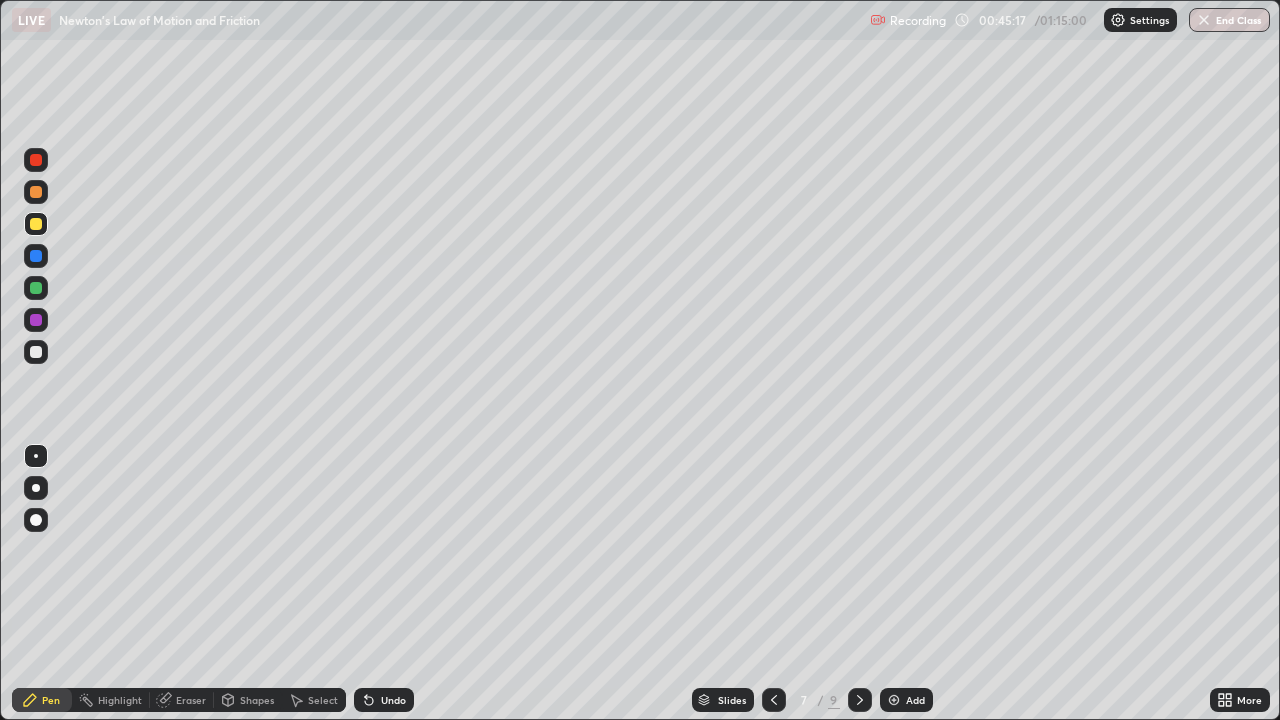 click at bounding box center [894, 700] 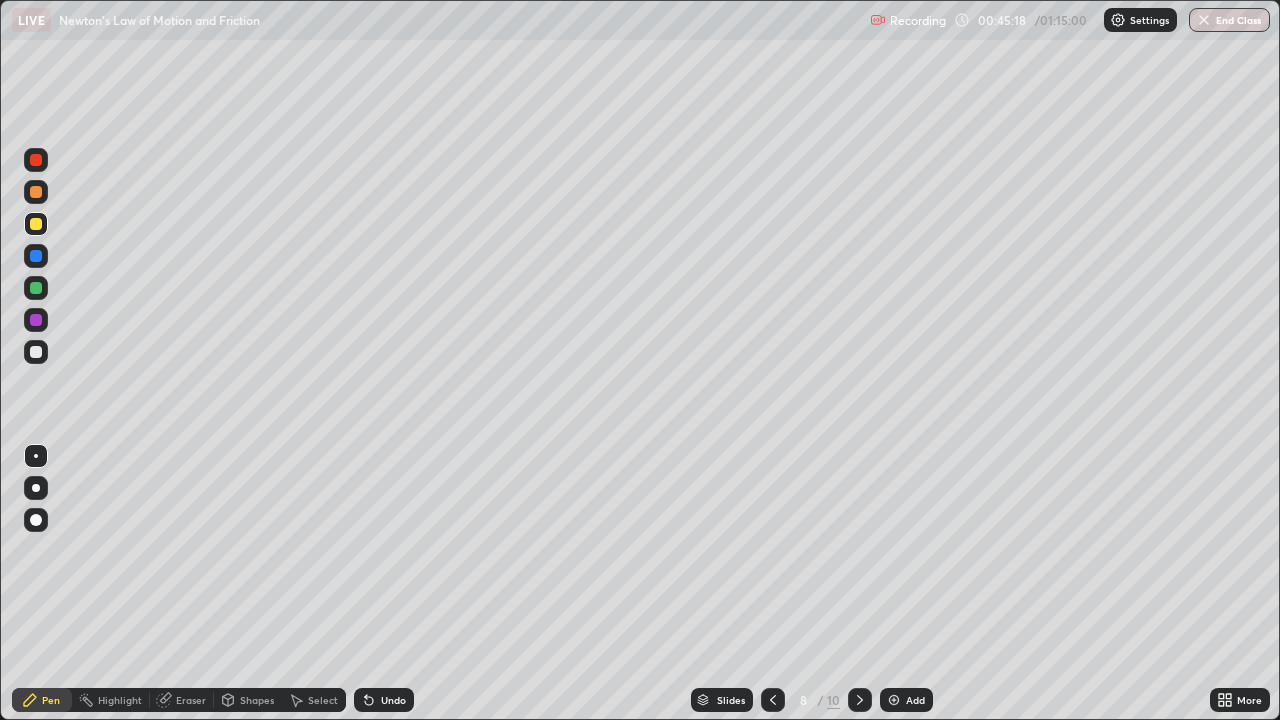 click 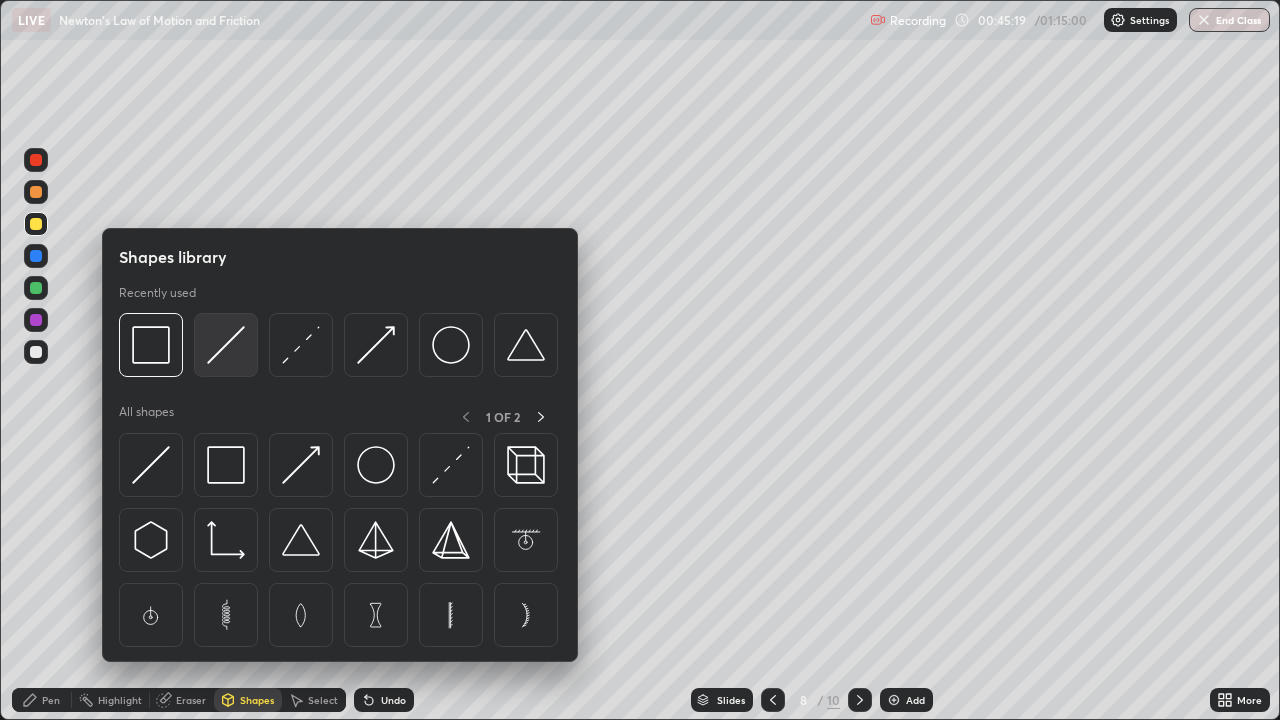 click at bounding box center [226, 345] 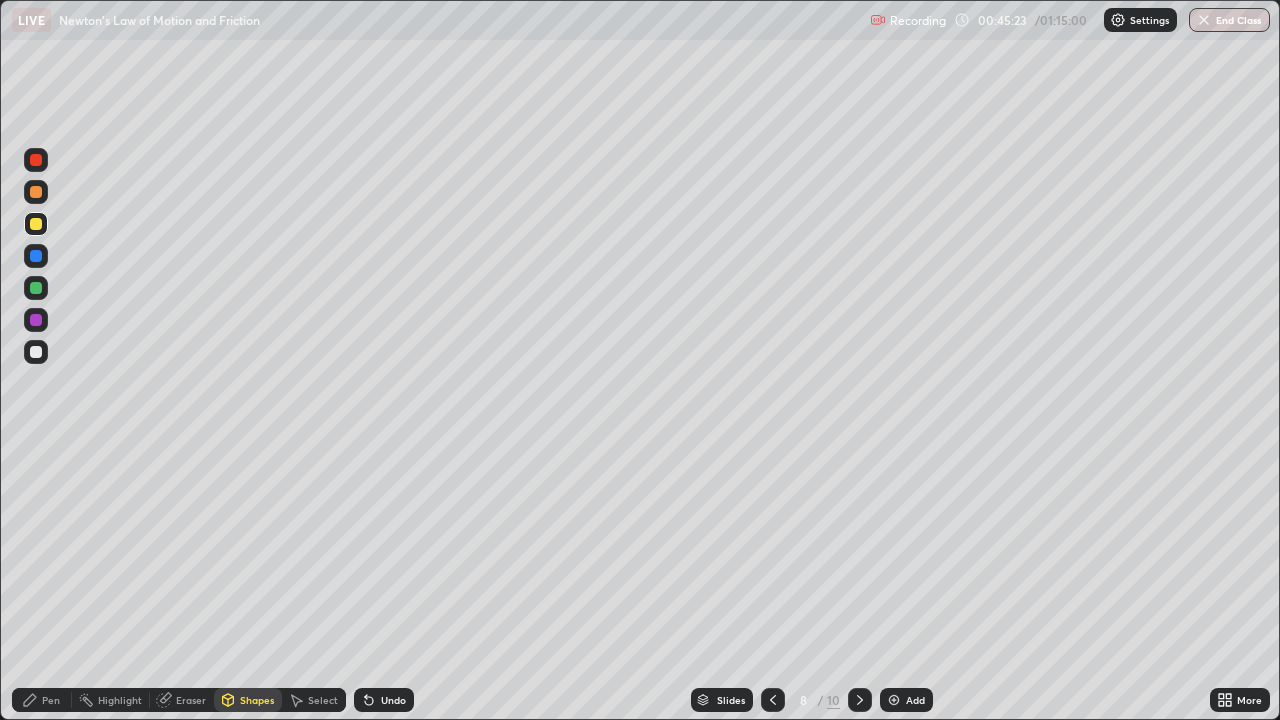 click on "Shapes" at bounding box center (257, 700) 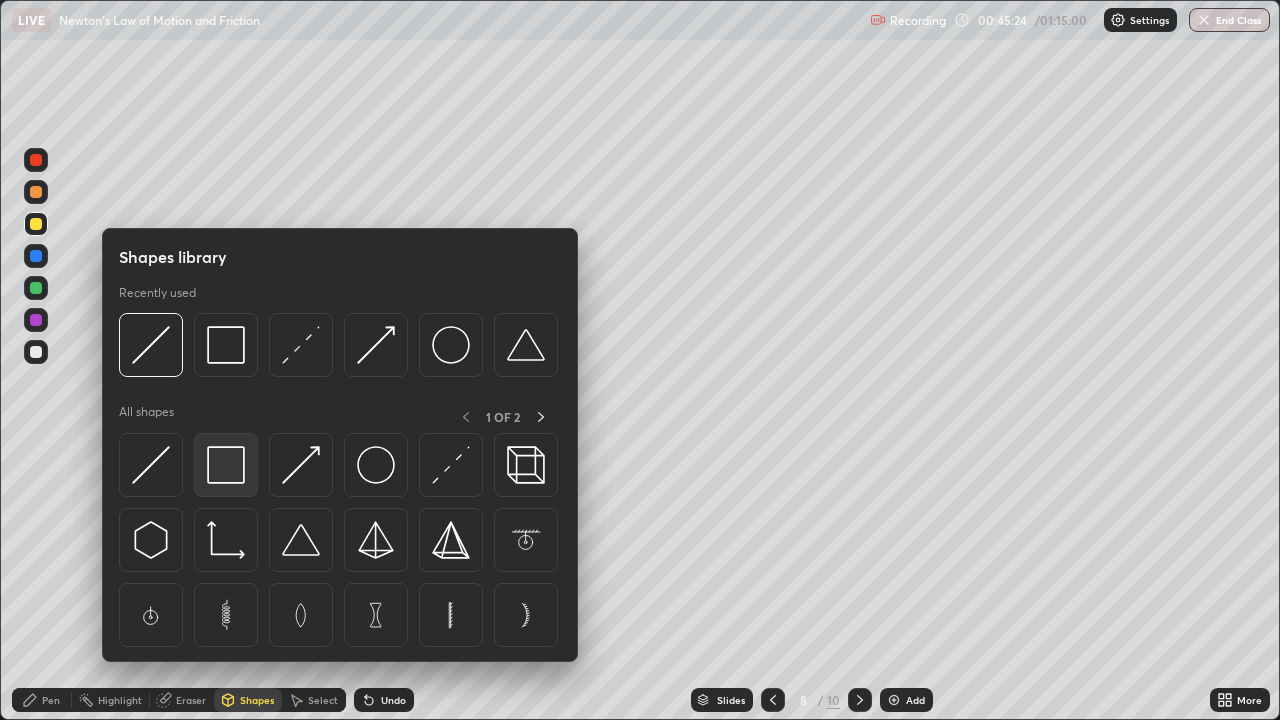 click at bounding box center (226, 465) 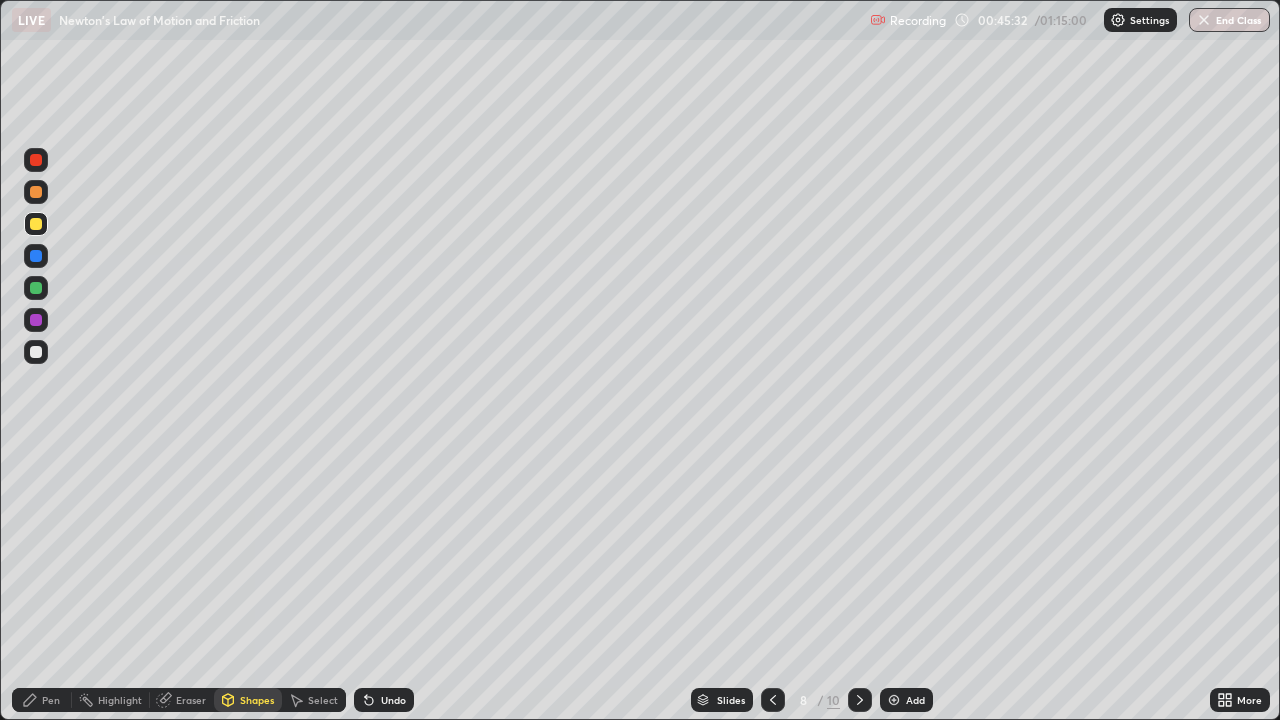 click on "Shapes" at bounding box center (257, 700) 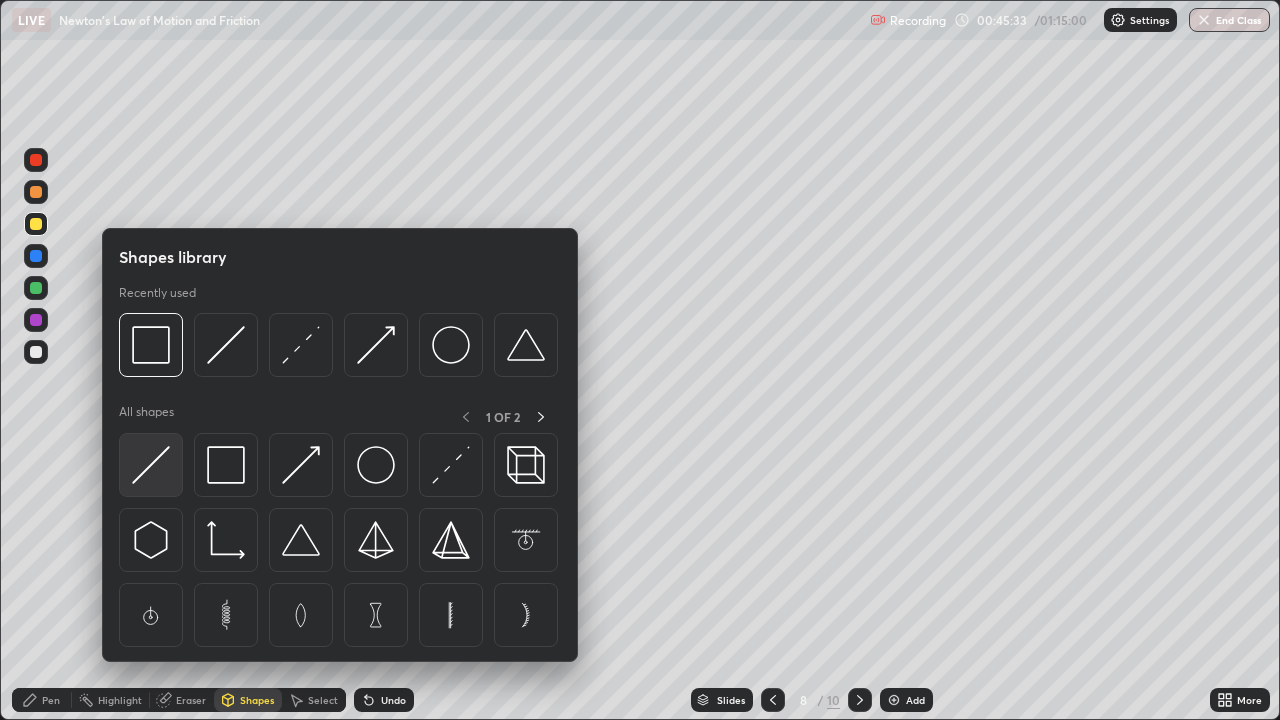 click at bounding box center [151, 465] 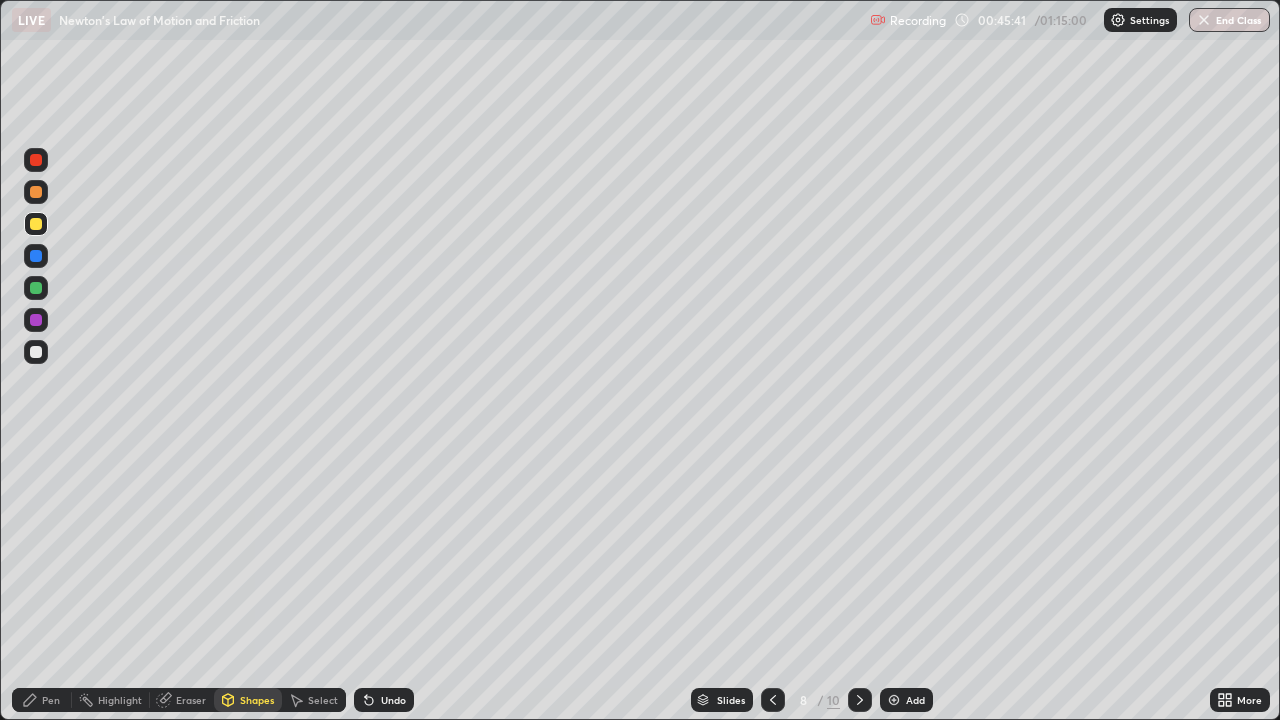 click on "Pen" at bounding box center (51, 700) 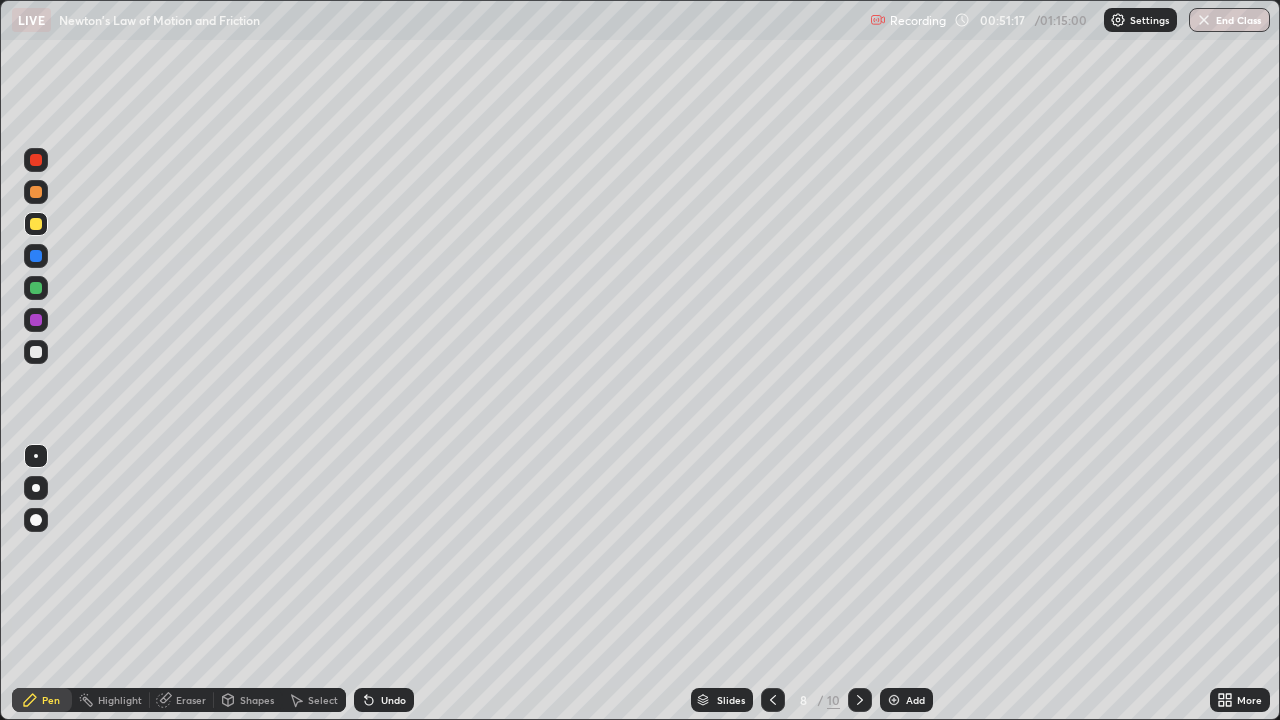 click at bounding box center (36, 352) 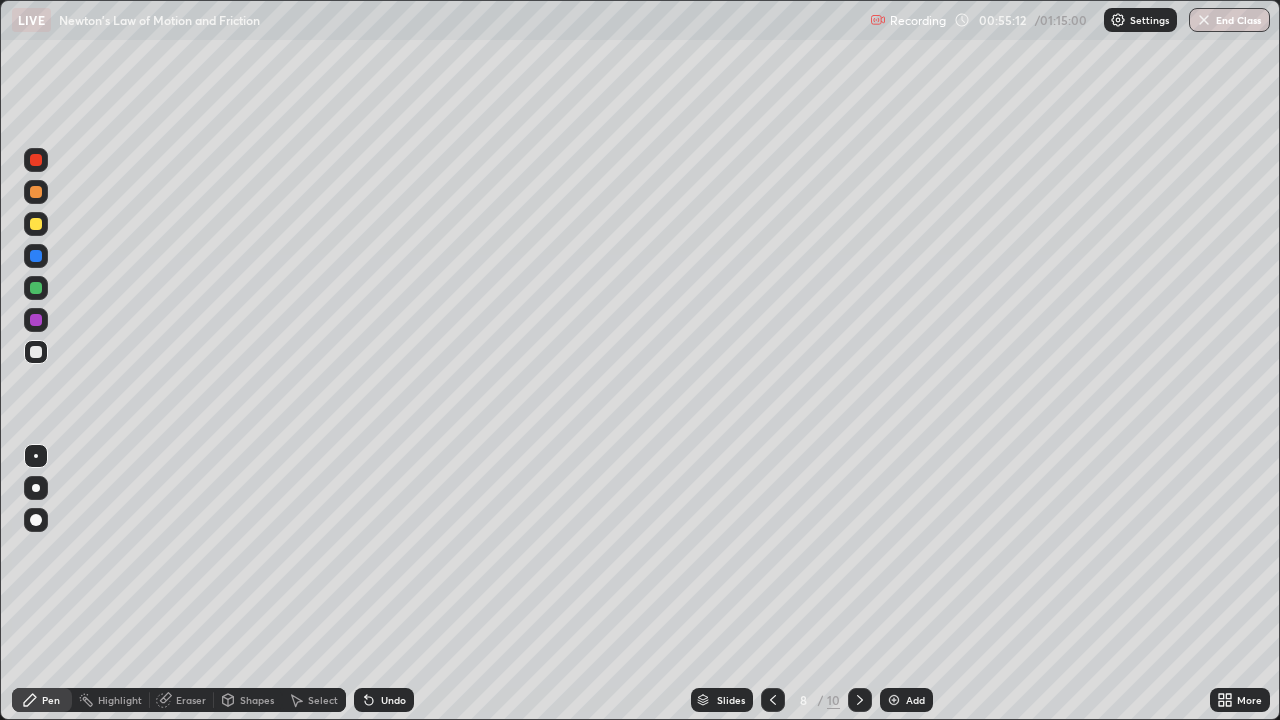 click on "Add" at bounding box center (915, 700) 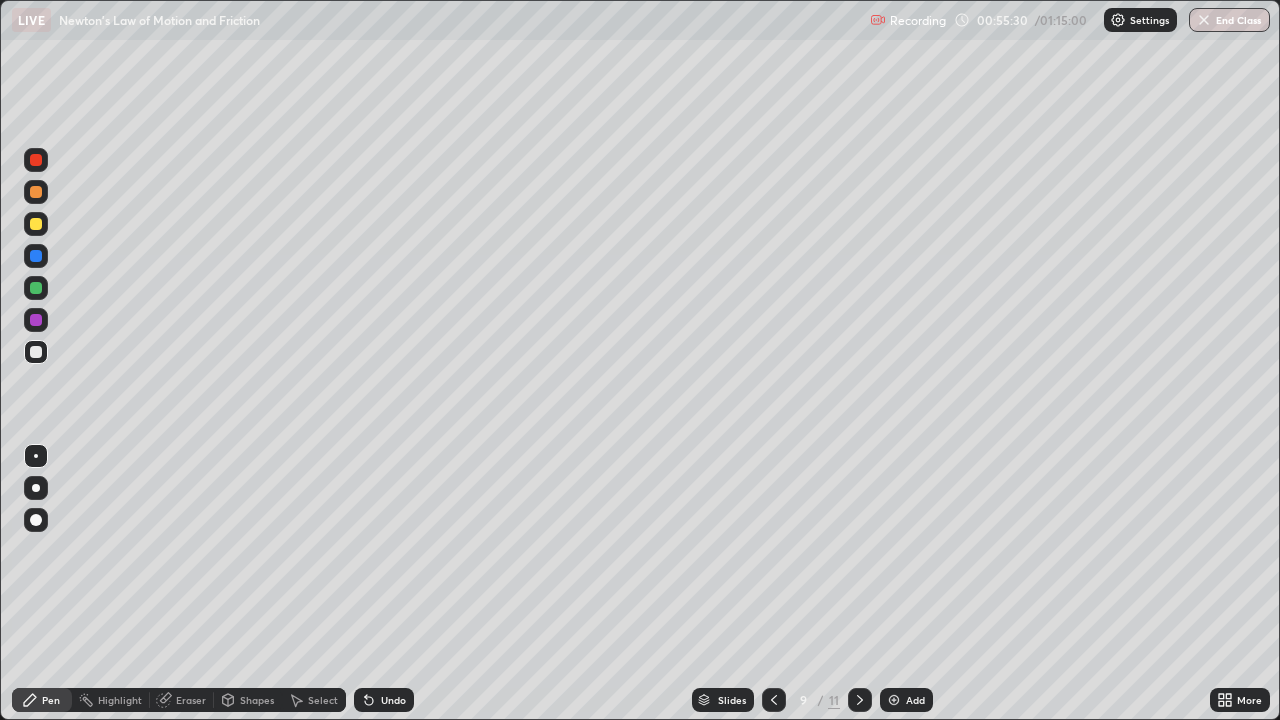 click at bounding box center (36, 224) 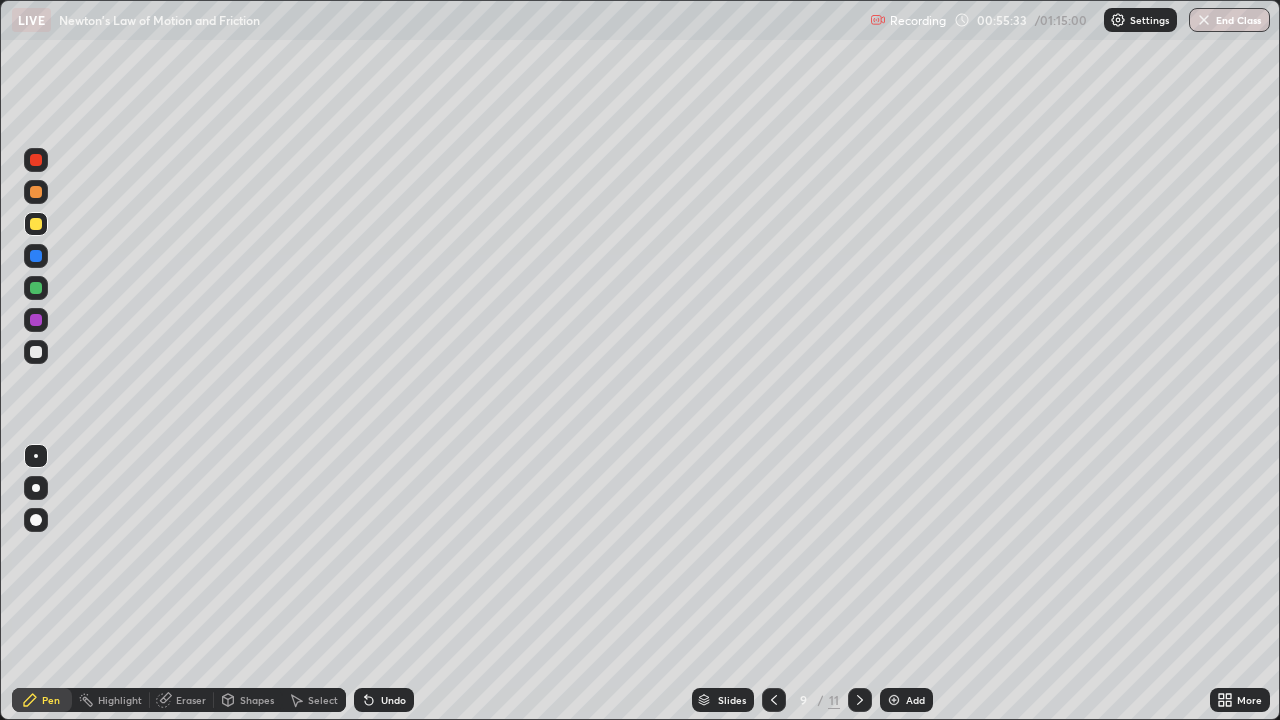 click 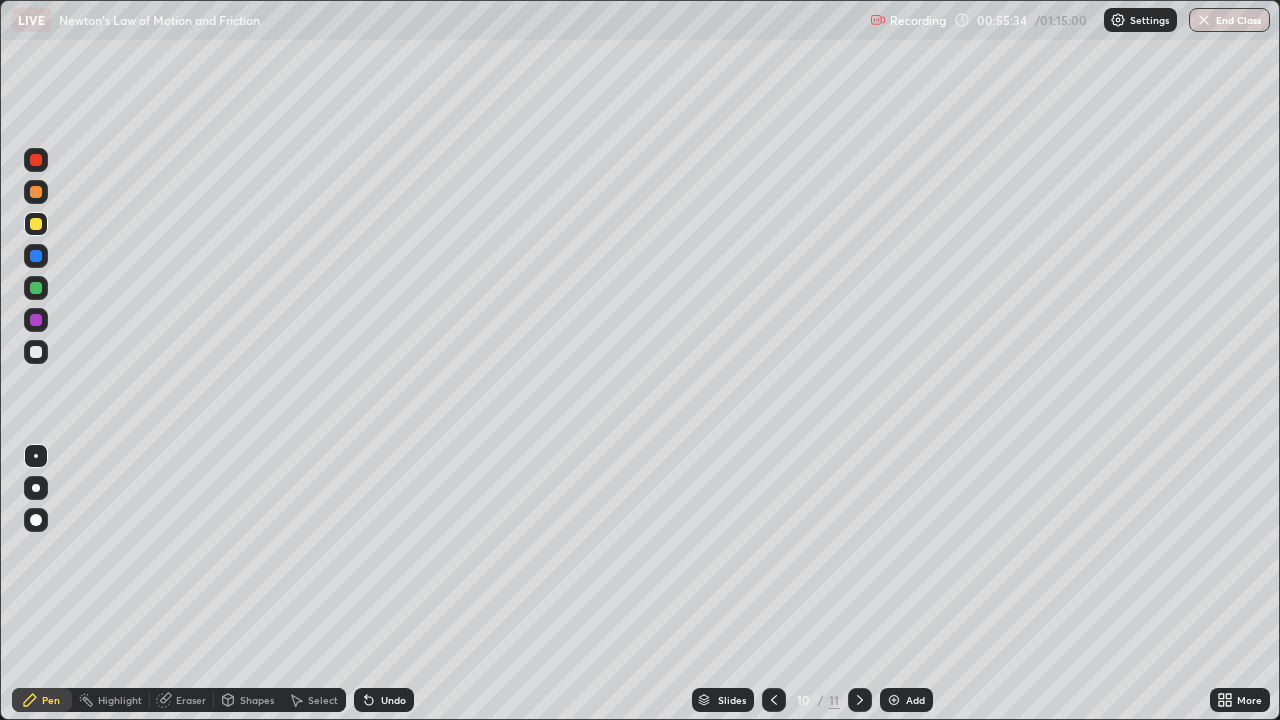 click 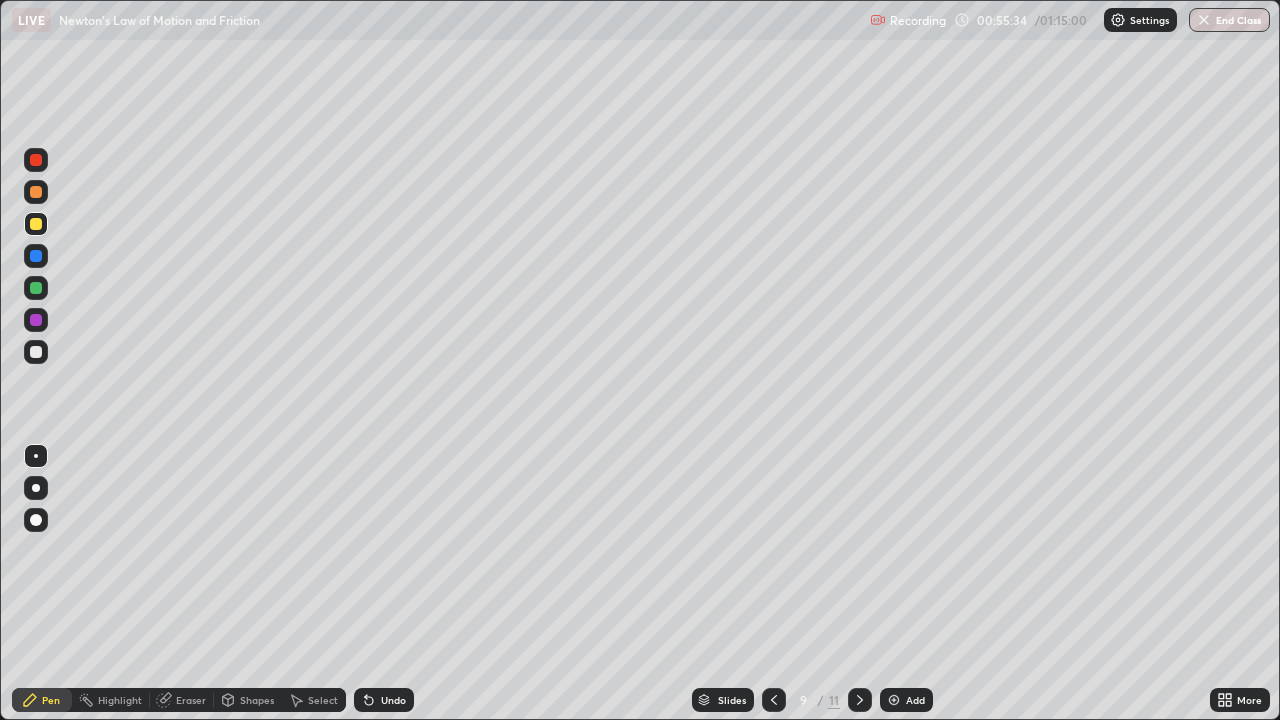 click 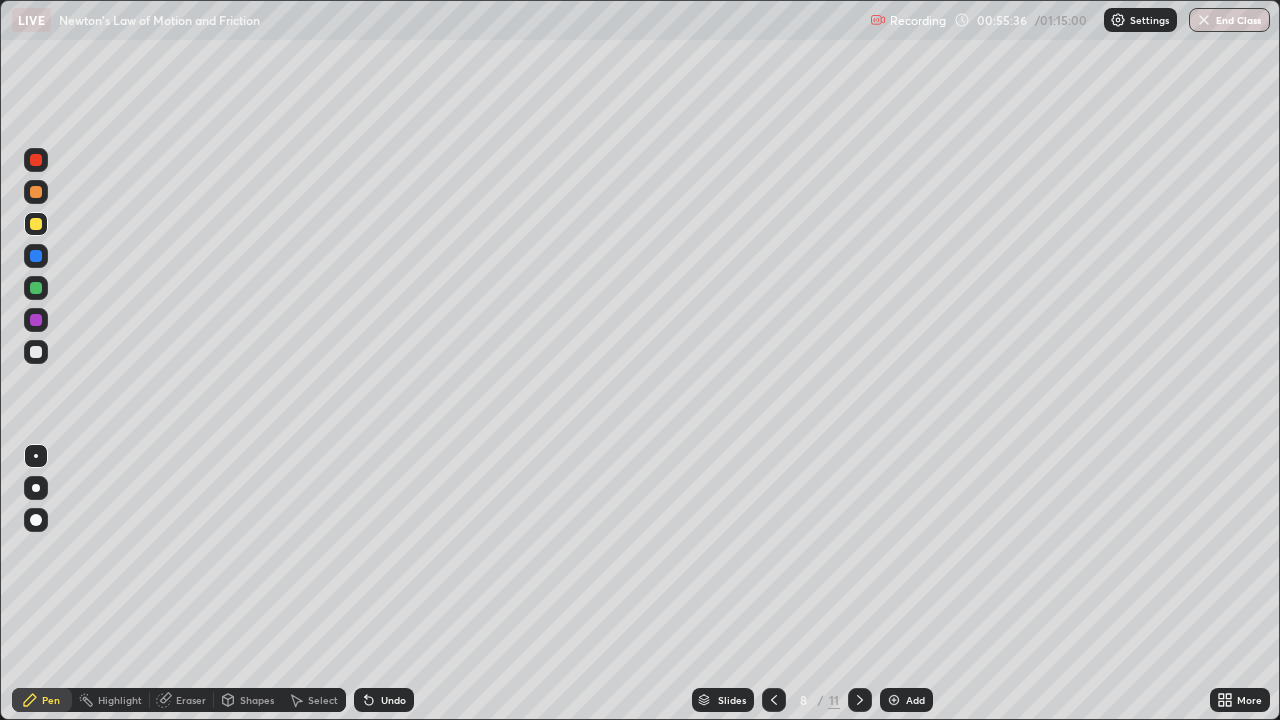 click on "Add" at bounding box center (906, 700) 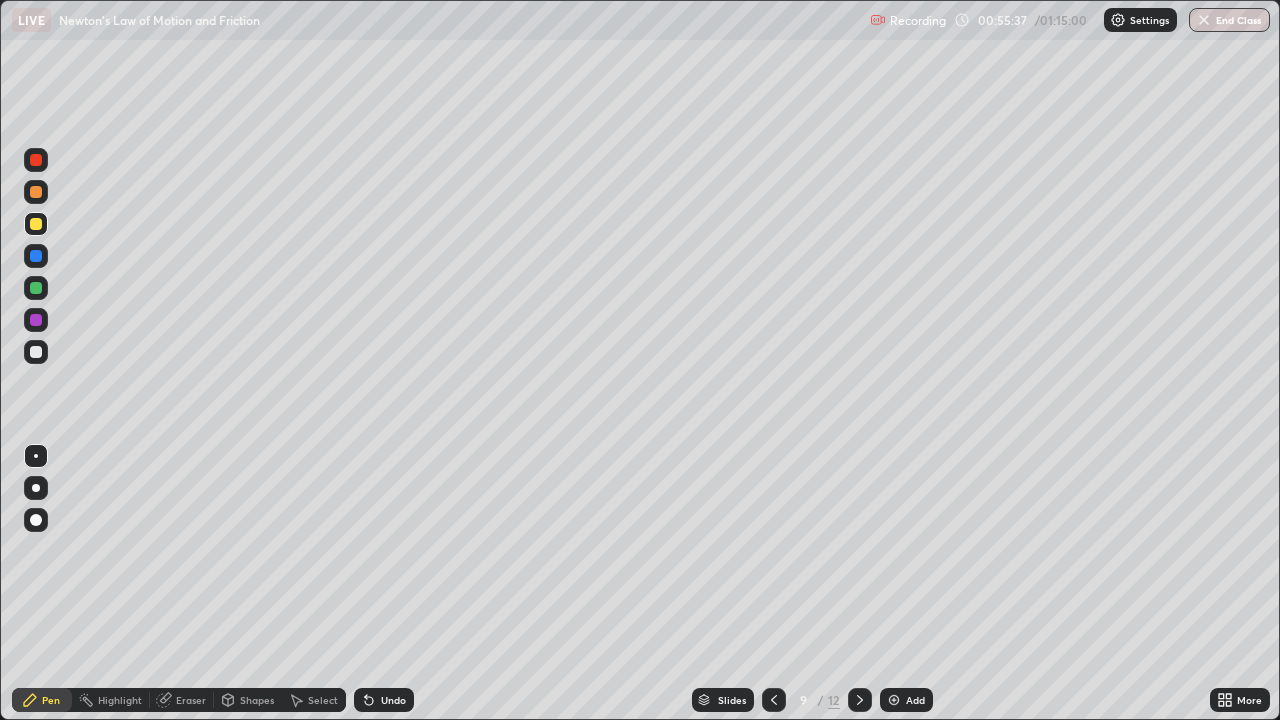 click 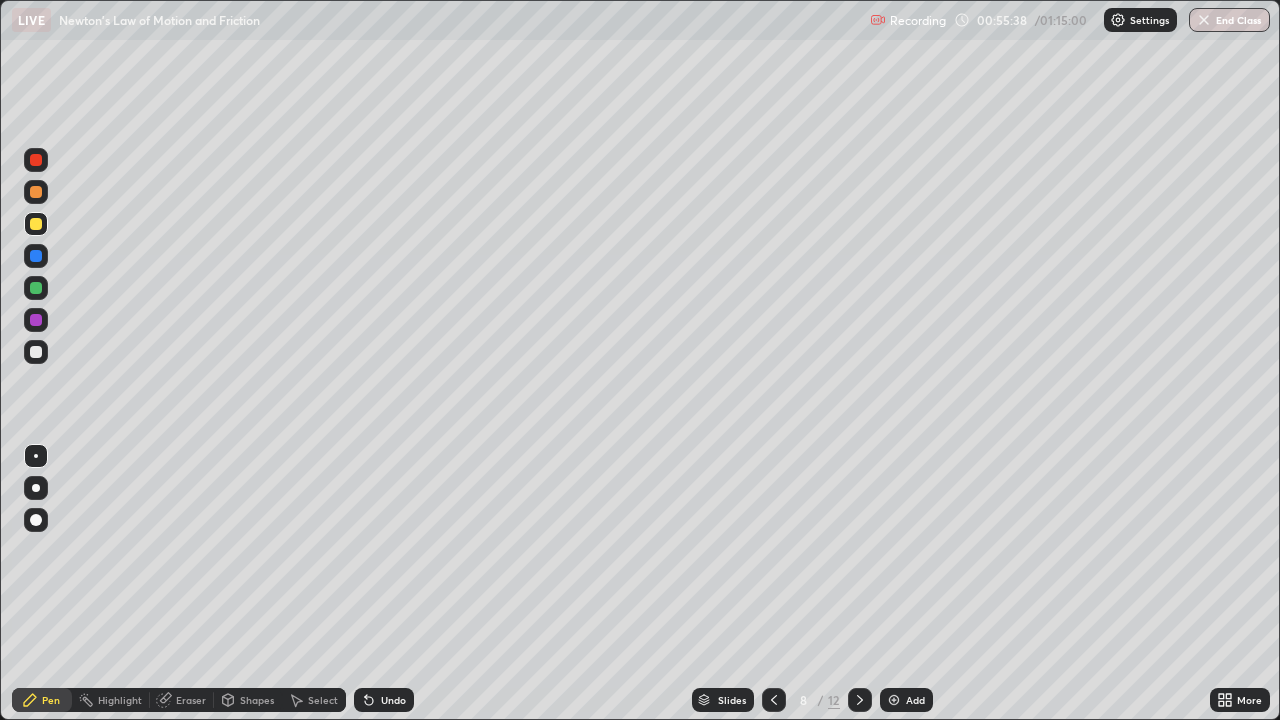 click 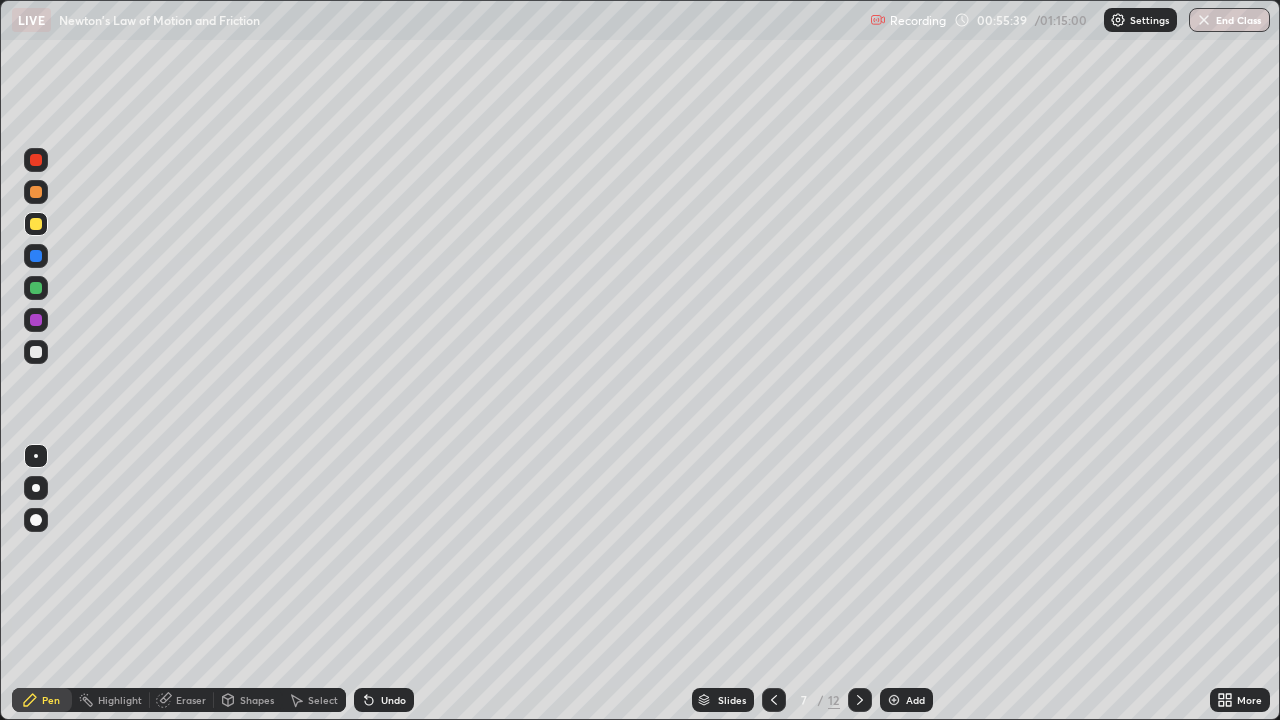 click 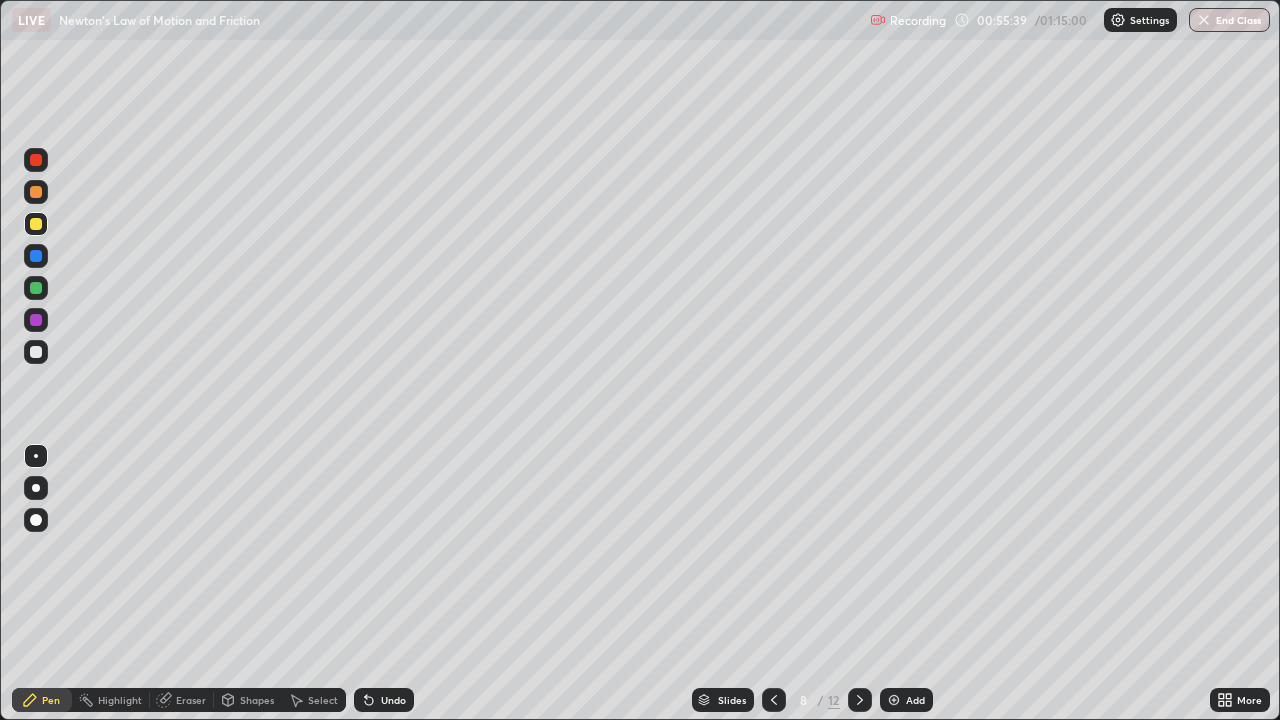 click 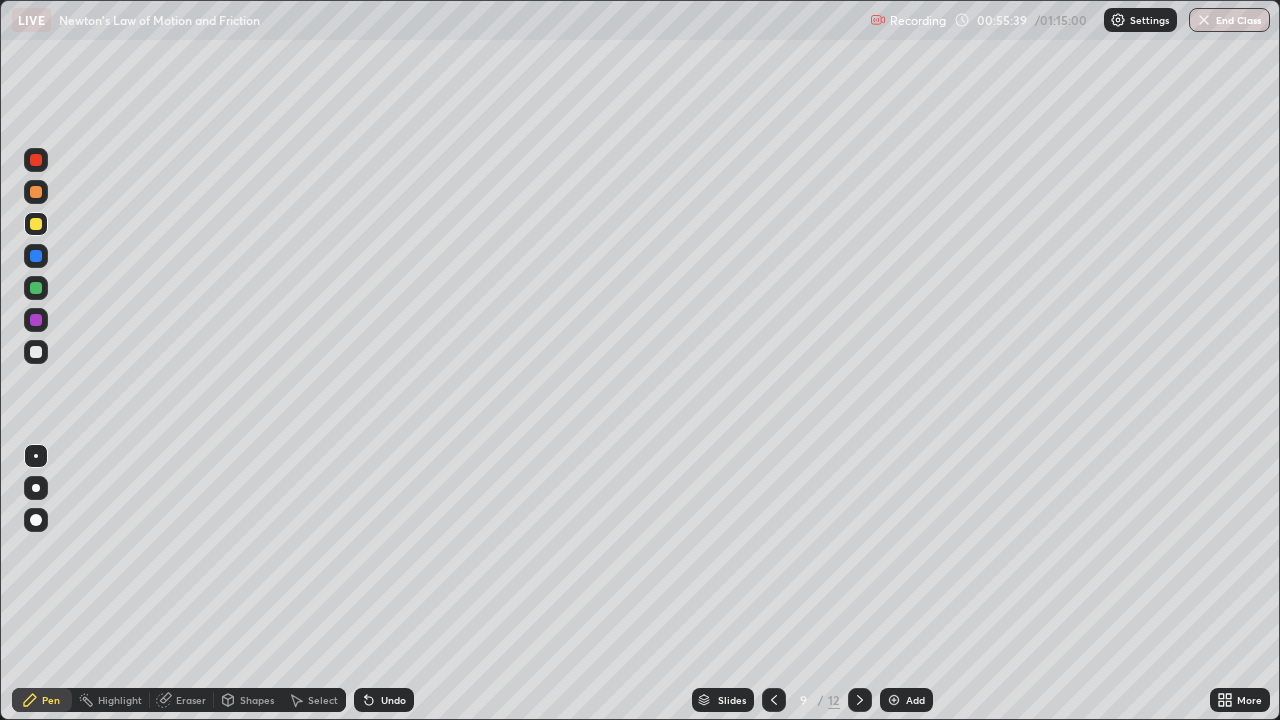 click 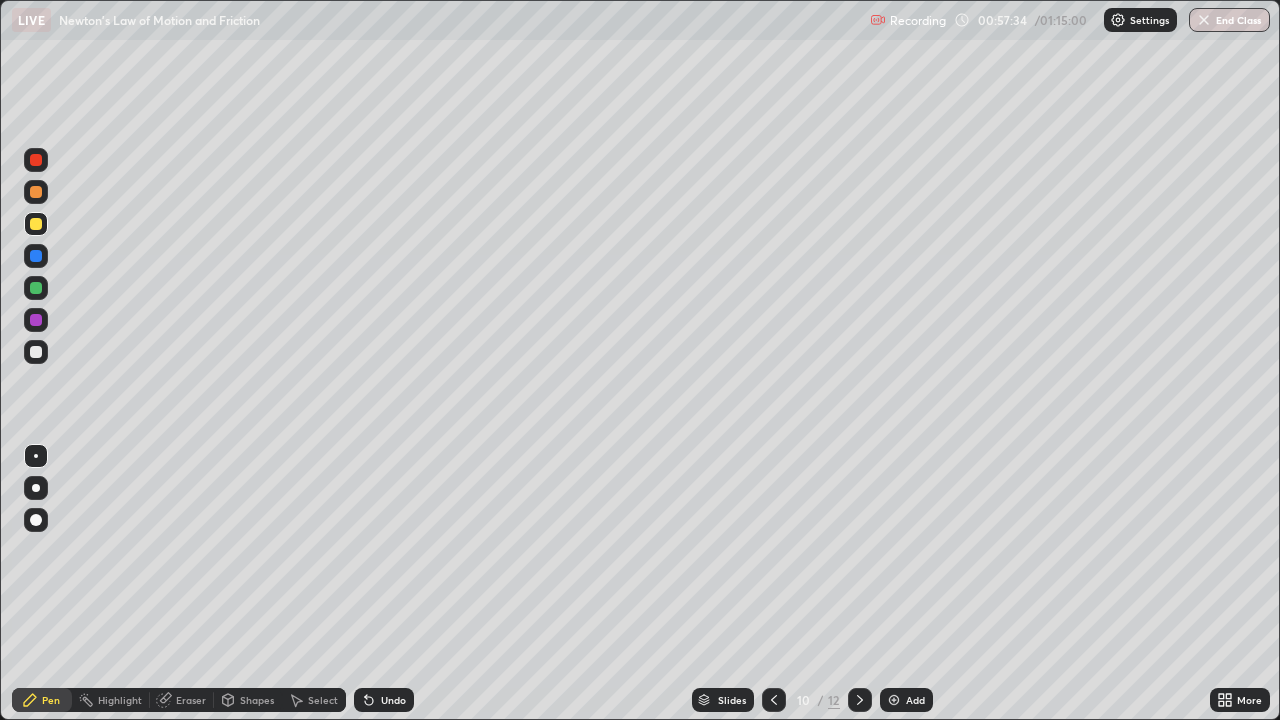 click at bounding box center [894, 700] 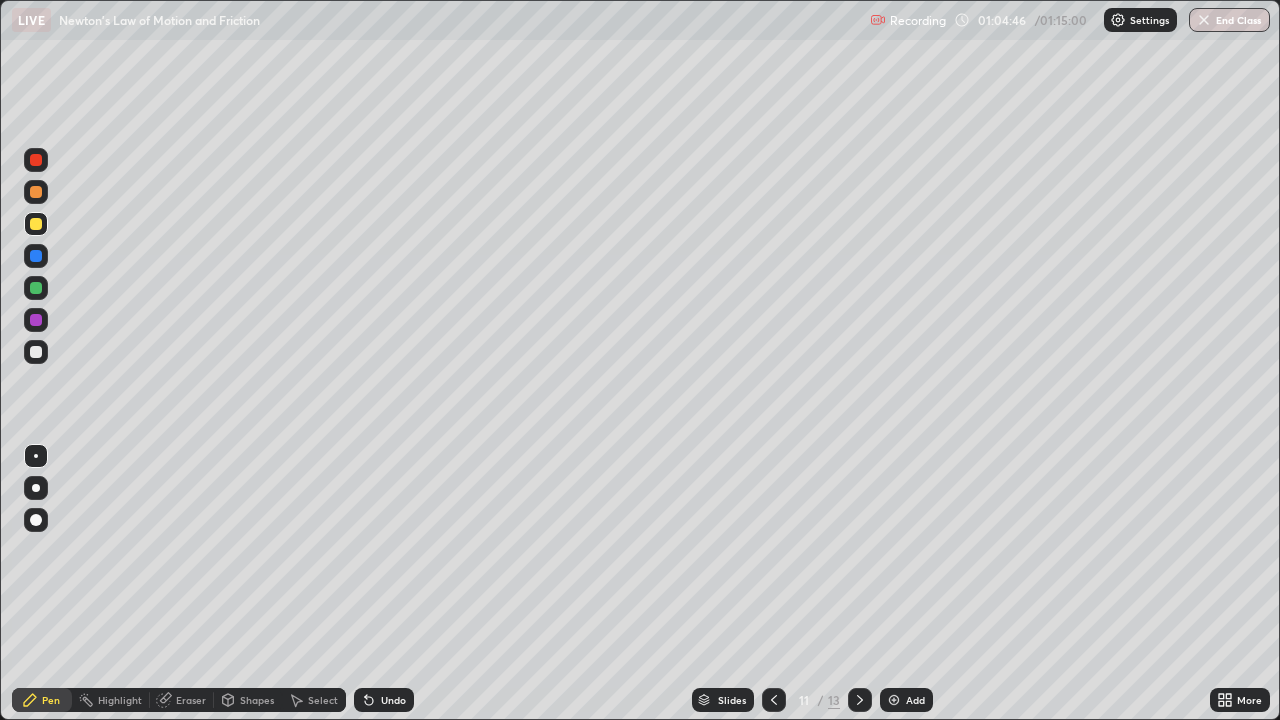 click at bounding box center [894, 700] 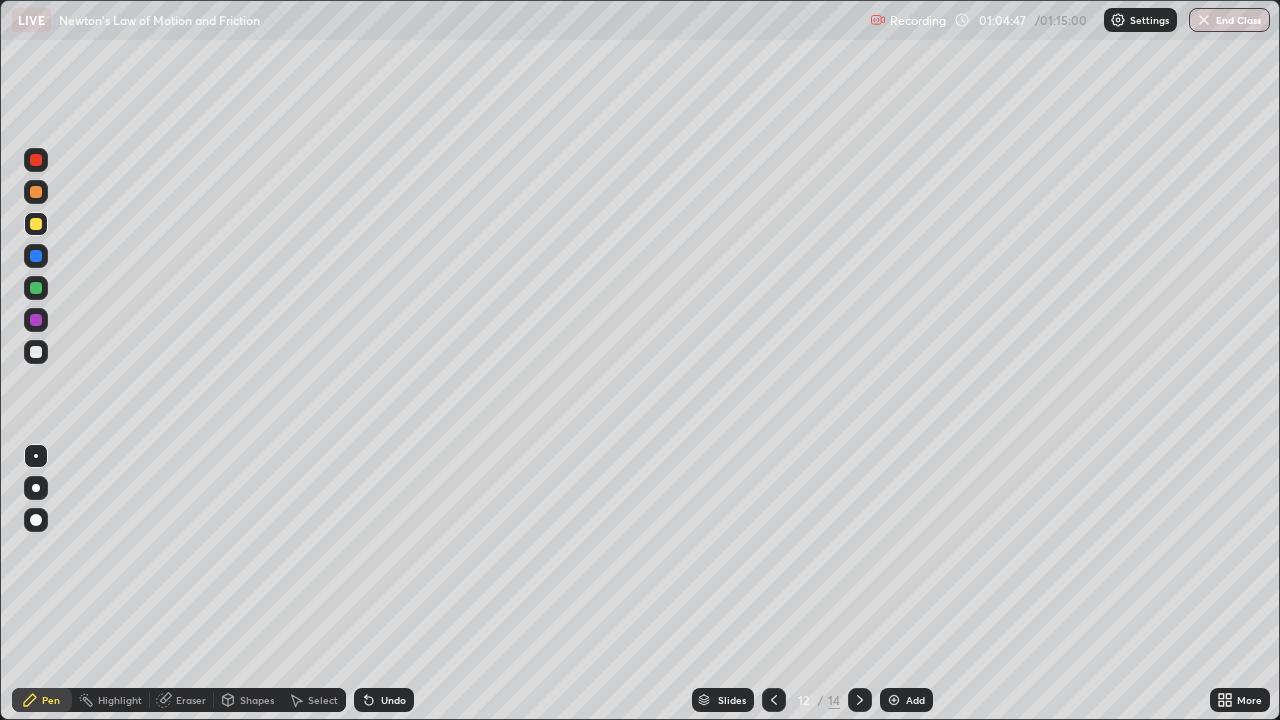 click on "Shapes" at bounding box center (248, 700) 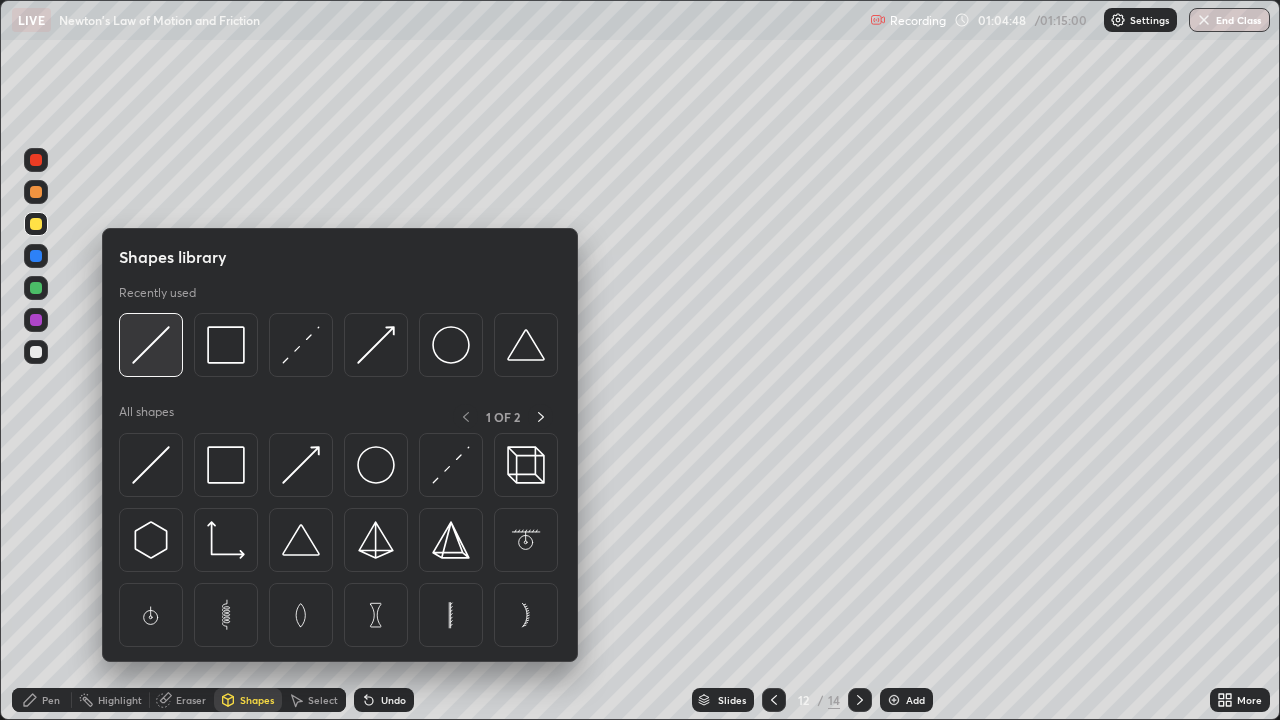 click at bounding box center (151, 345) 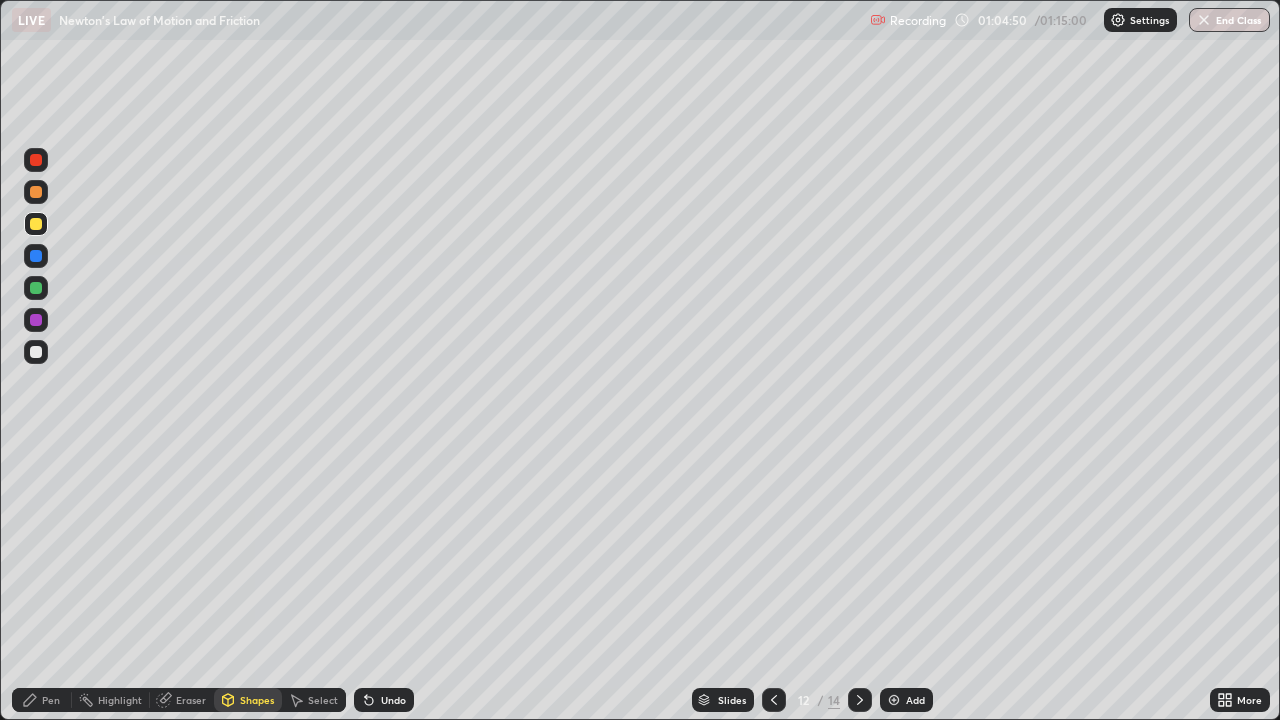 click on "Shapes" at bounding box center [257, 700] 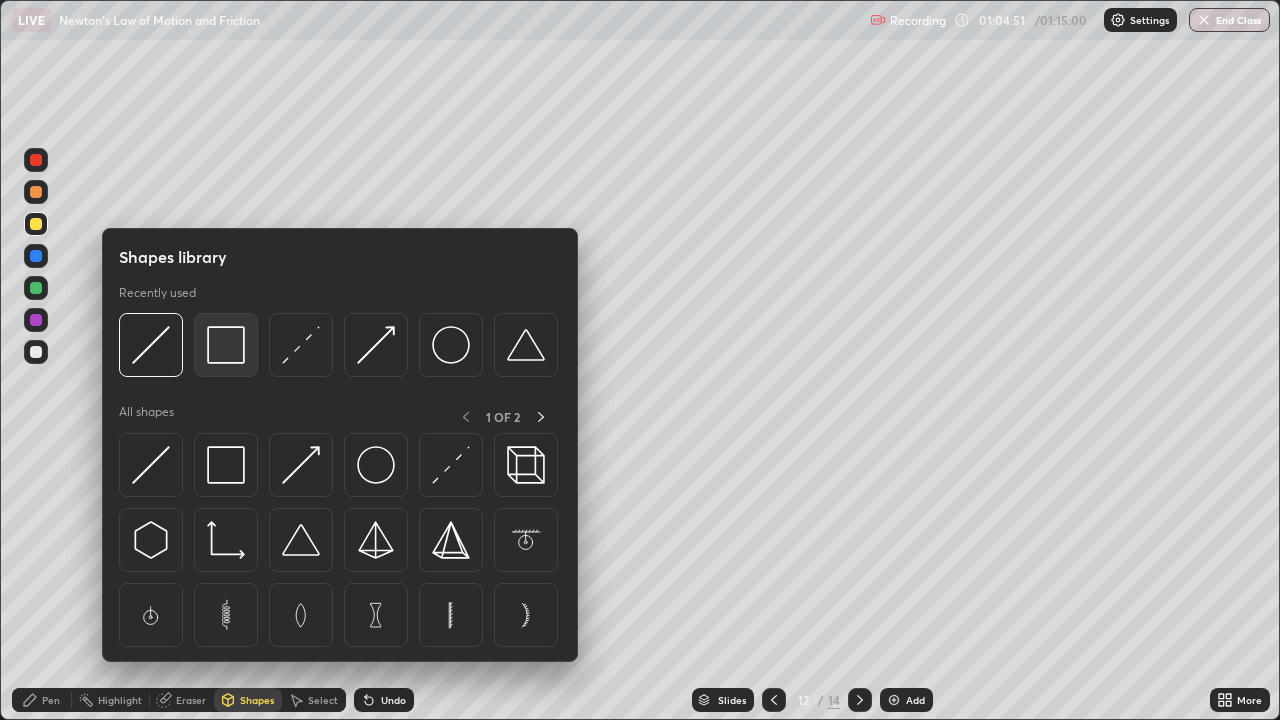 click at bounding box center [226, 345] 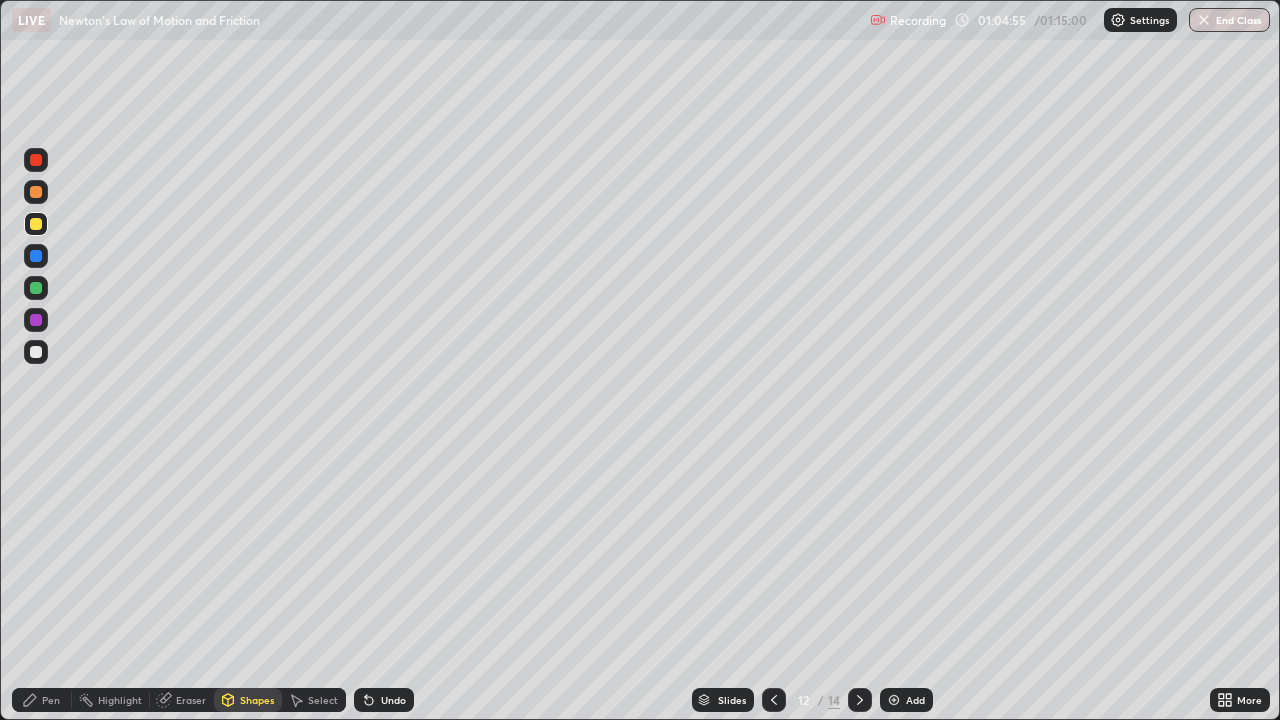click 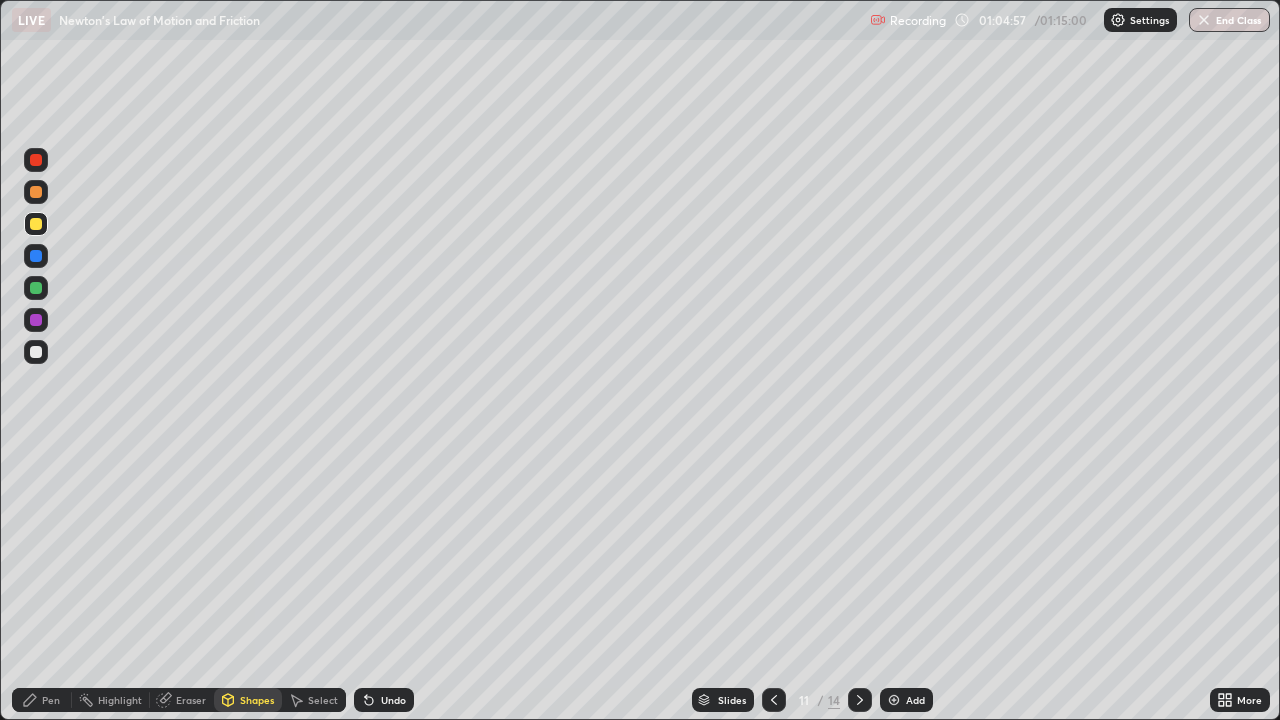 click 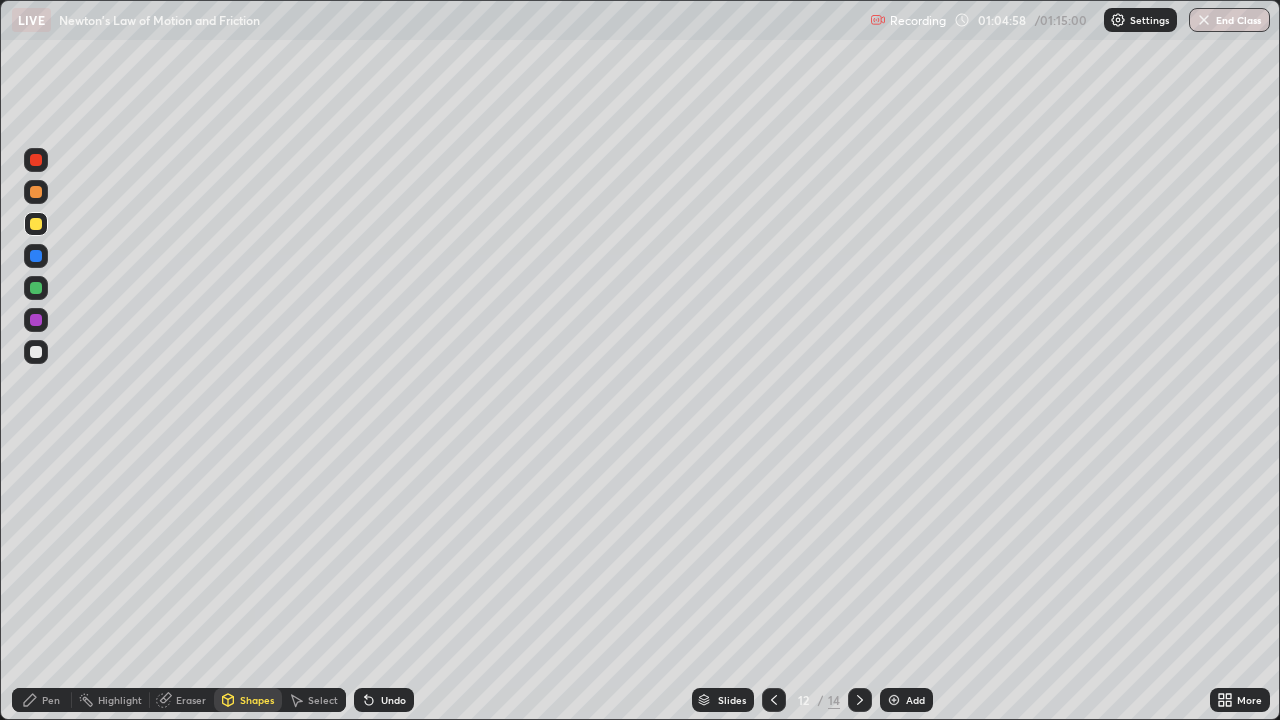 click on "Pen" at bounding box center (51, 700) 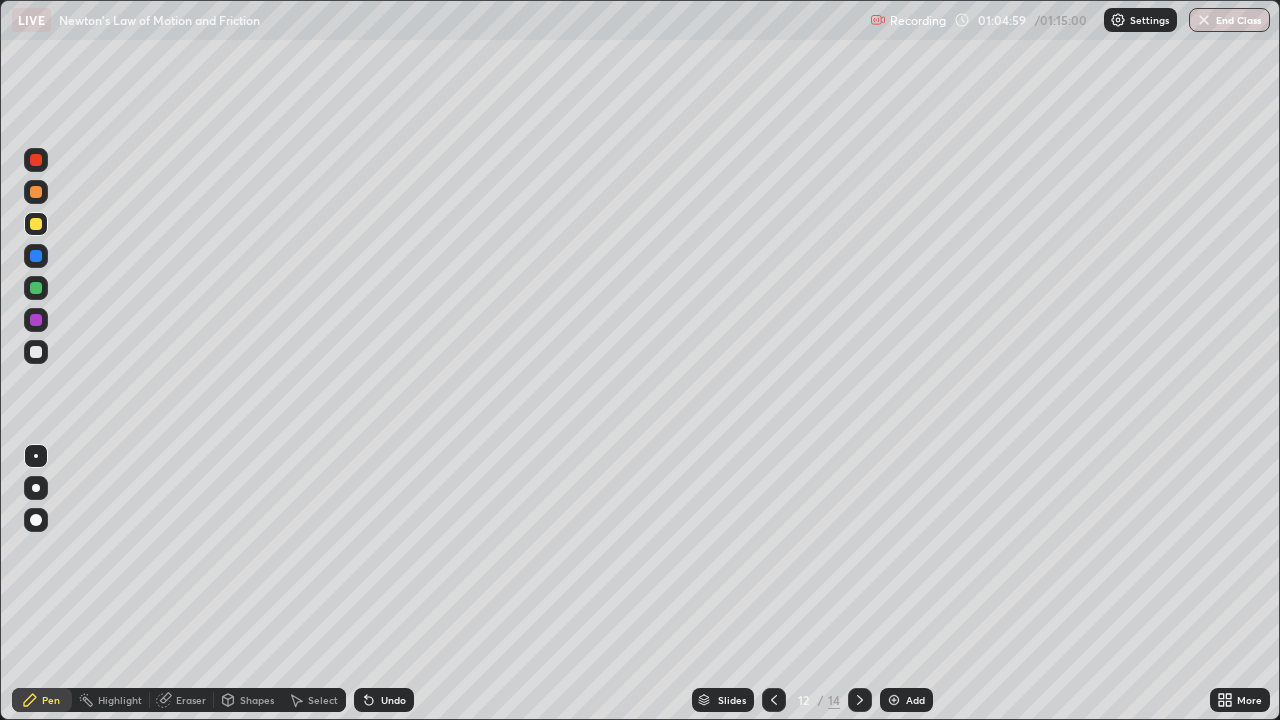click at bounding box center [36, 224] 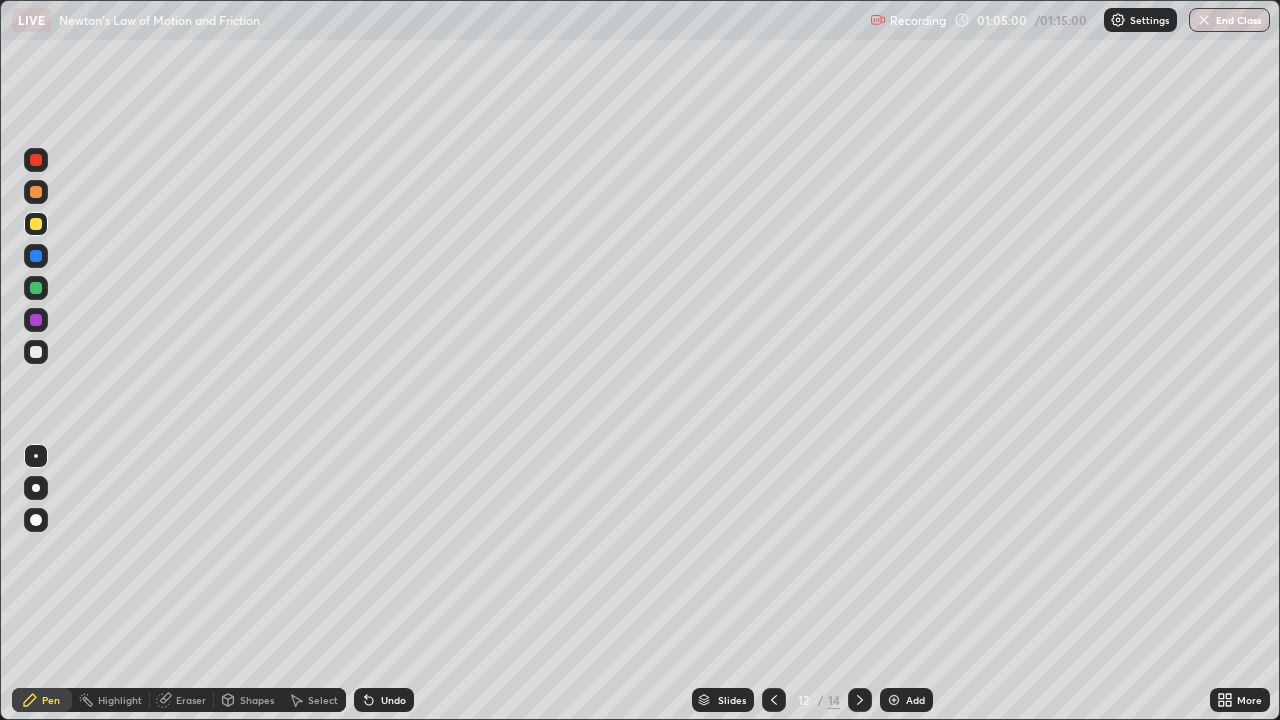 click at bounding box center (36, 256) 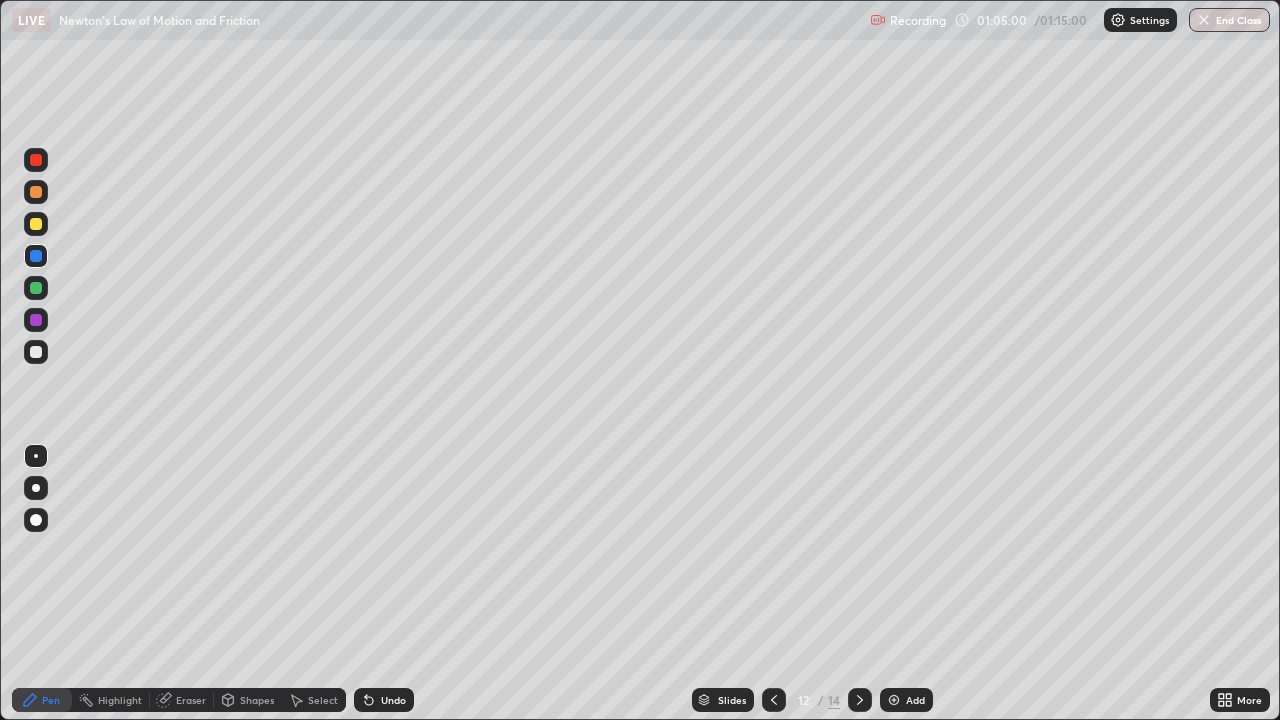 click at bounding box center (36, 352) 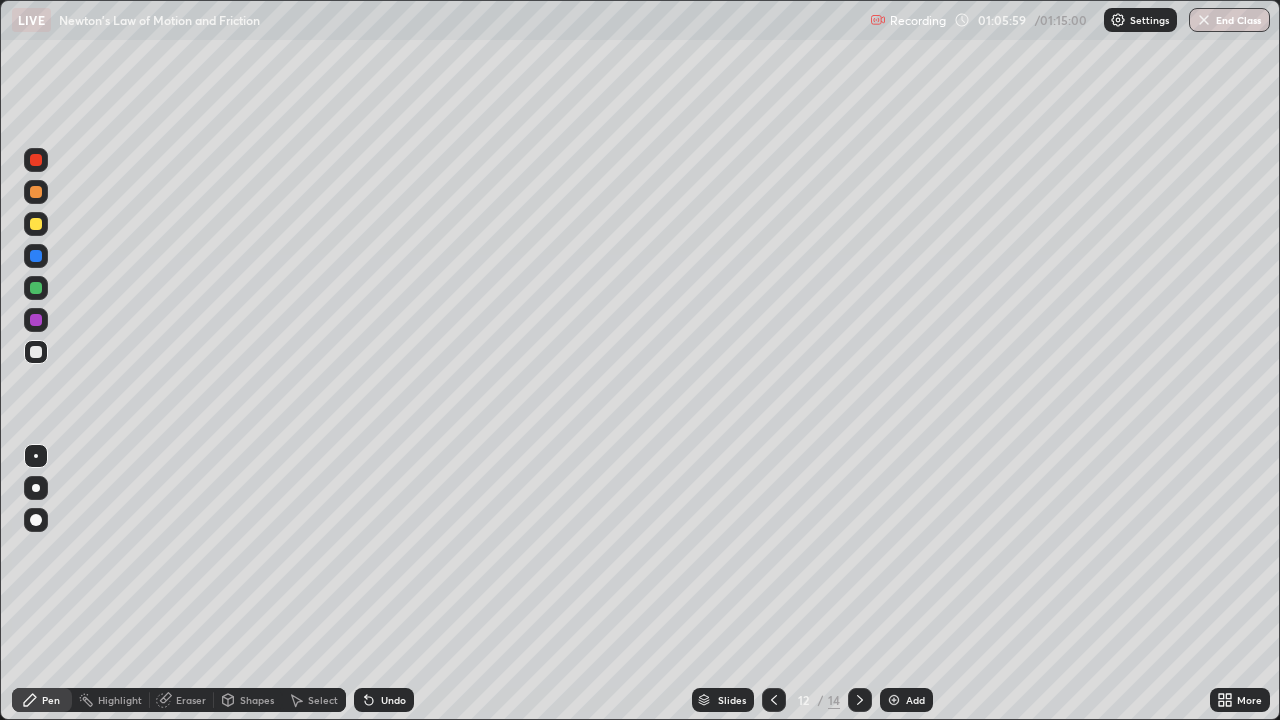 click at bounding box center (774, 700) 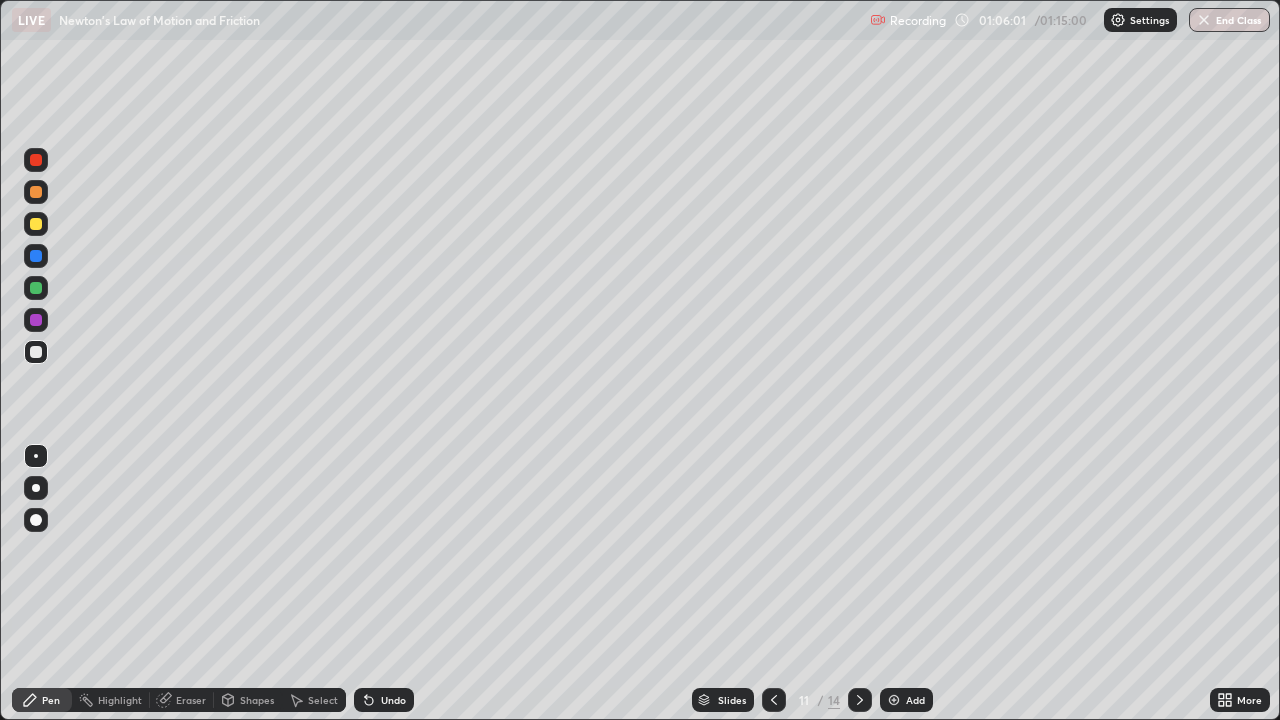click 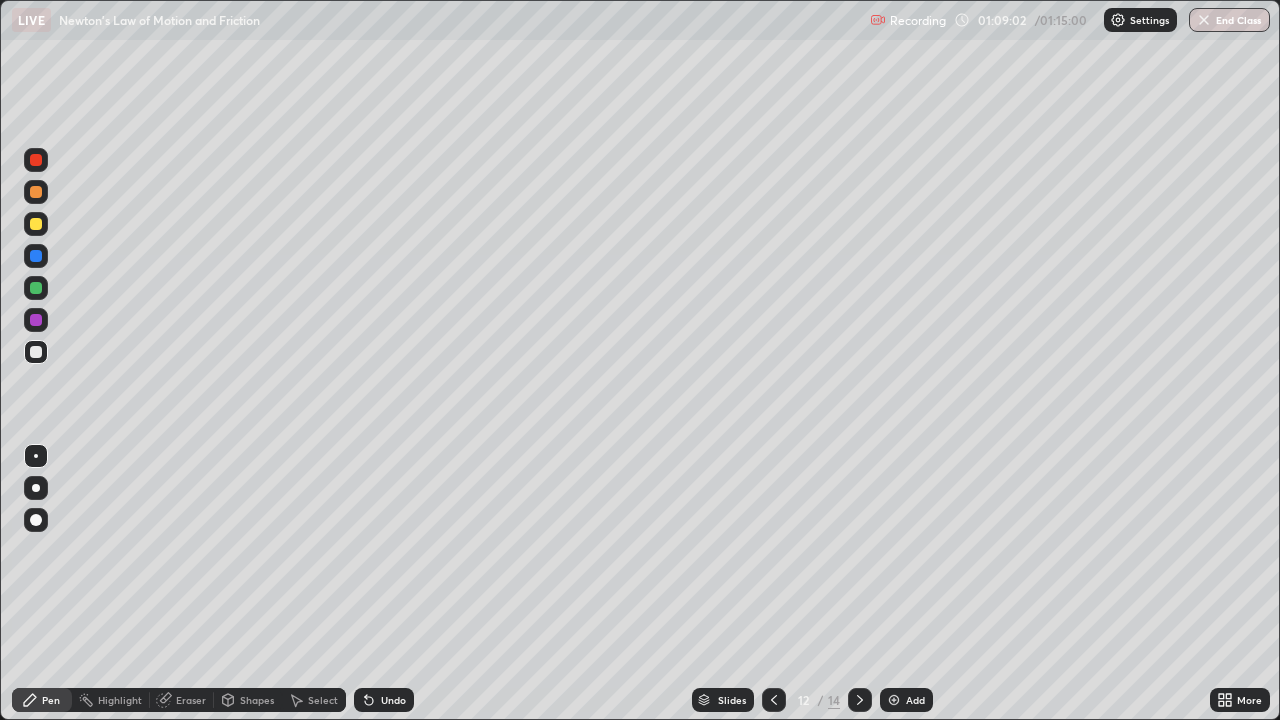 click on "End Class" at bounding box center (1229, 20) 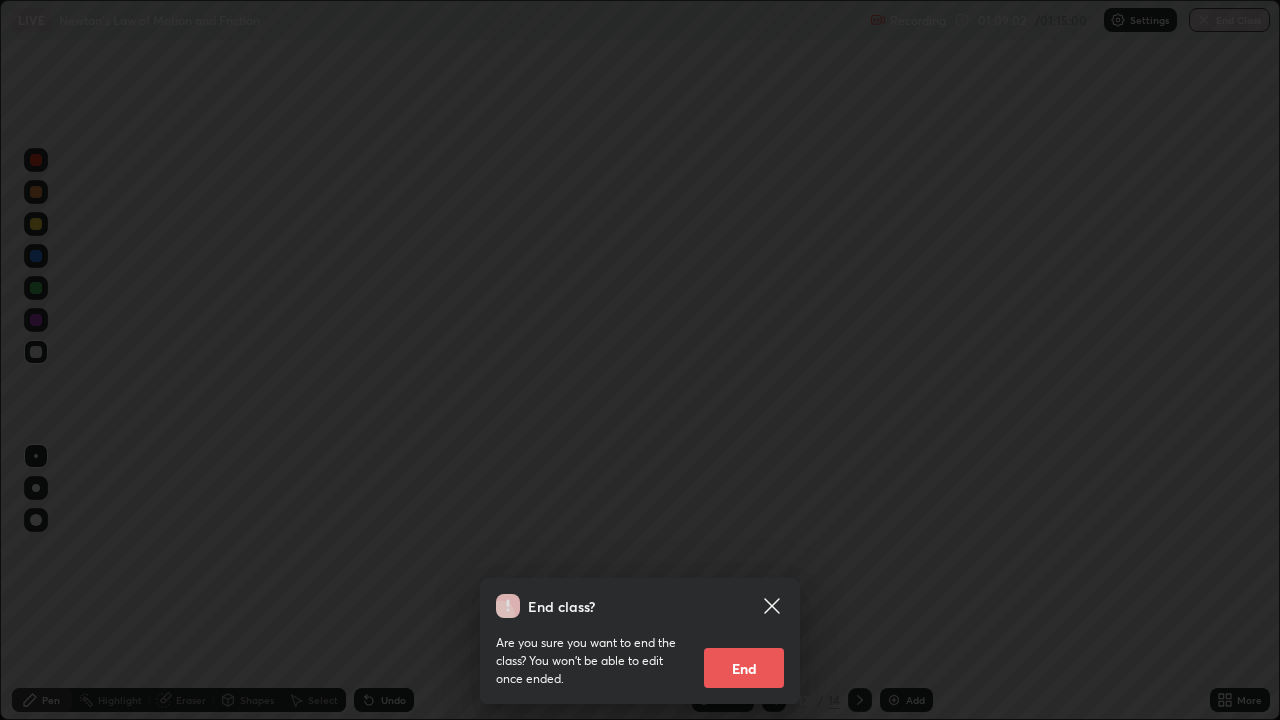 click on "End" at bounding box center (744, 668) 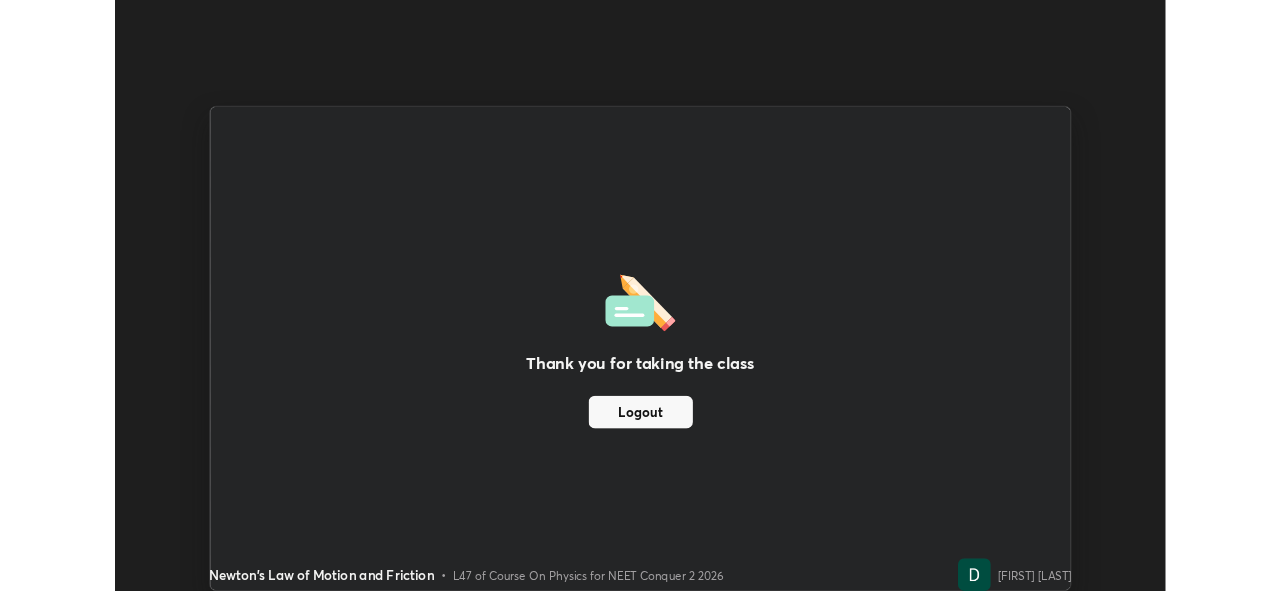scroll, scrollTop: 591, scrollLeft: 1280, axis: both 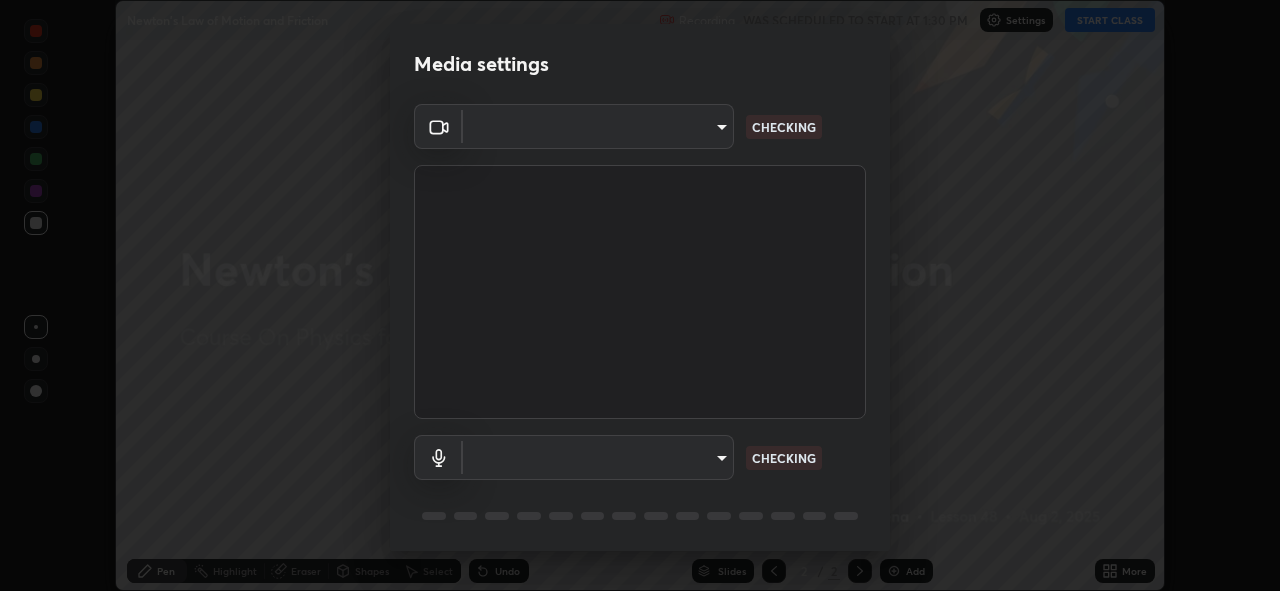 type on "6fd5a11214182fe3dbcd63879dc51230d69f1da36812afabedb7f77605f255ed" 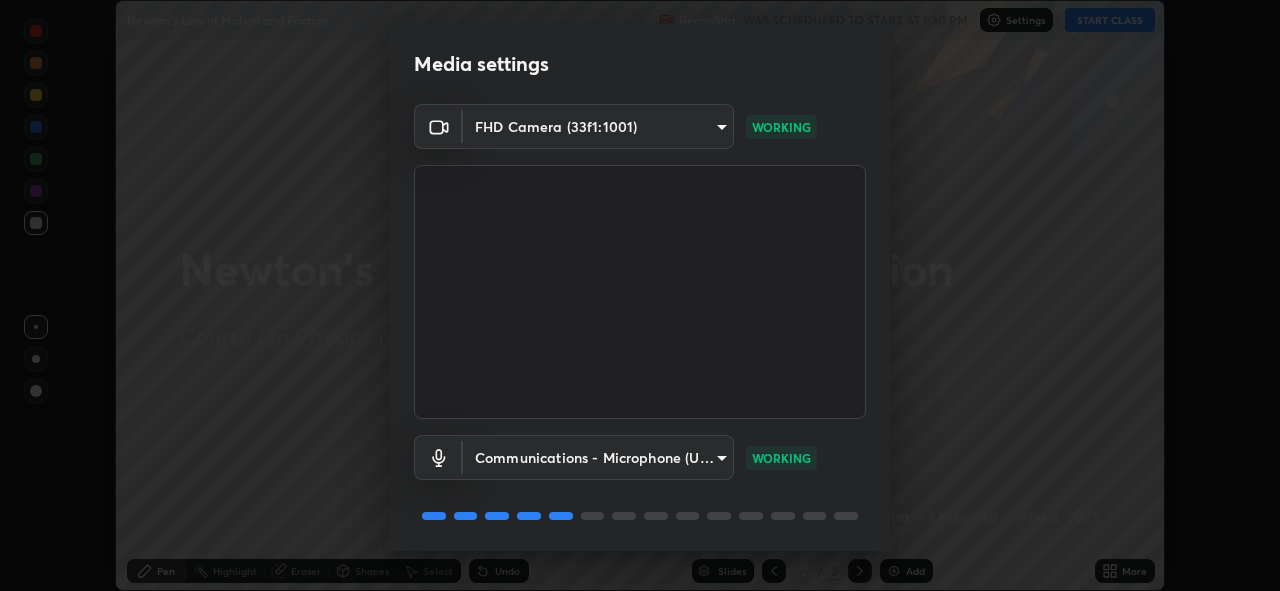 scroll, scrollTop: 65, scrollLeft: 0, axis: vertical 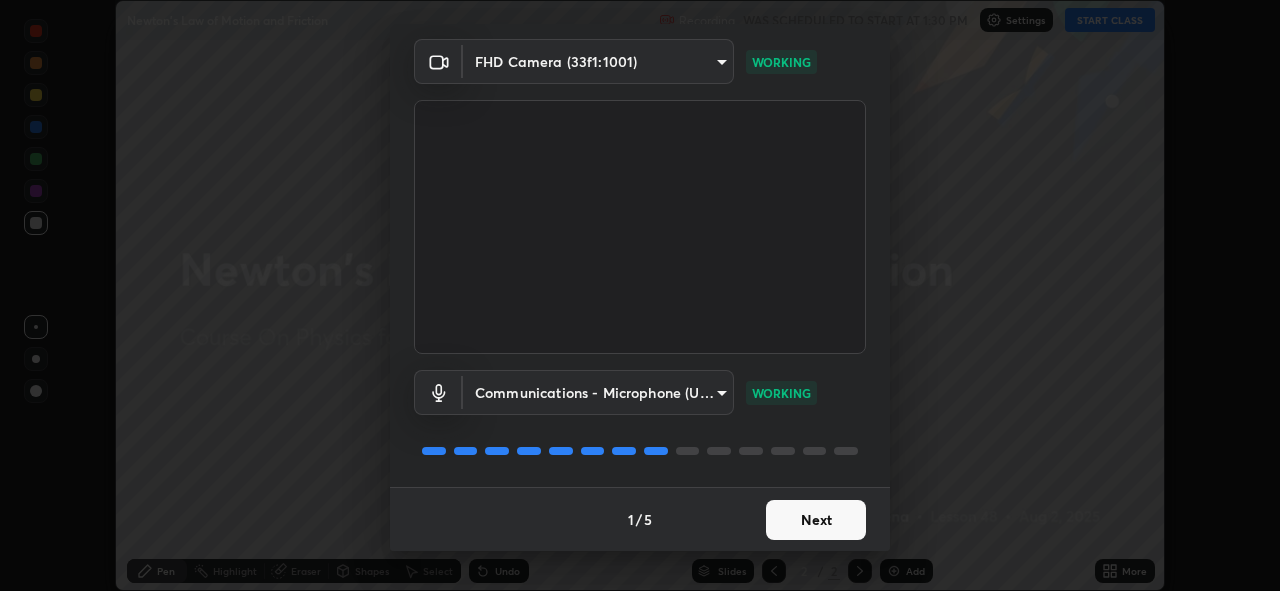 click on "Next" at bounding box center [816, 520] 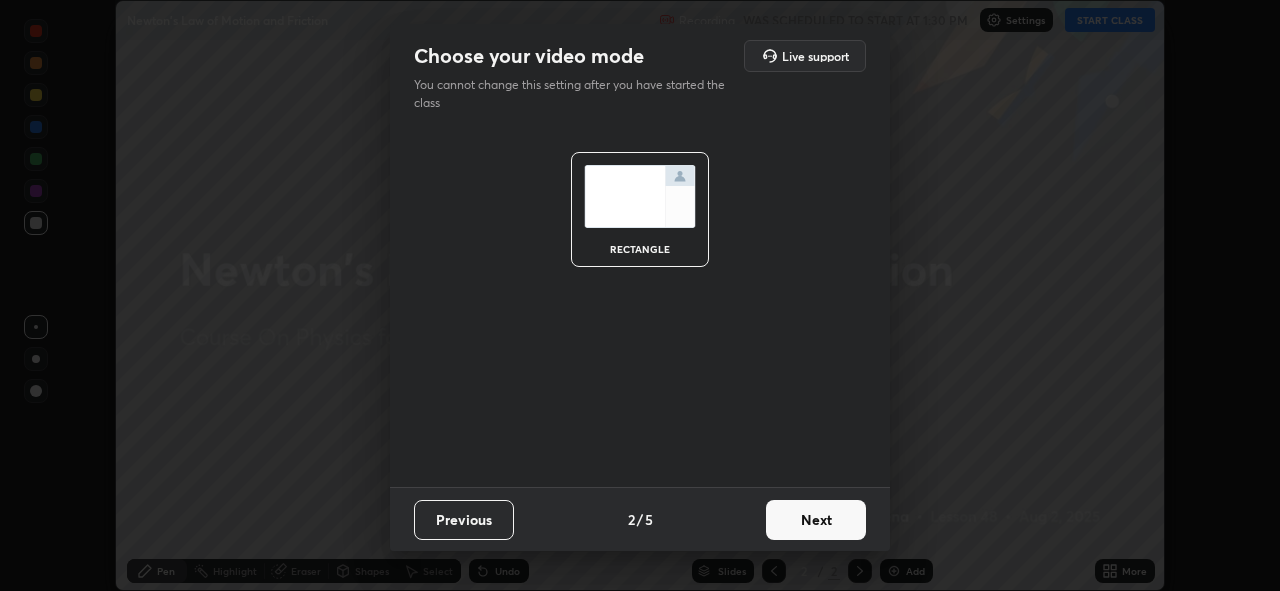 scroll, scrollTop: 0, scrollLeft: 0, axis: both 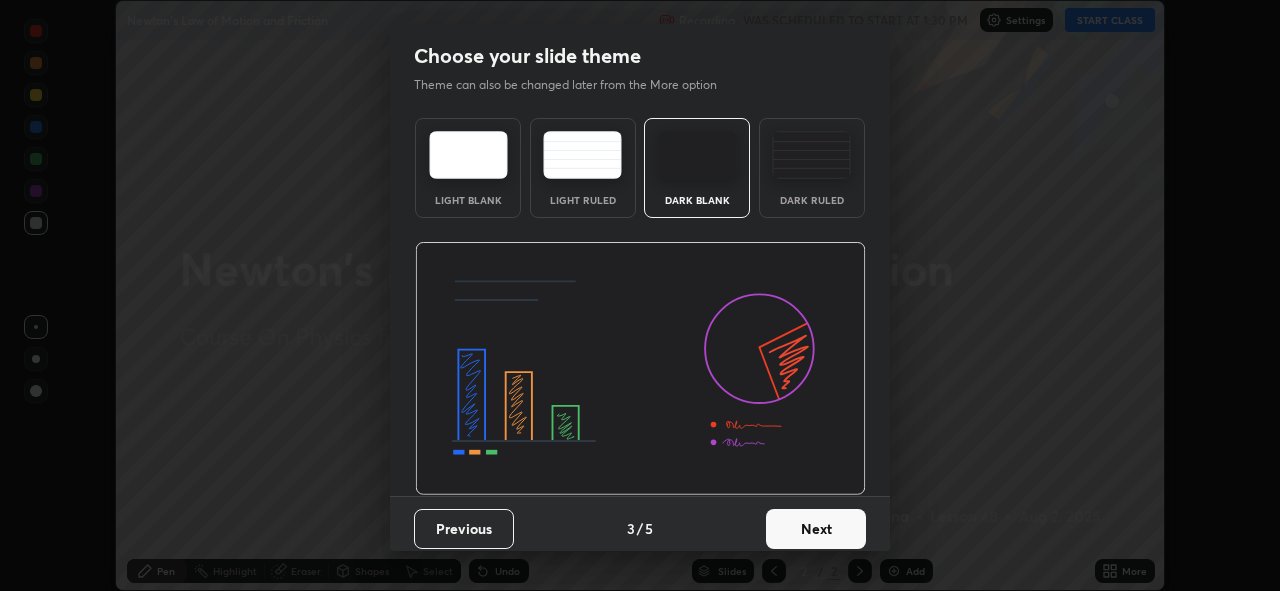 click on "Next" at bounding box center [816, 529] 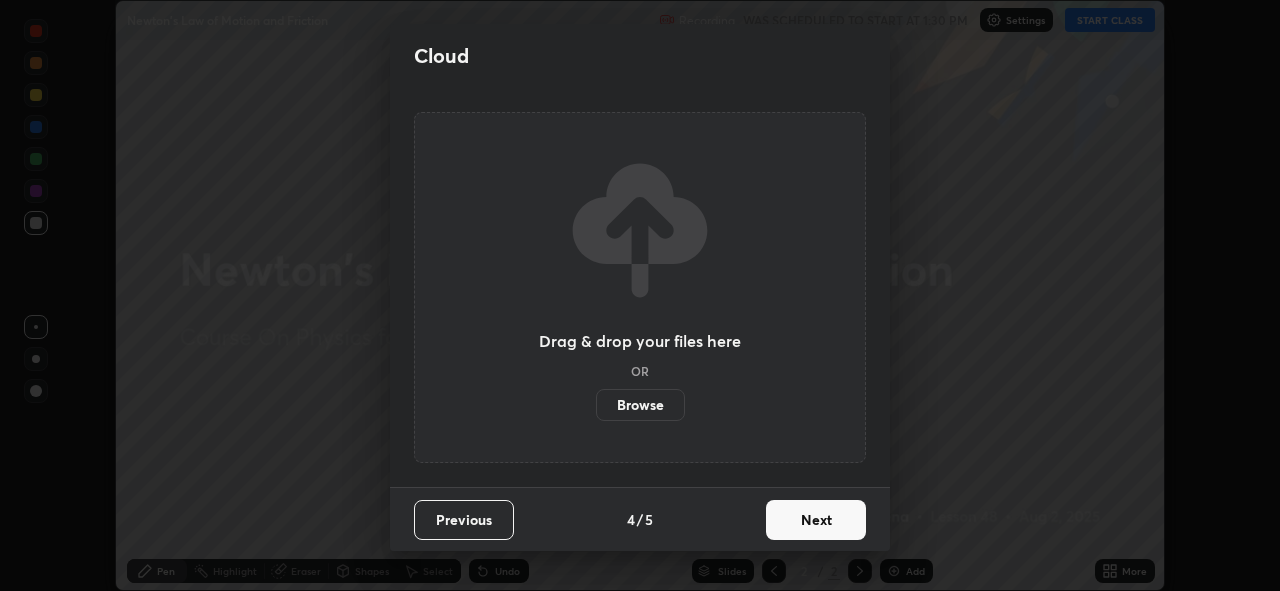 click on "Next" at bounding box center (816, 520) 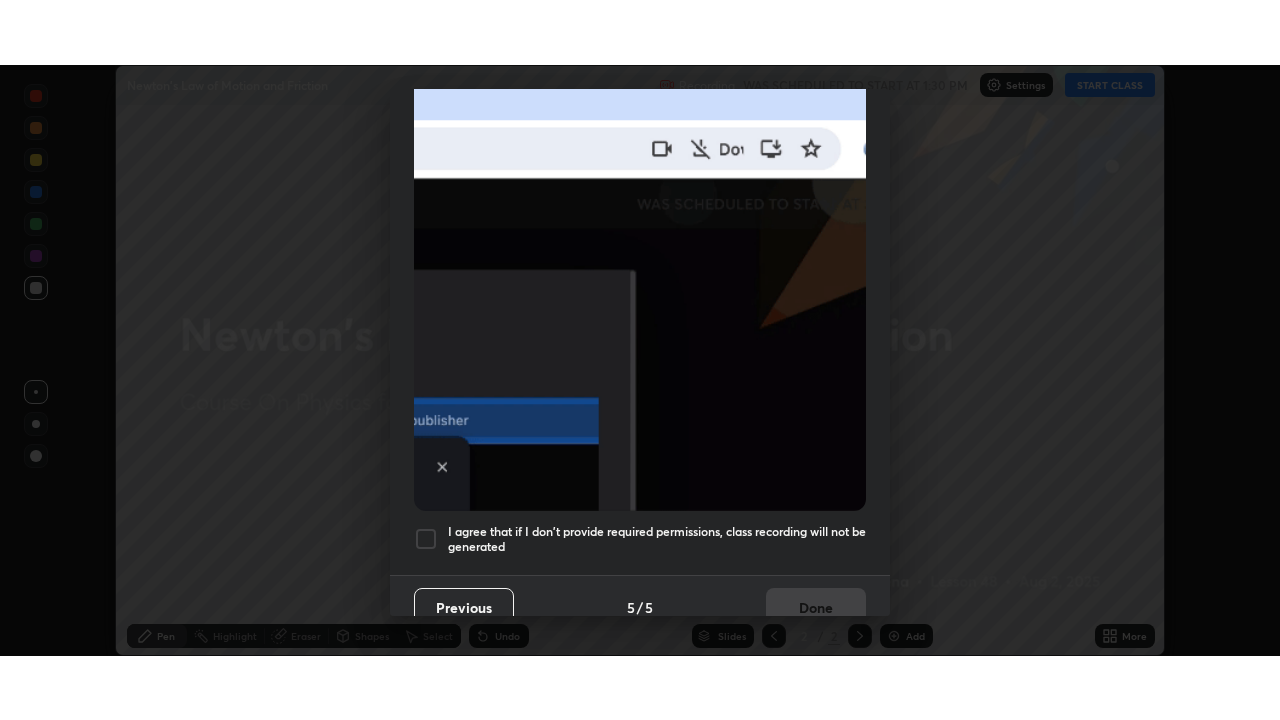 scroll, scrollTop: 473, scrollLeft: 0, axis: vertical 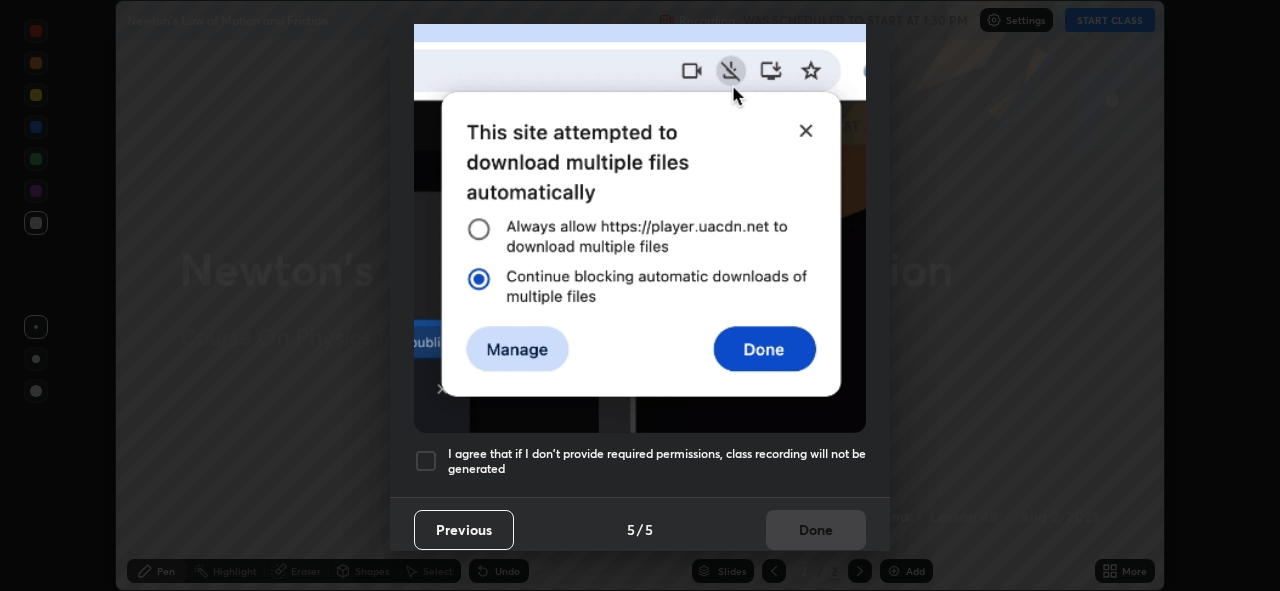 click at bounding box center (426, 461) 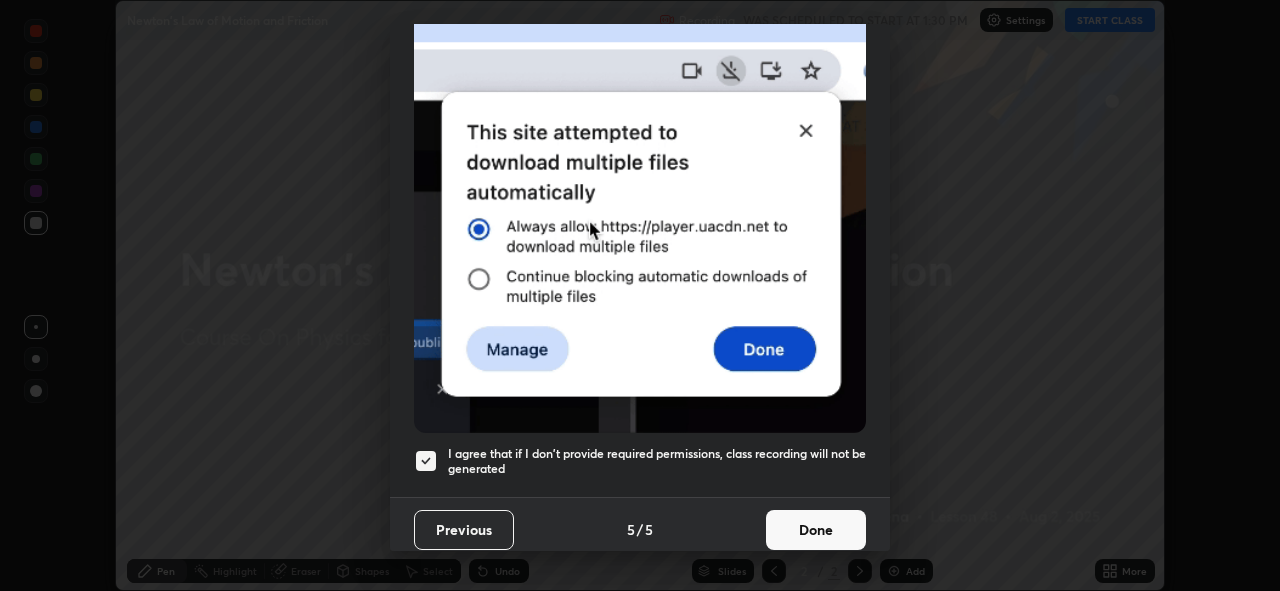 click on "Done" at bounding box center (816, 530) 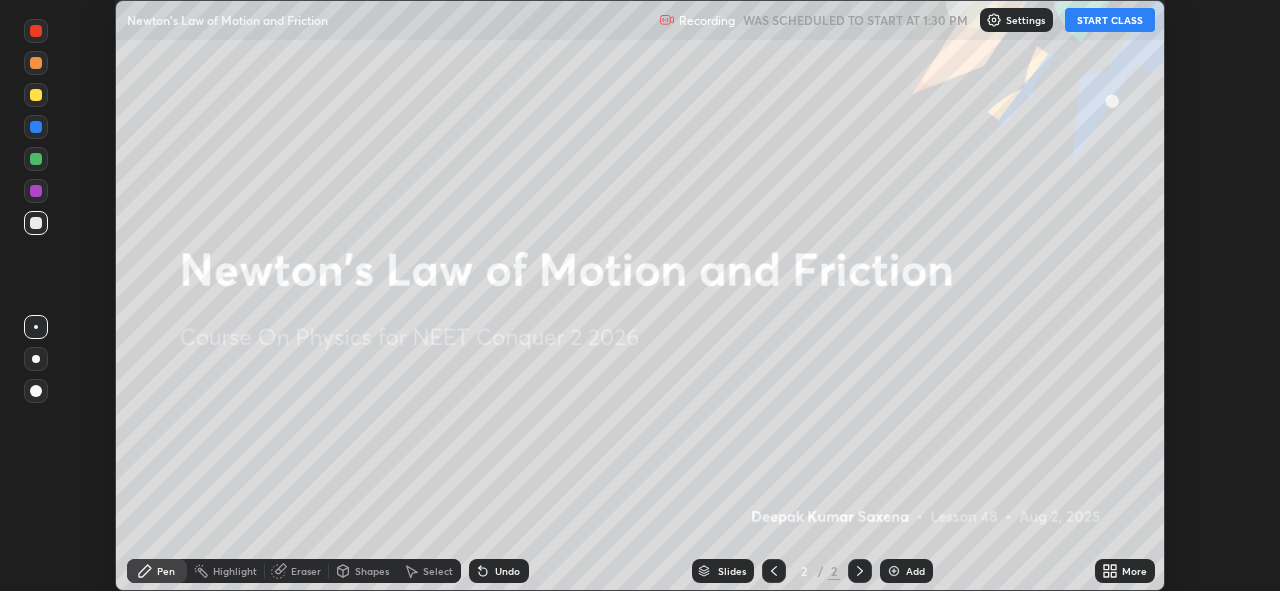 click 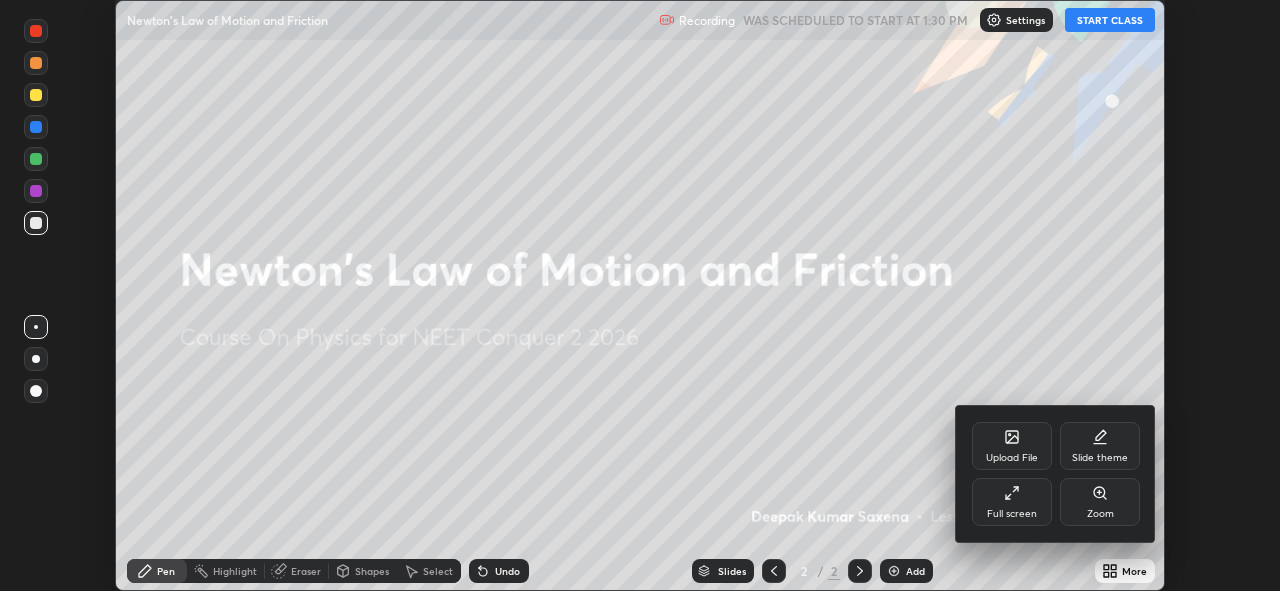 click on "Full screen" at bounding box center [1012, 502] 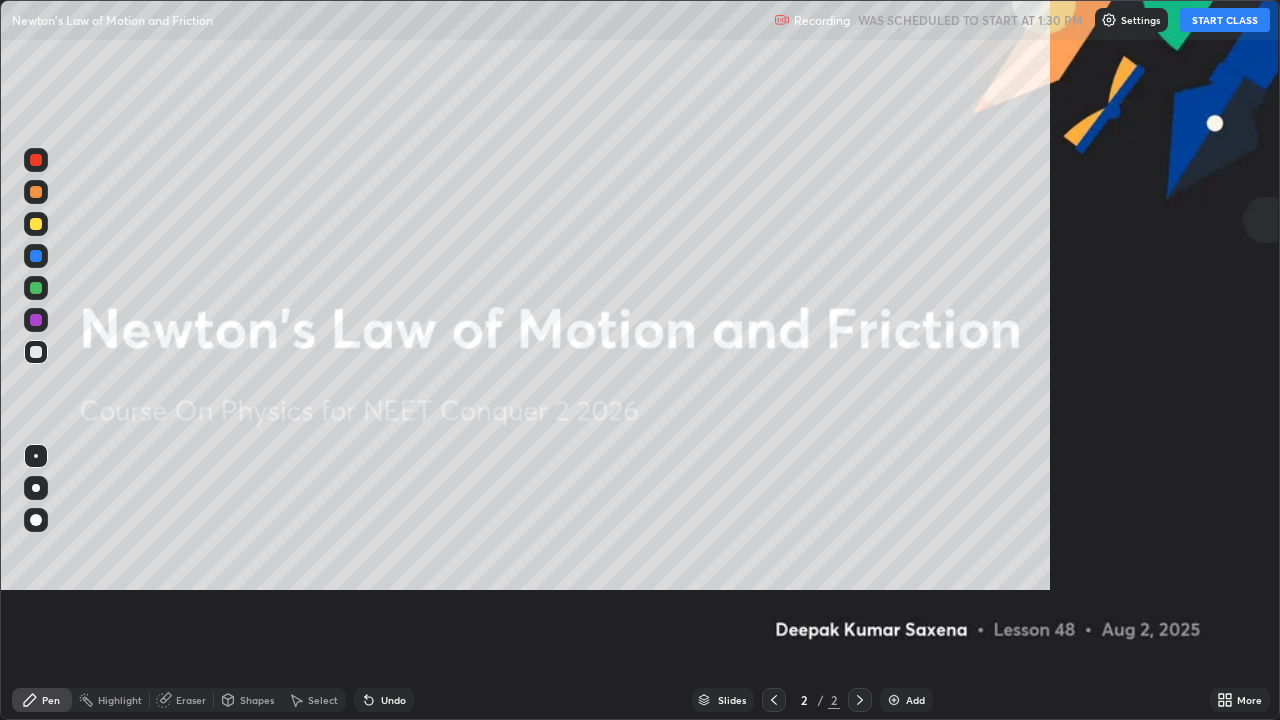 scroll, scrollTop: 99280, scrollLeft: 98720, axis: both 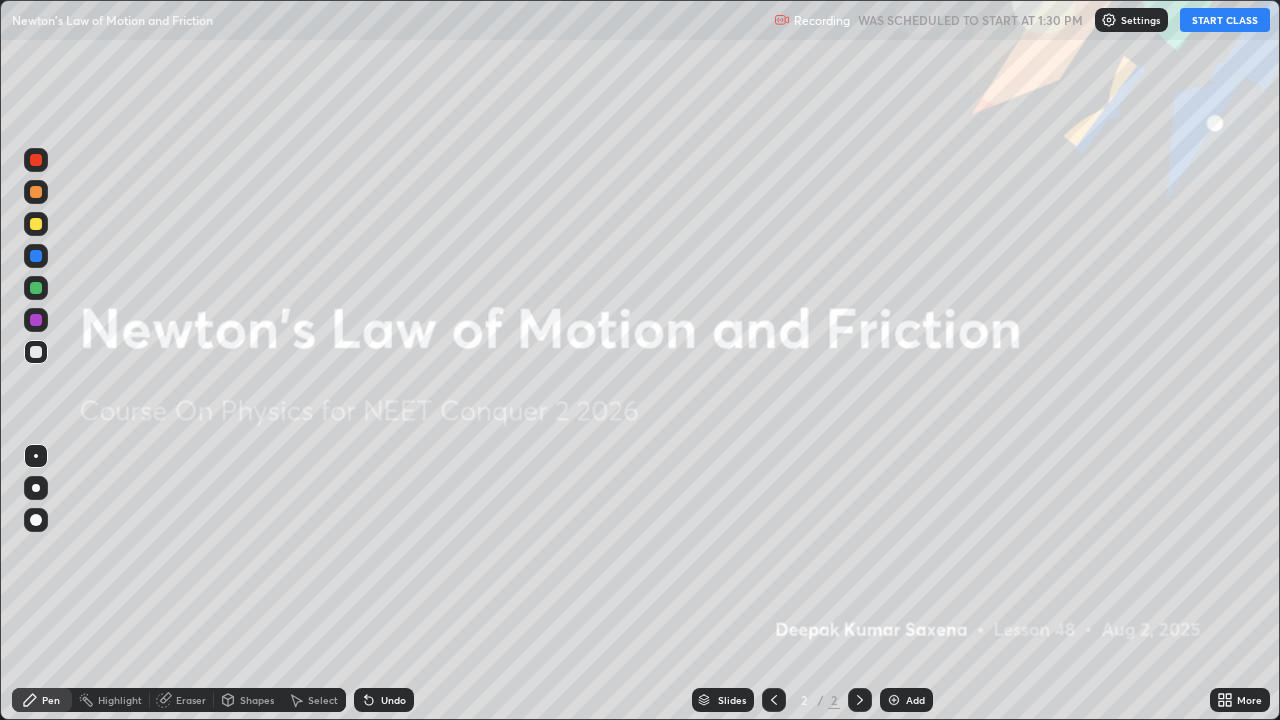 click on "START CLASS" at bounding box center [1225, 20] 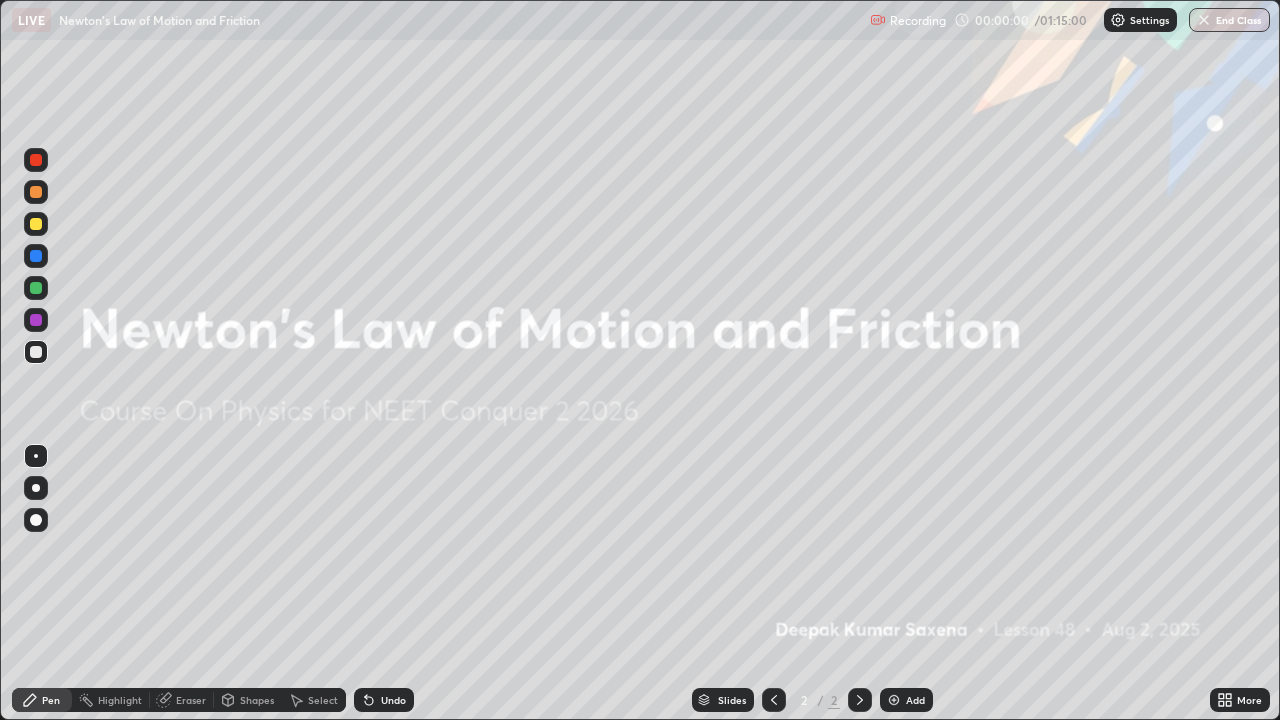 click on "Add" at bounding box center [915, 700] 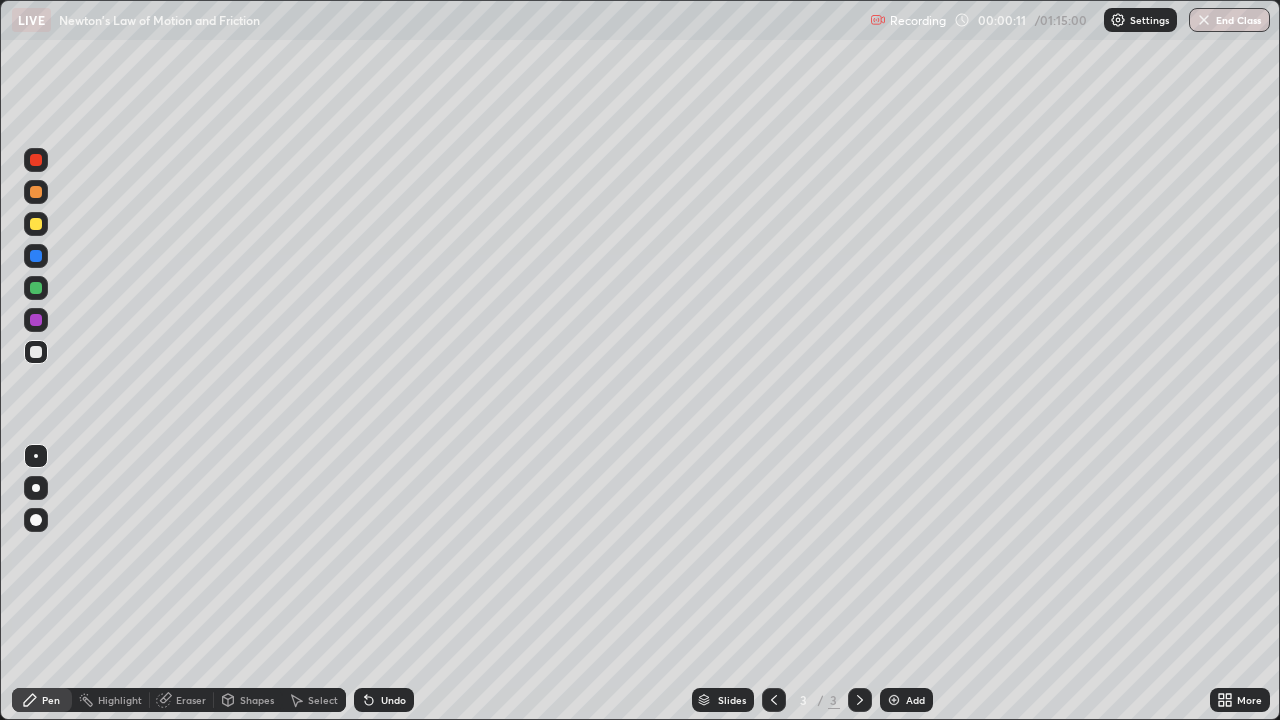 click on "Shapes" at bounding box center [257, 700] 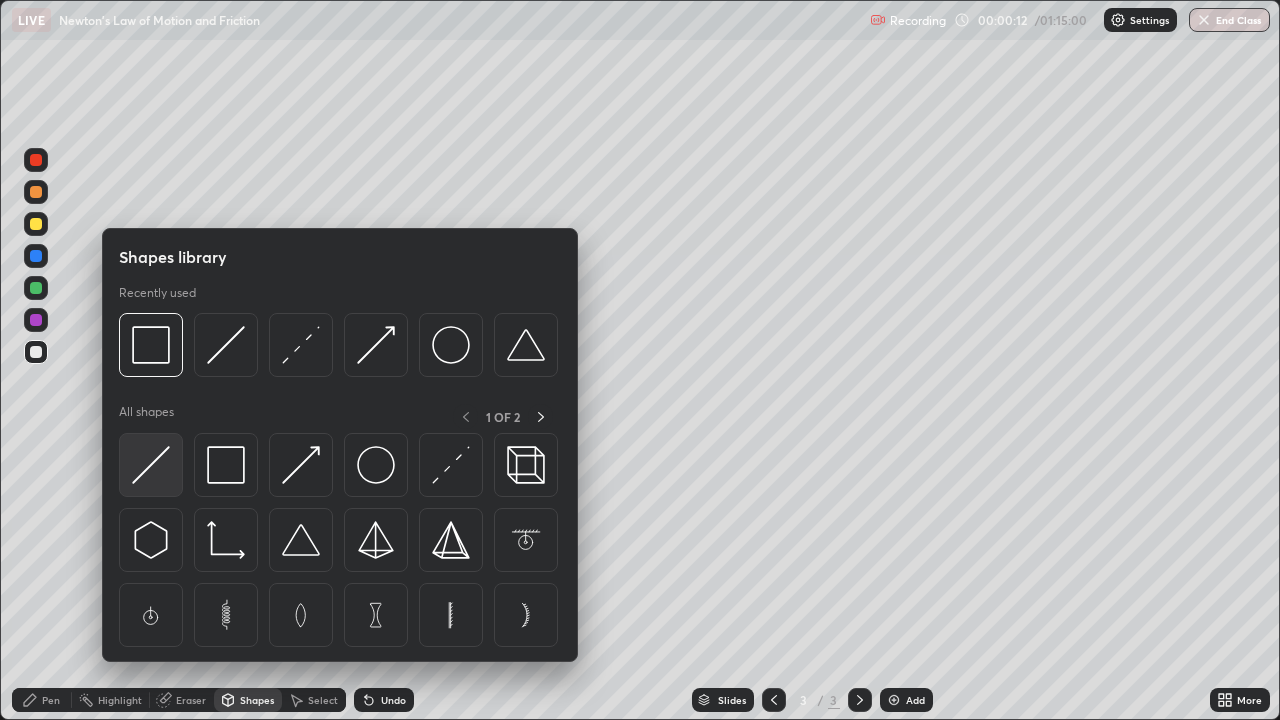 click at bounding box center [151, 465] 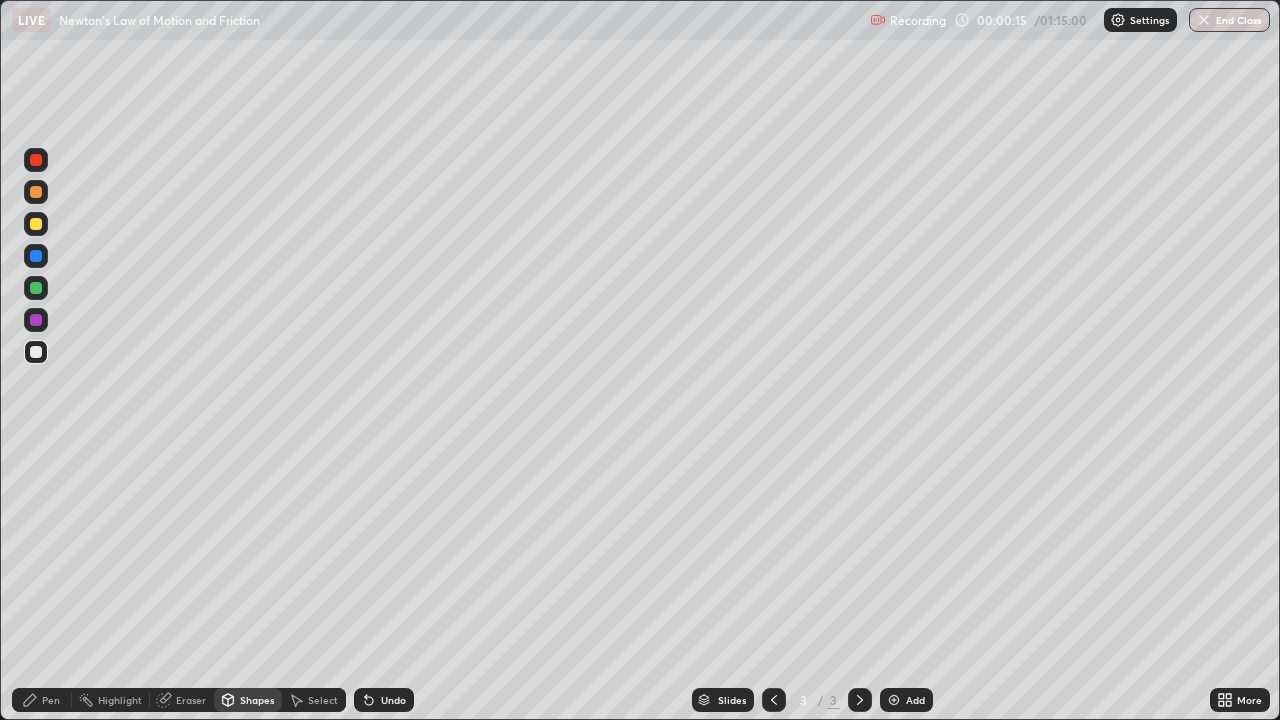 click on "Shapes" at bounding box center (257, 700) 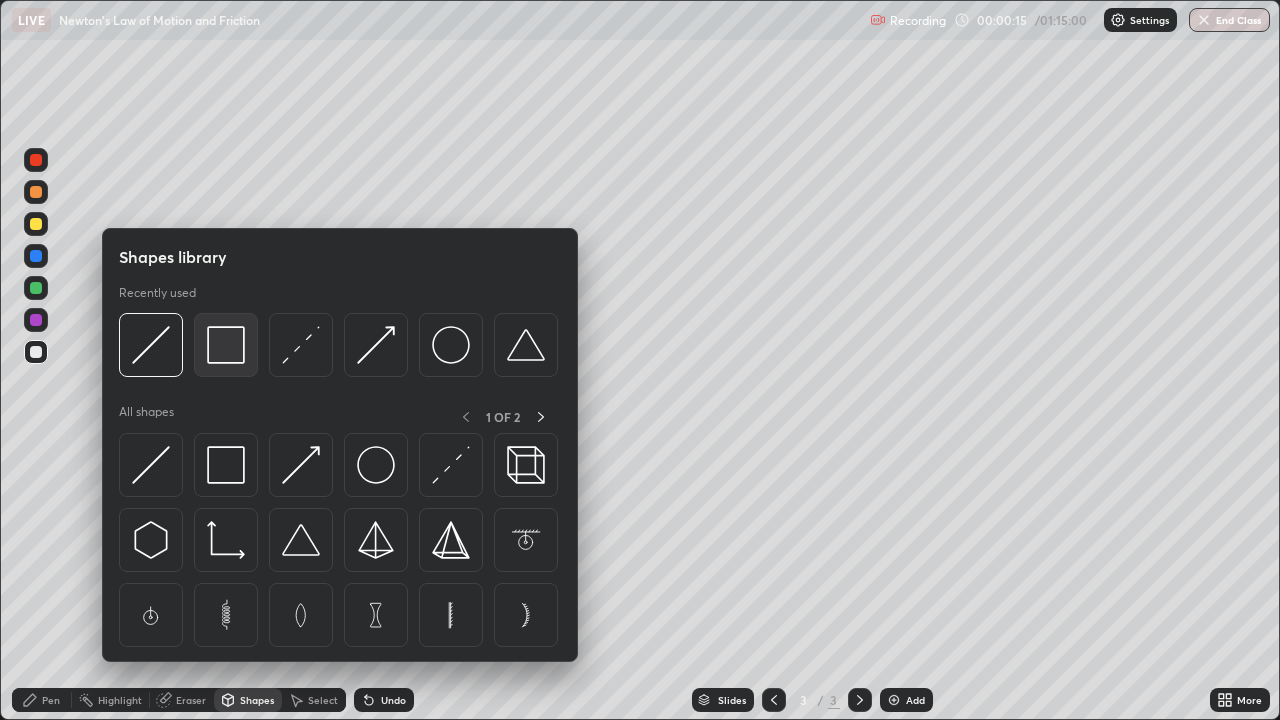 click at bounding box center [226, 345] 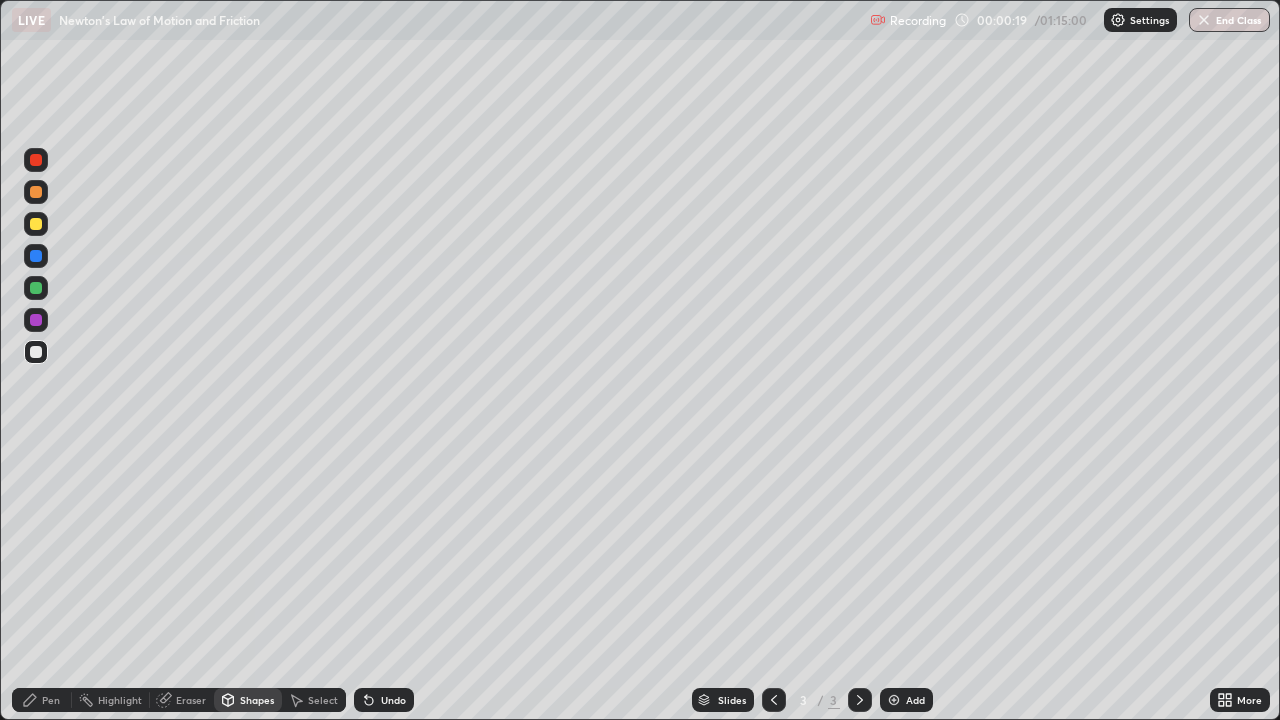 click at bounding box center [36, 224] 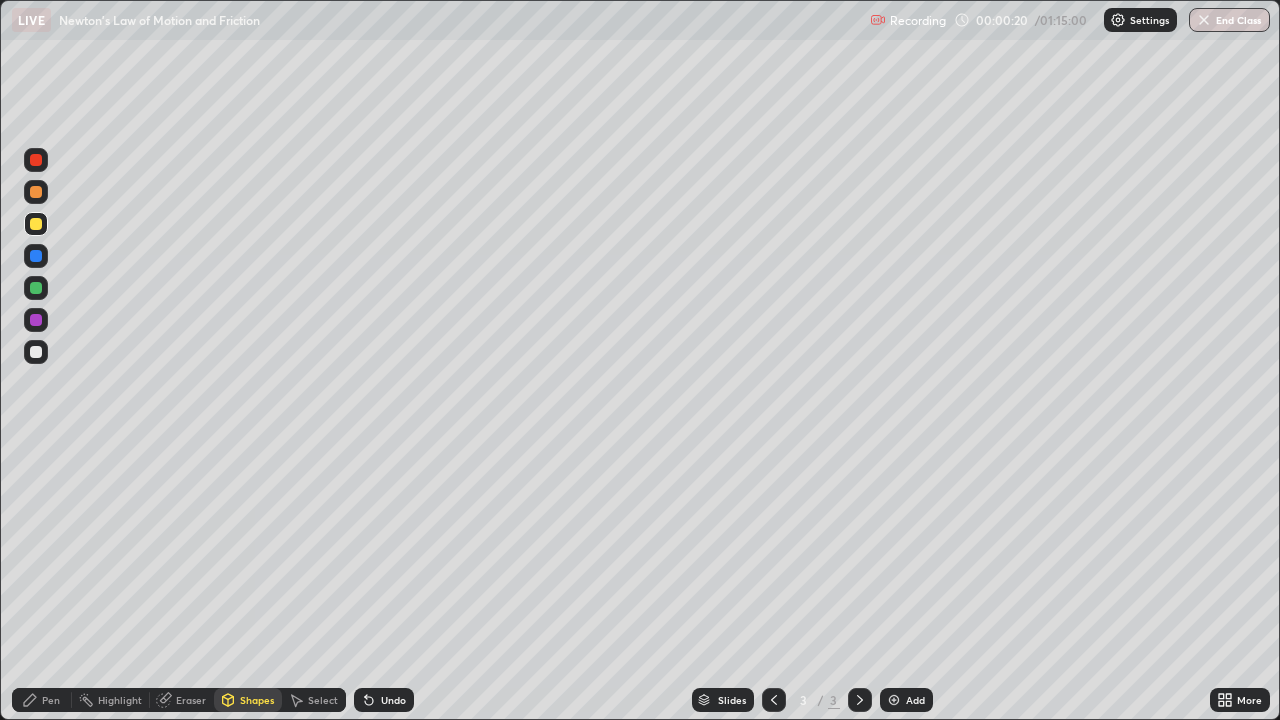 click on "Shapes" at bounding box center [257, 700] 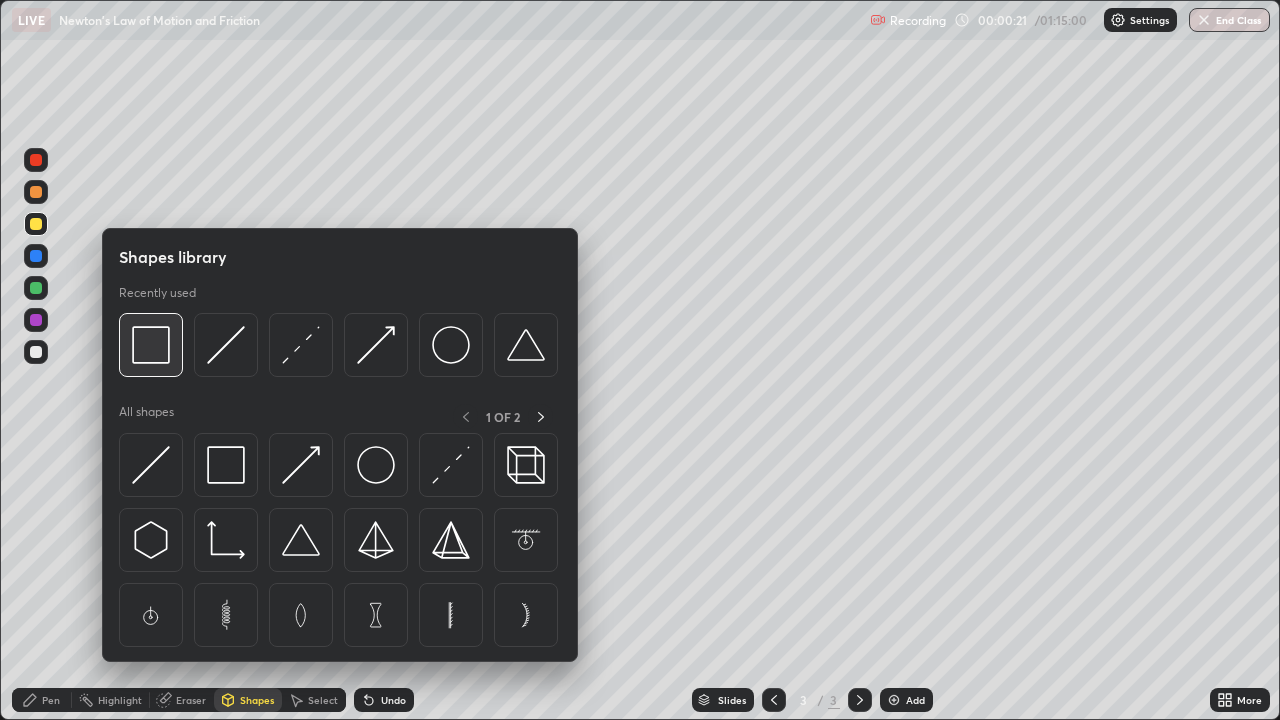 click at bounding box center (151, 345) 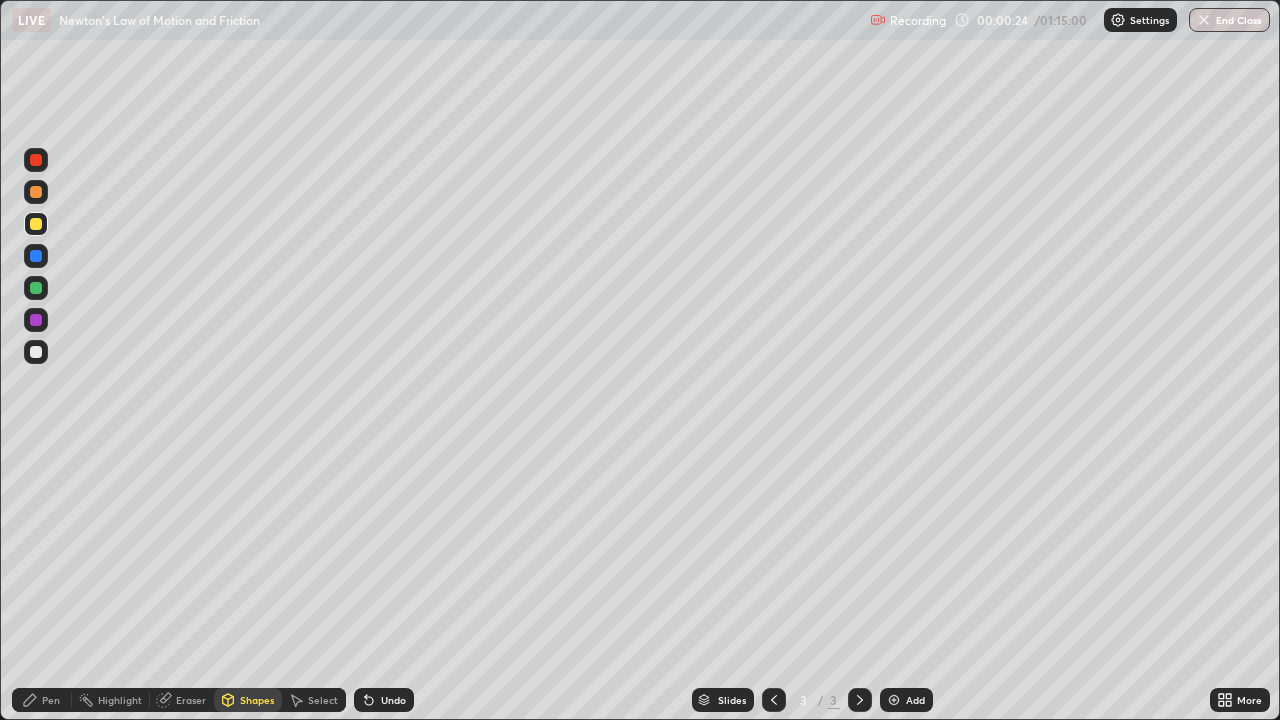 click on "Pen" at bounding box center (42, 700) 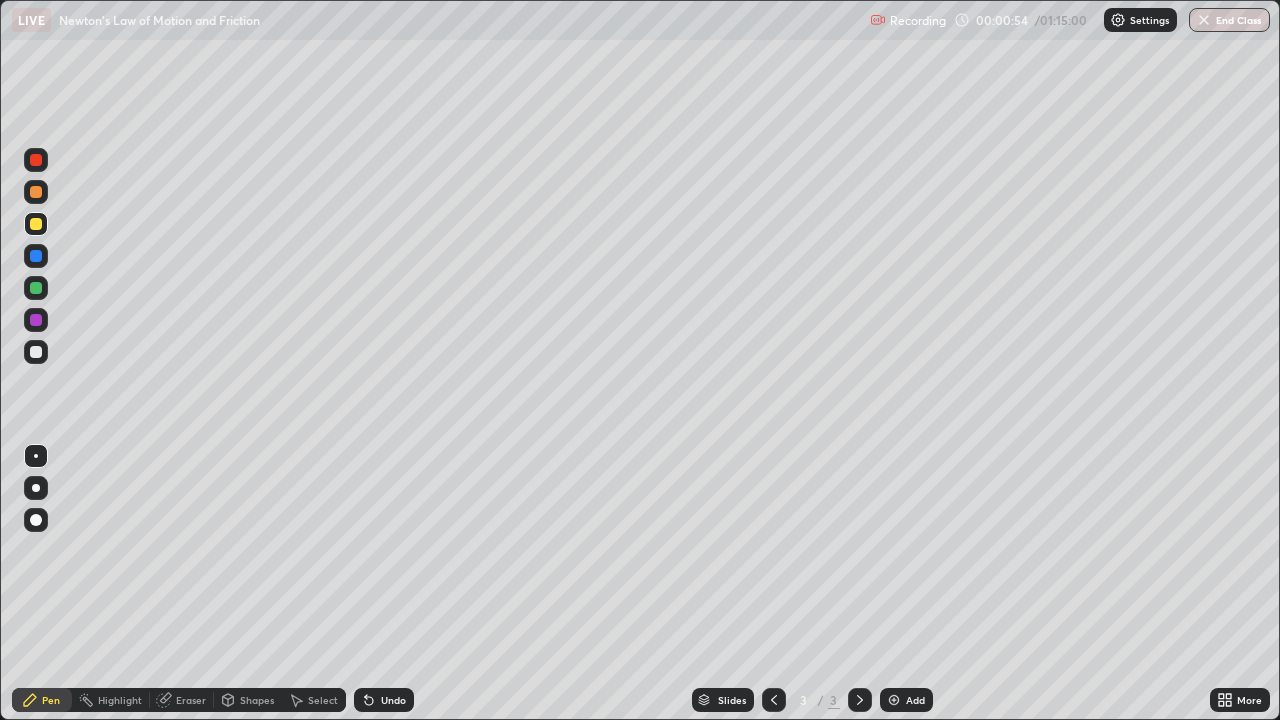 click at bounding box center [36, 320] 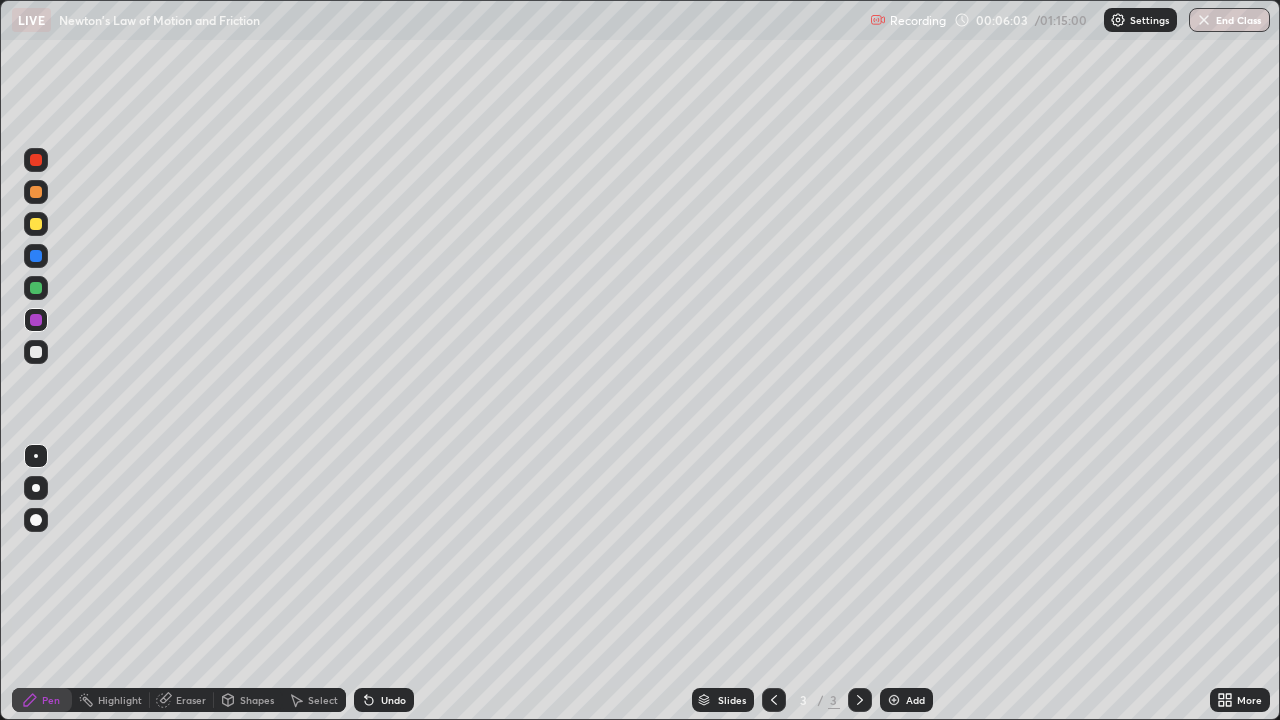 click at bounding box center (894, 700) 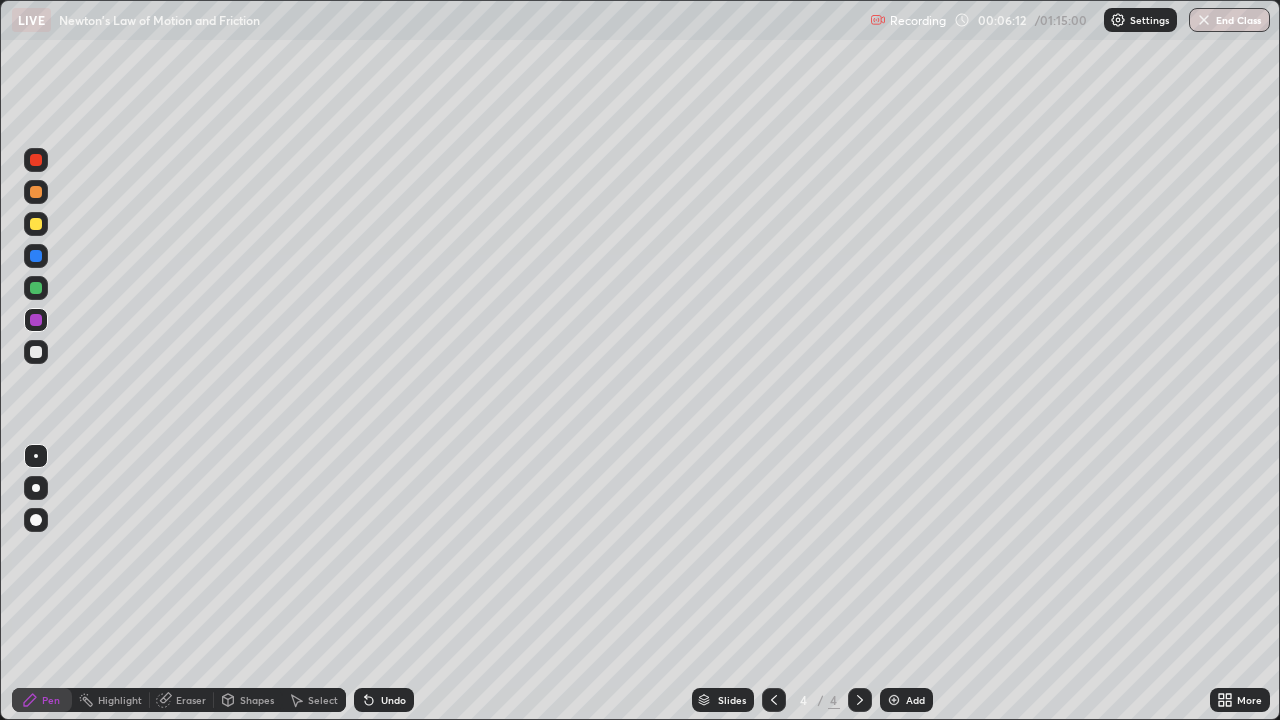 click 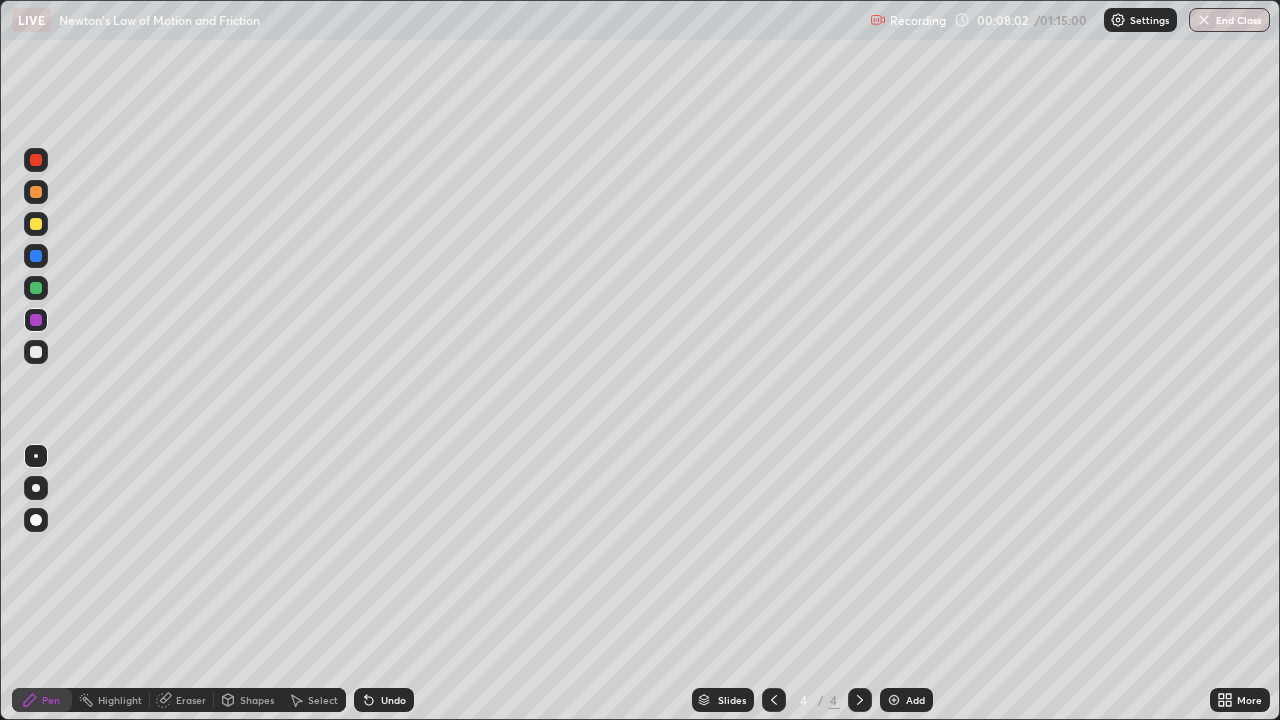 click on "Add" at bounding box center [915, 700] 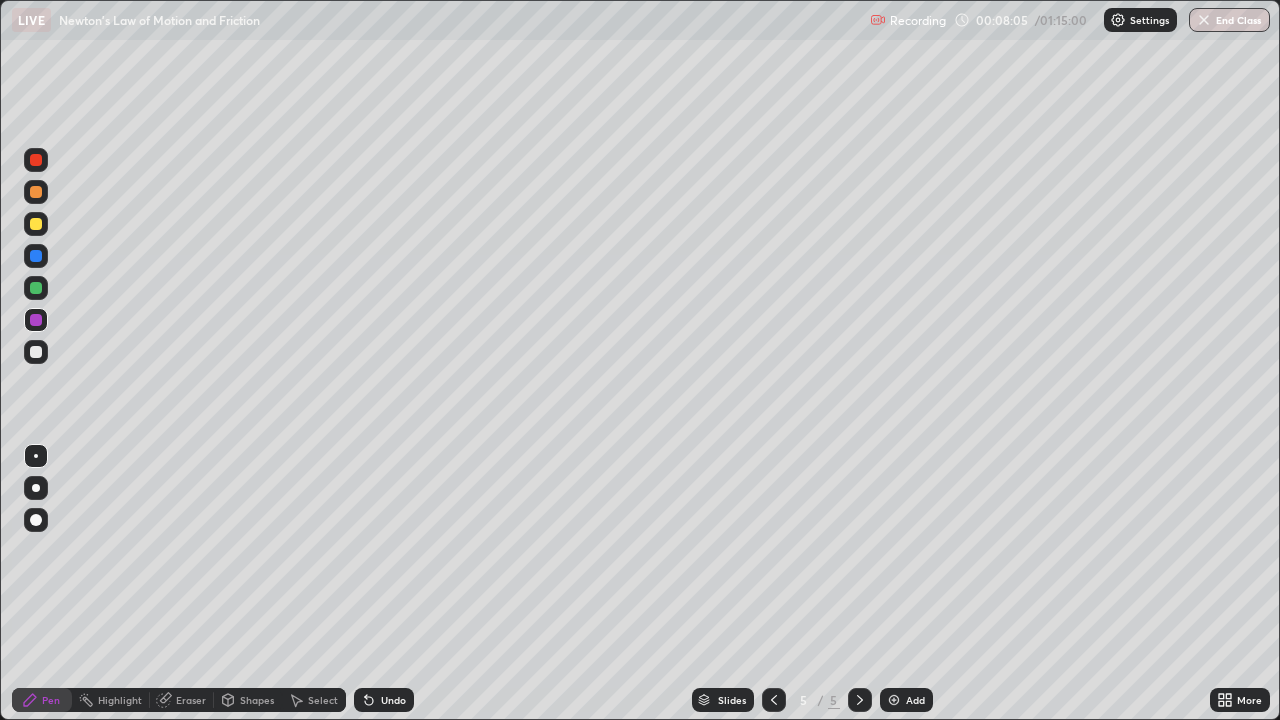click on "Shapes" at bounding box center [257, 700] 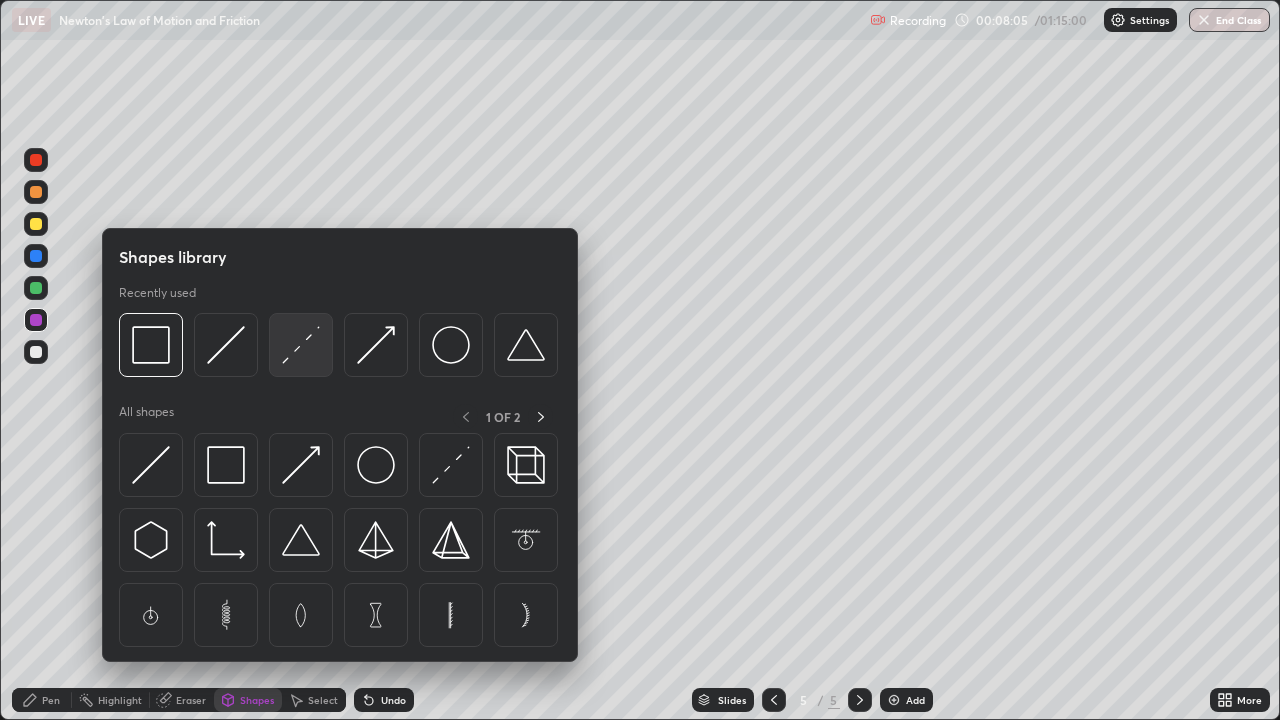 click at bounding box center (301, 345) 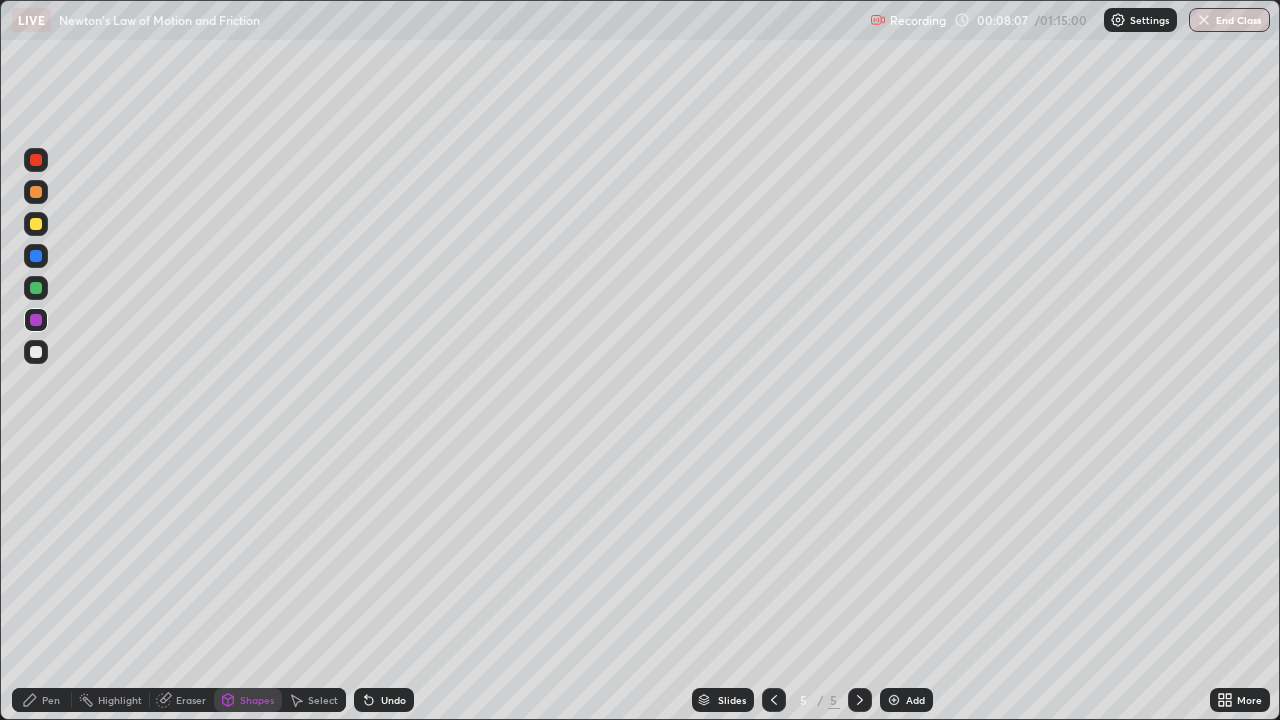 click on "Pen" at bounding box center [51, 700] 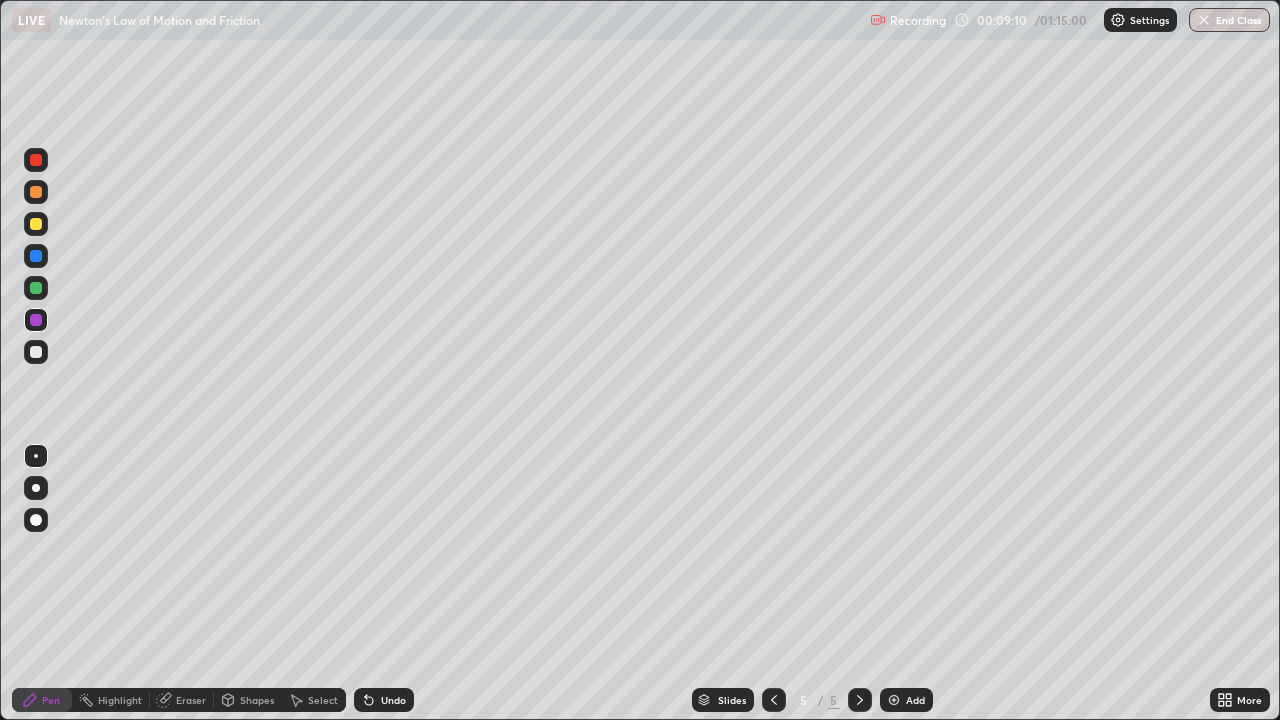 click 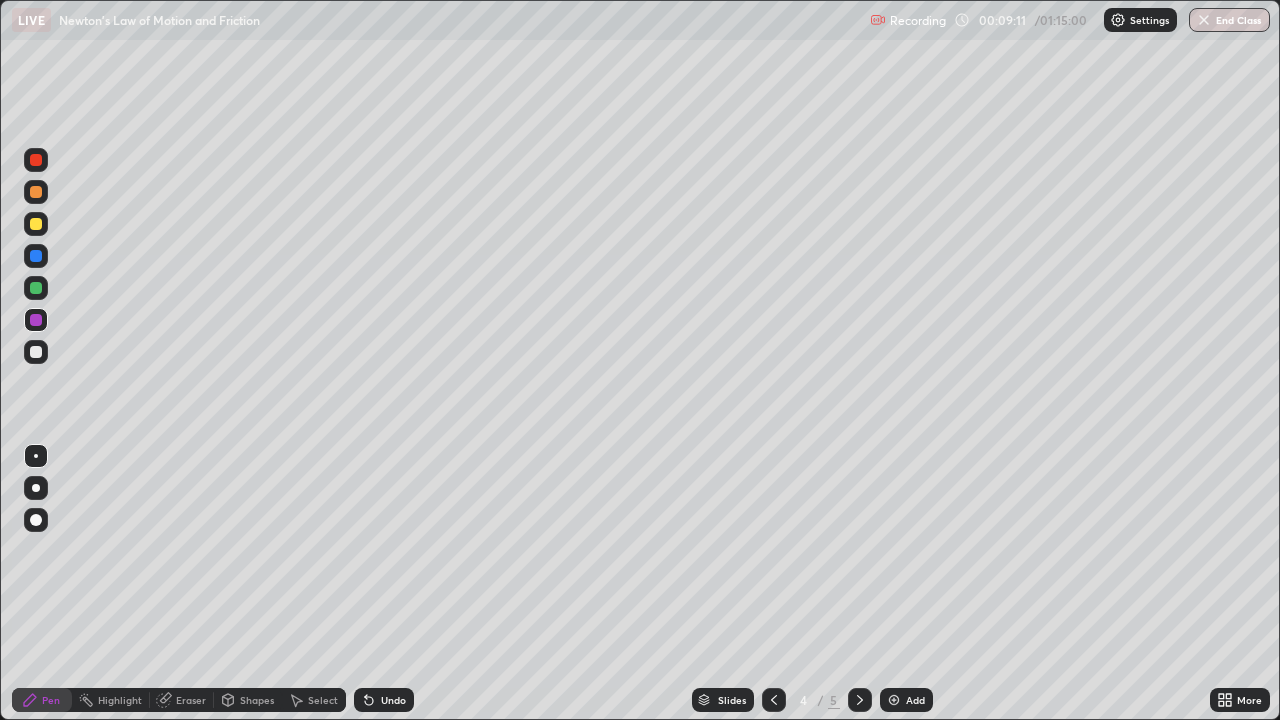 click at bounding box center [774, 700] 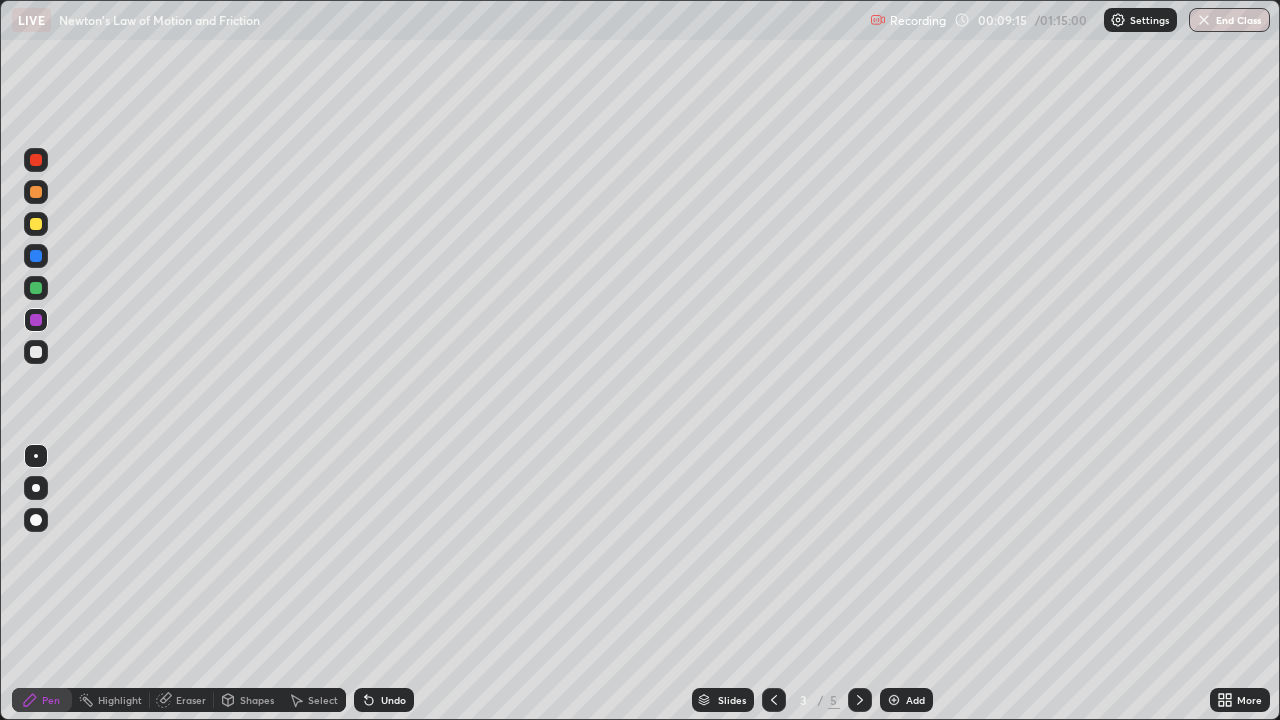 click at bounding box center [860, 700] 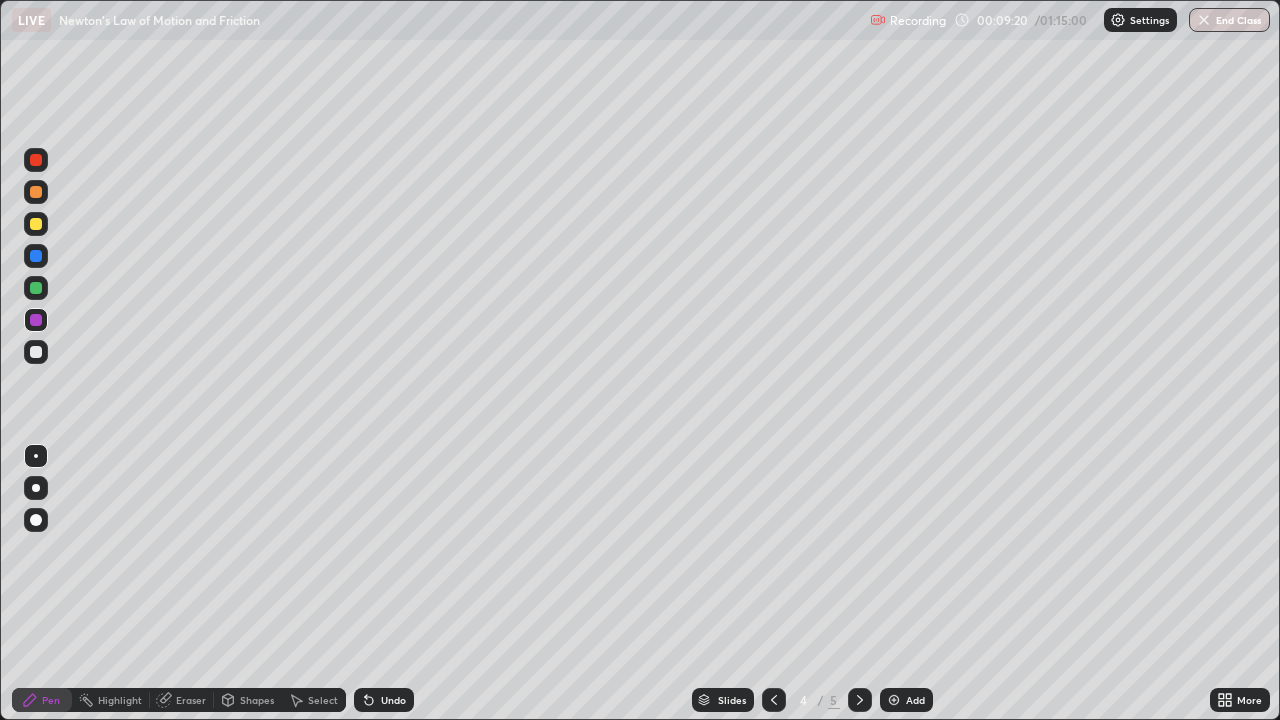 click at bounding box center (774, 700) 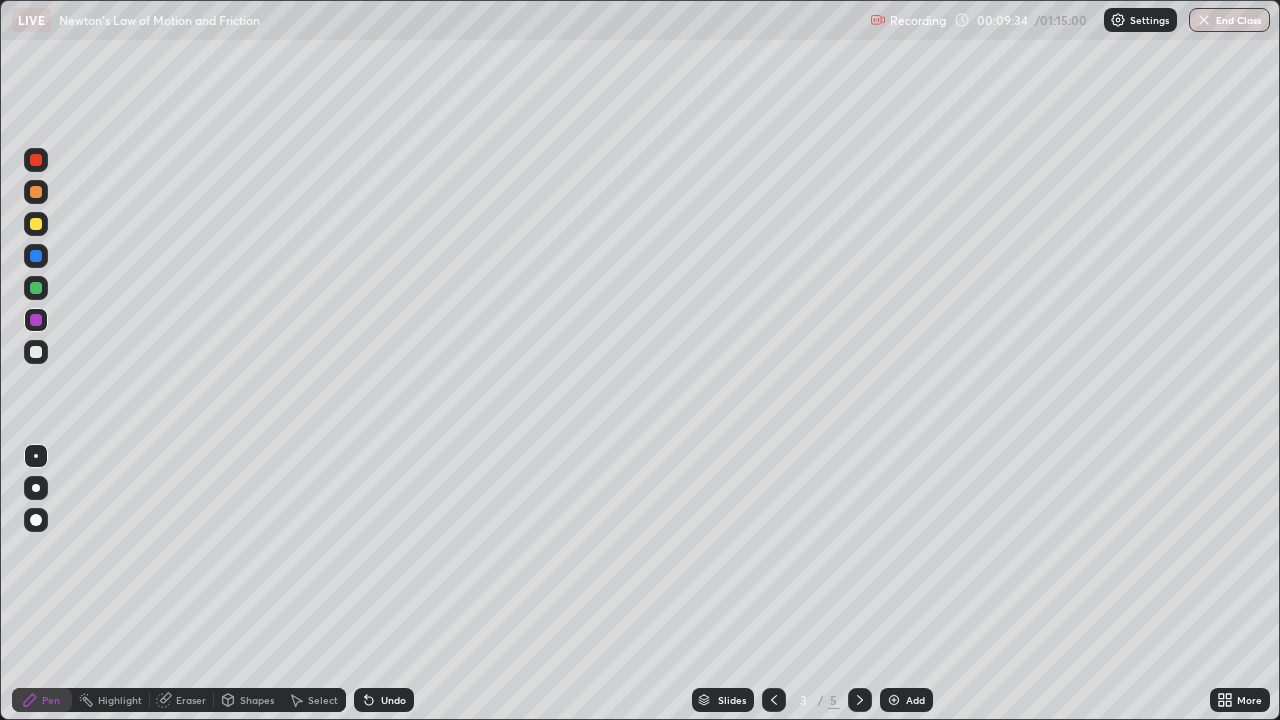 click 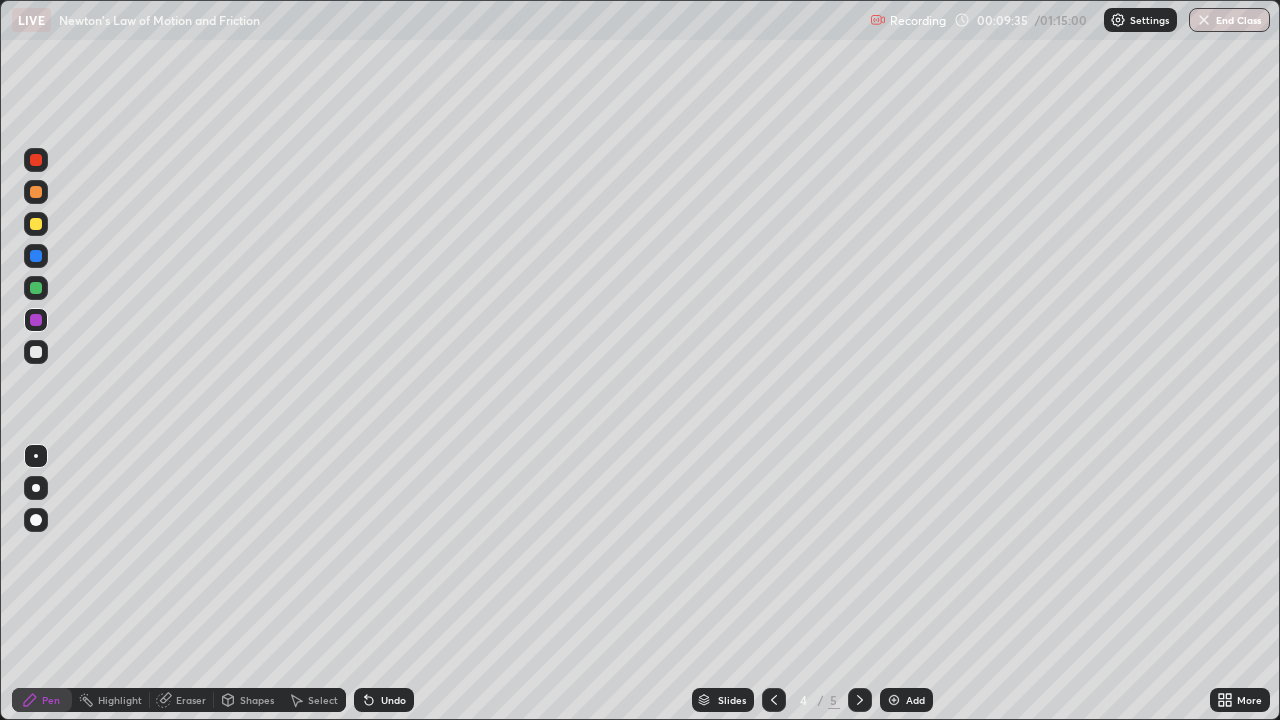 click 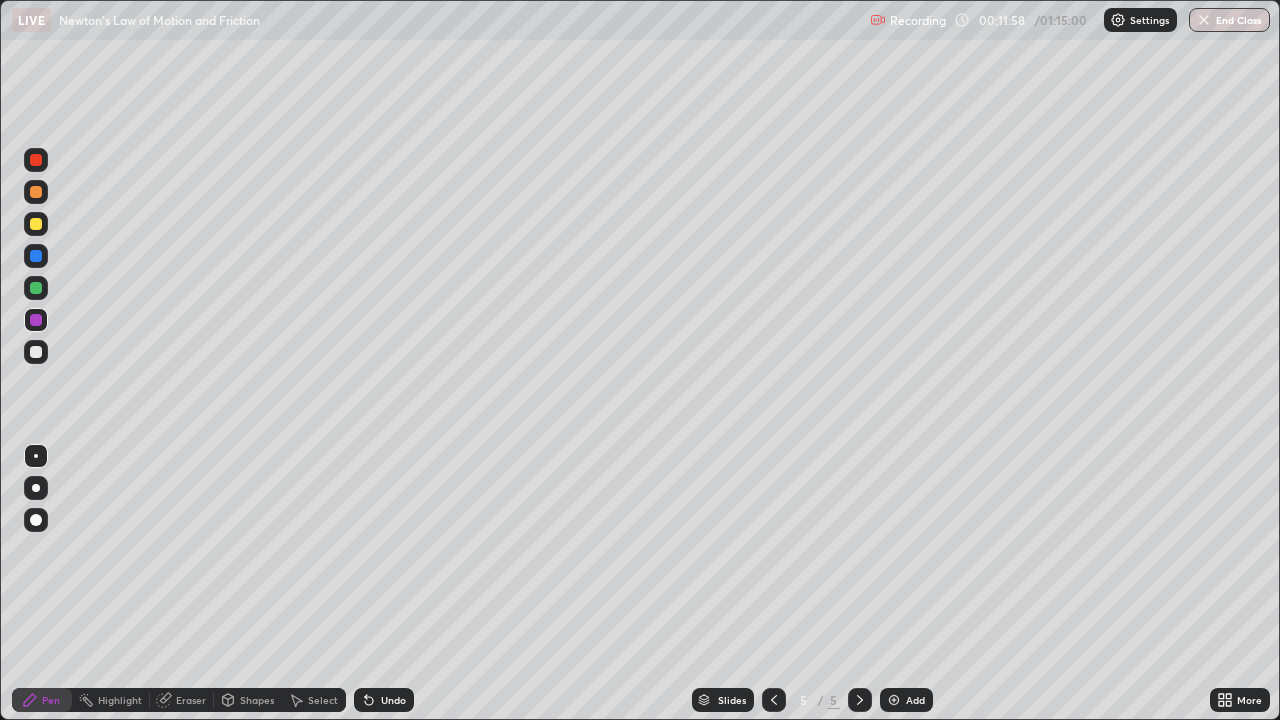 click on "Add" at bounding box center (906, 700) 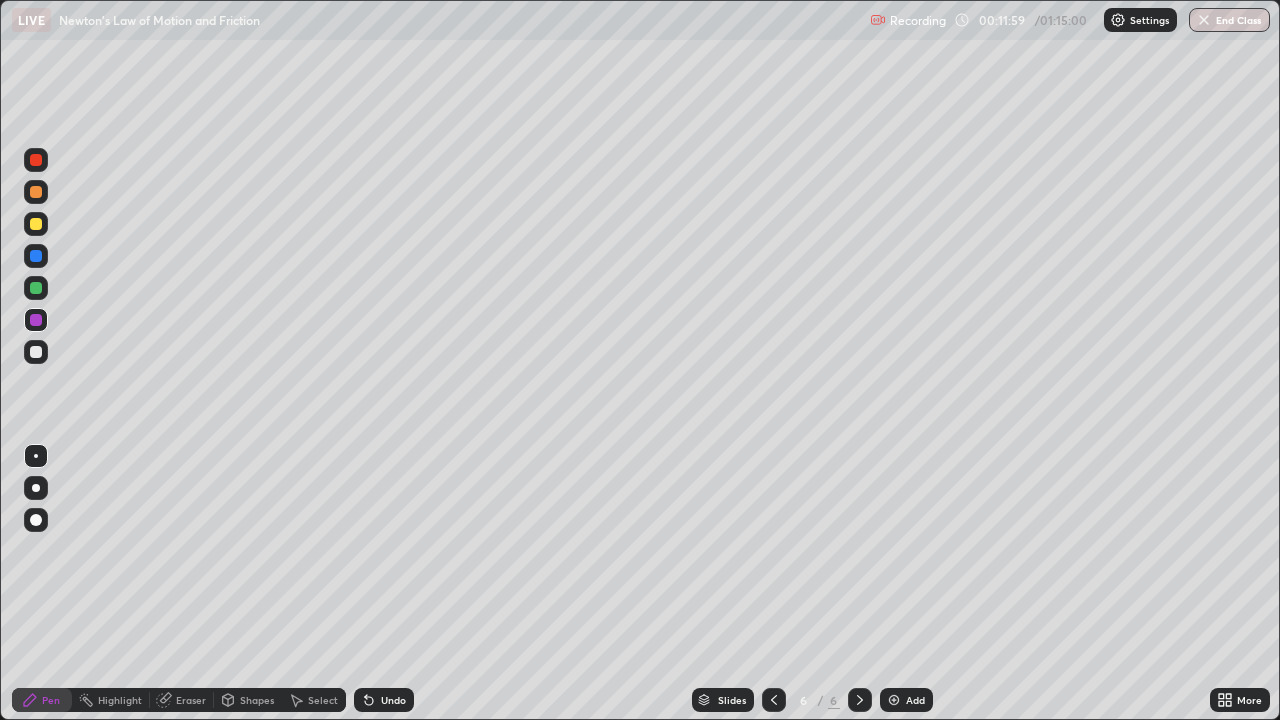 click at bounding box center (36, 352) 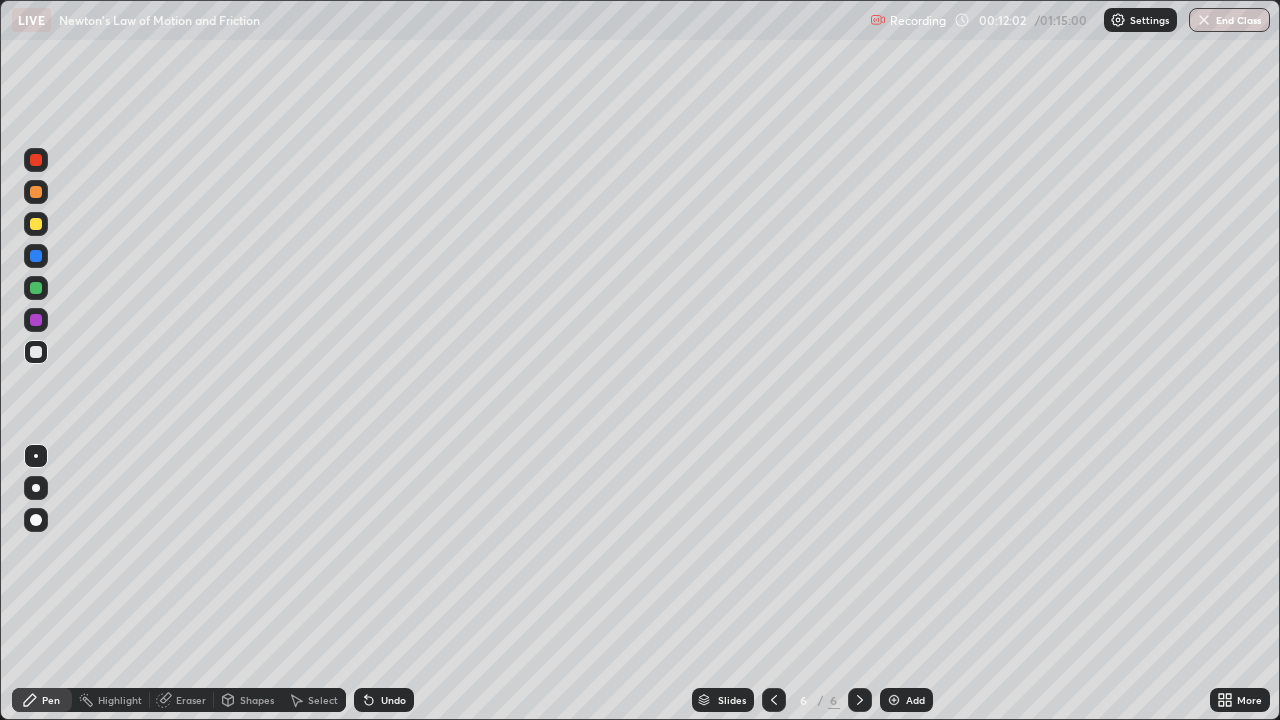 click on "Shapes" at bounding box center [257, 700] 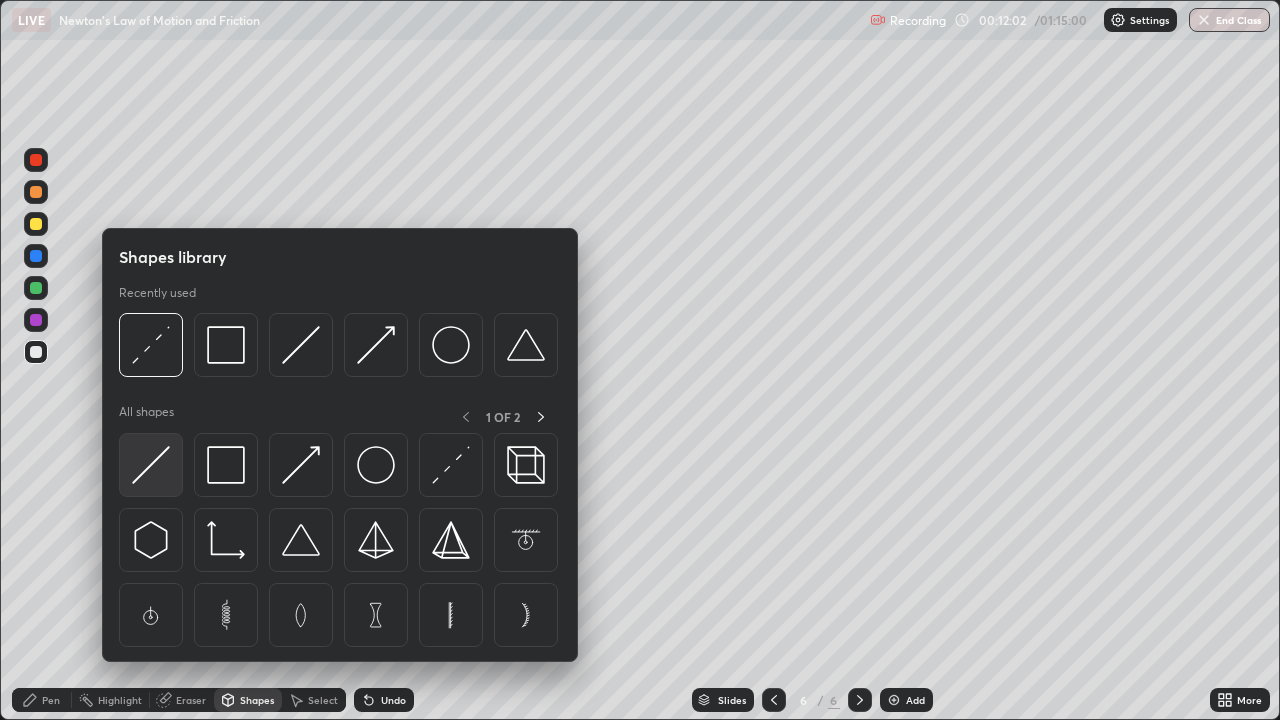 click at bounding box center [151, 465] 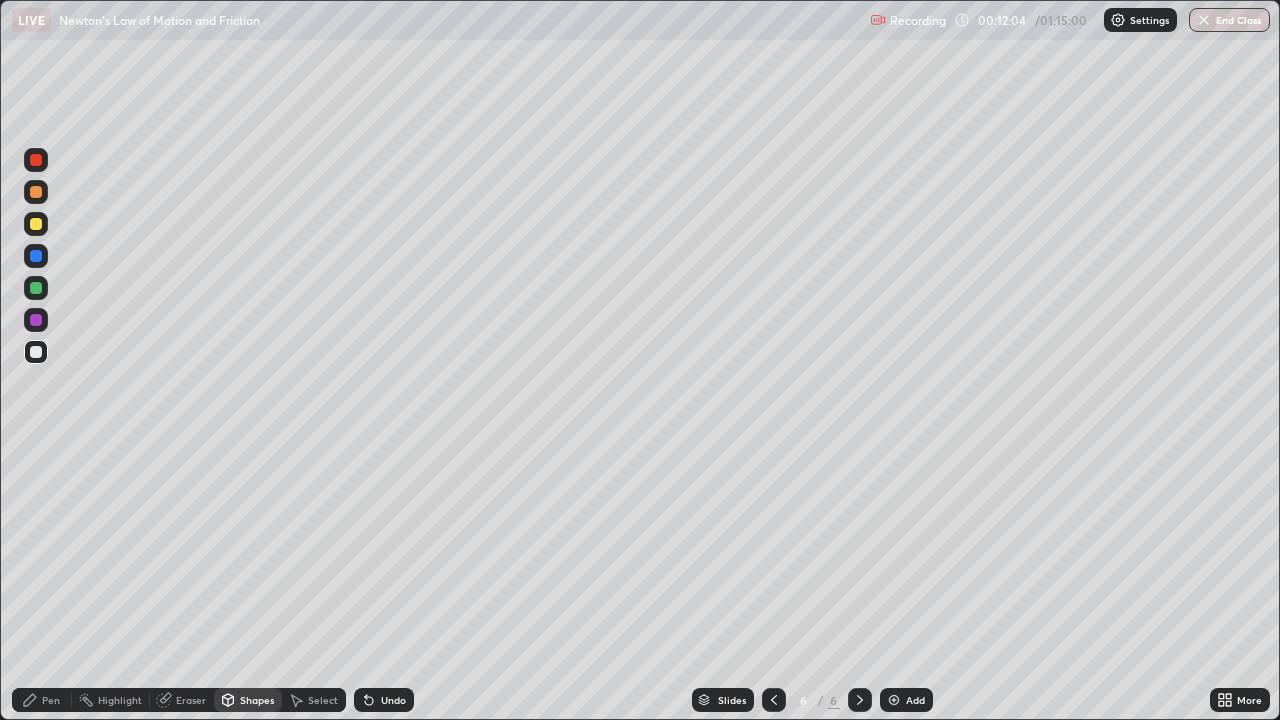 click on "Shapes" at bounding box center (257, 700) 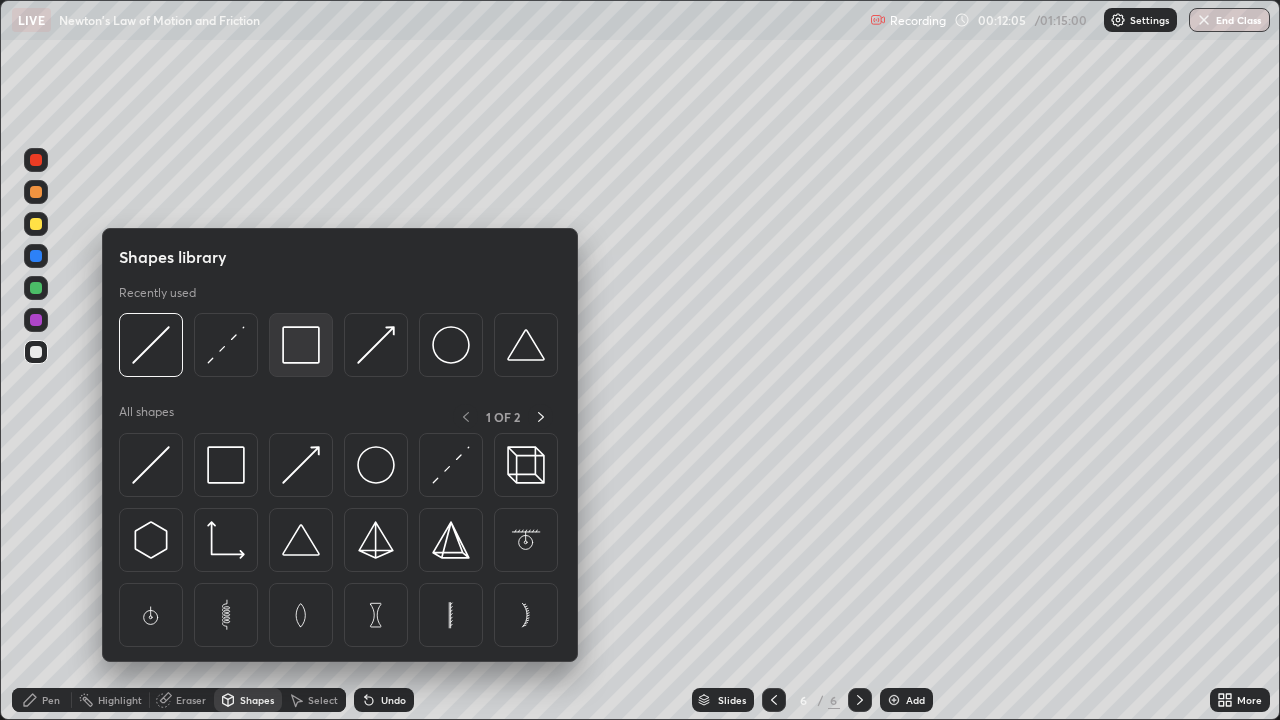 click at bounding box center (301, 345) 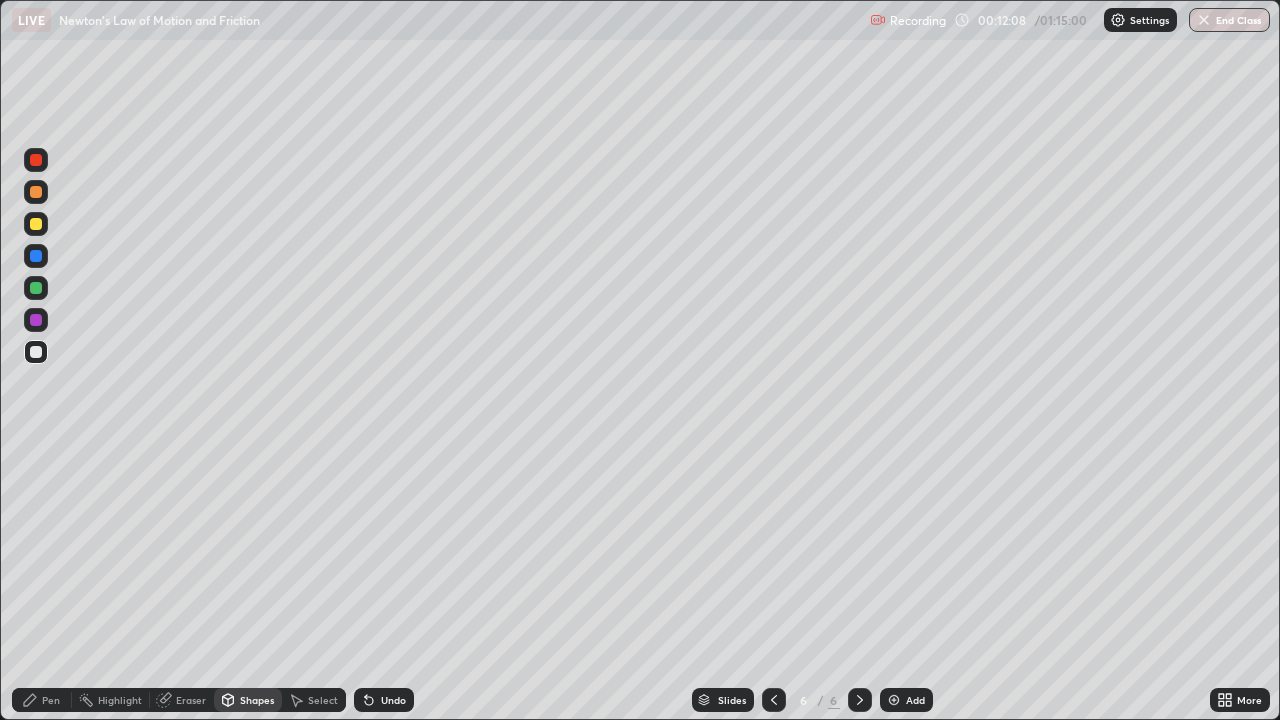 click on "Pen" at bounding box center (51, 700) 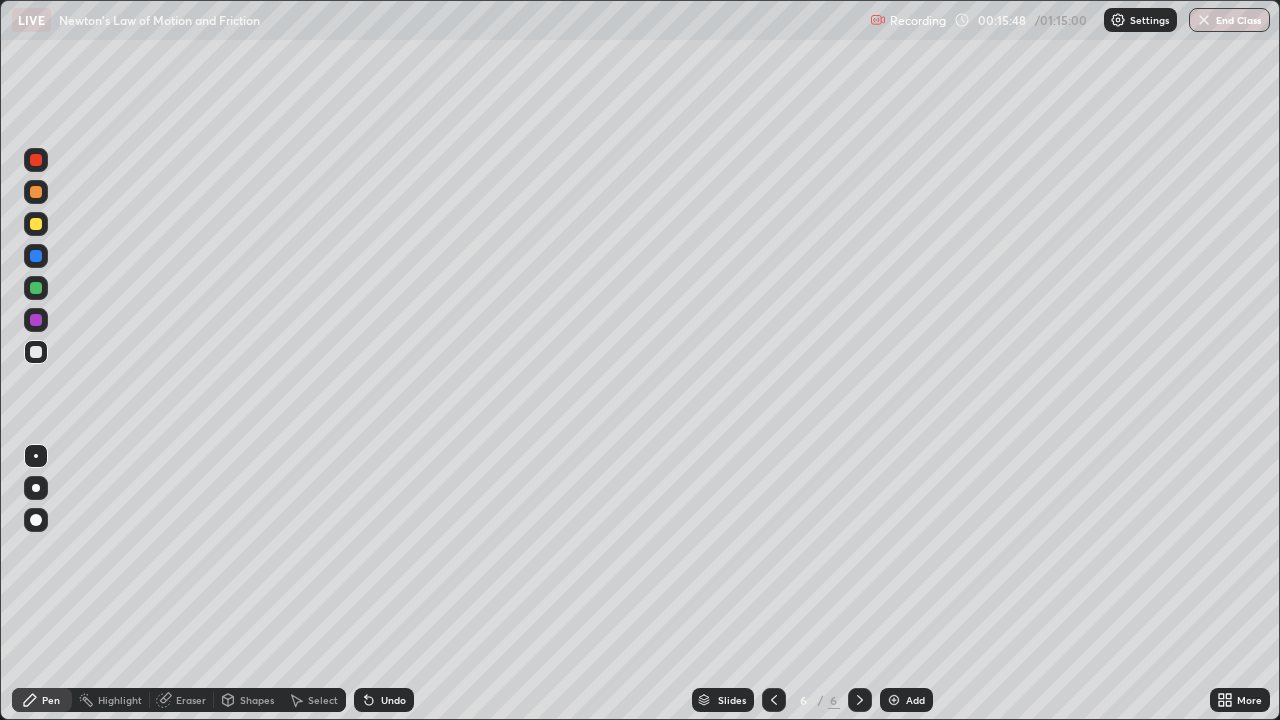 click 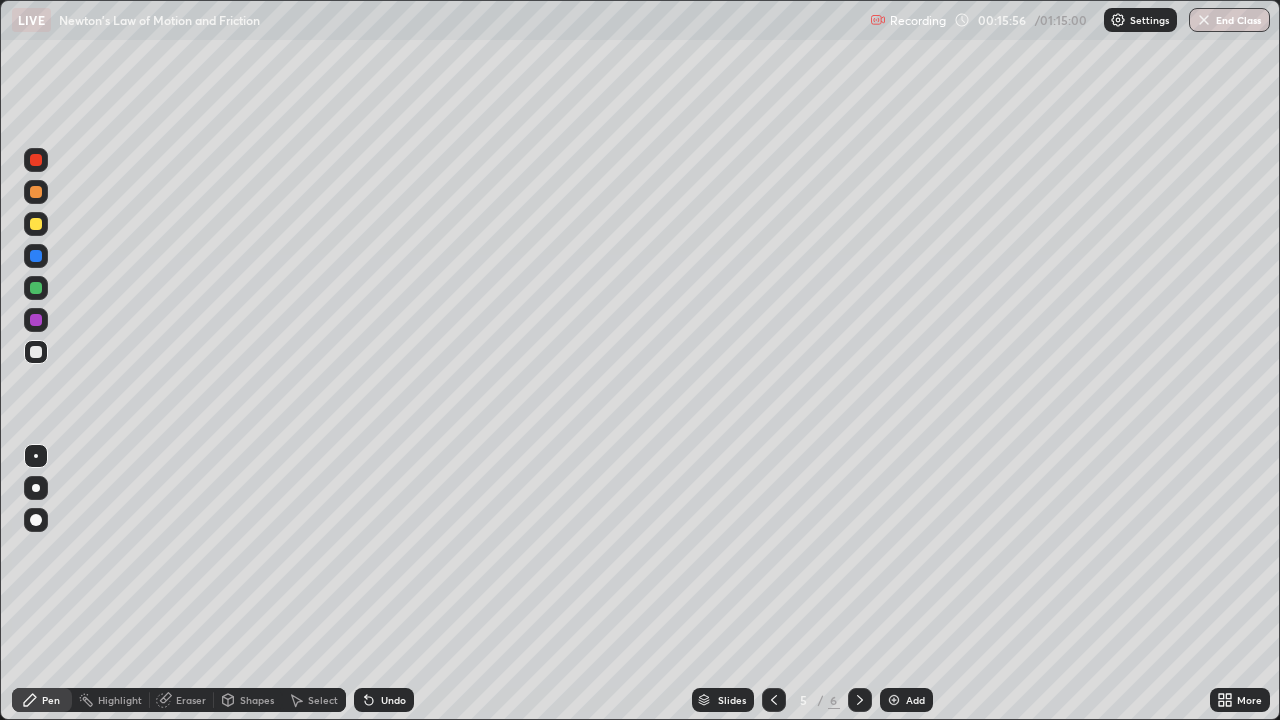 click 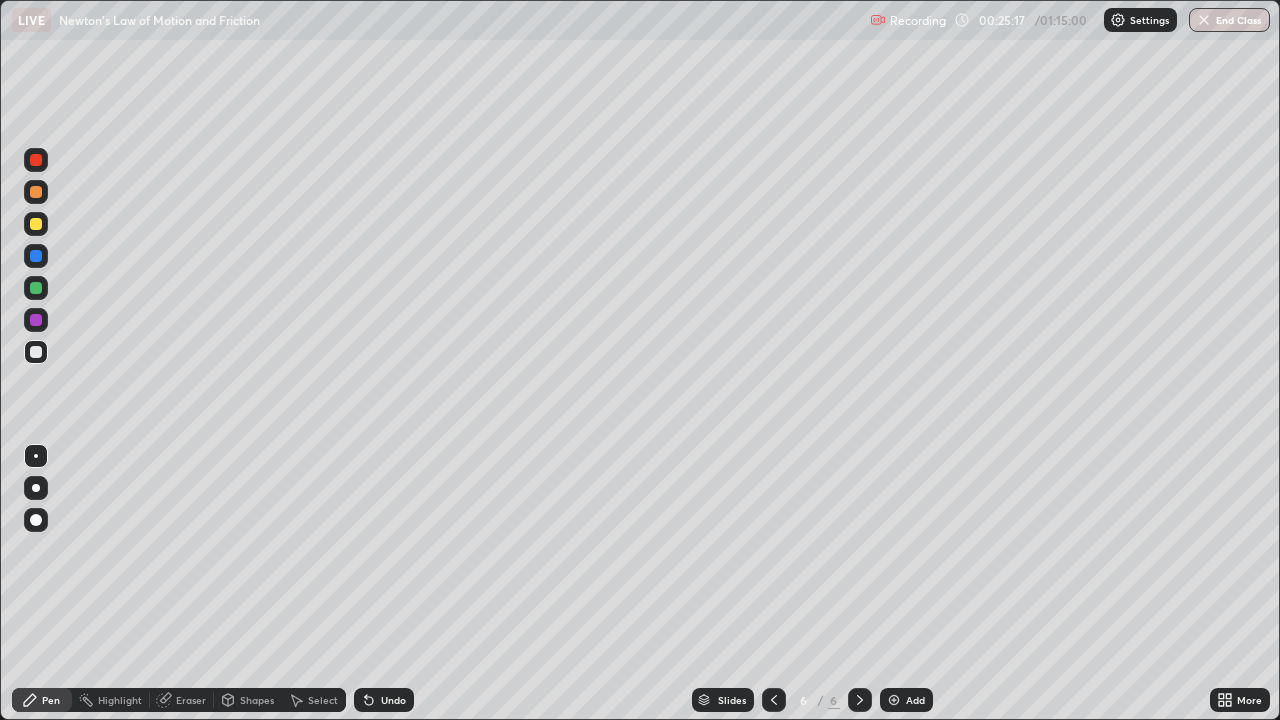 click on "Add" at bounding box center (915, 700) 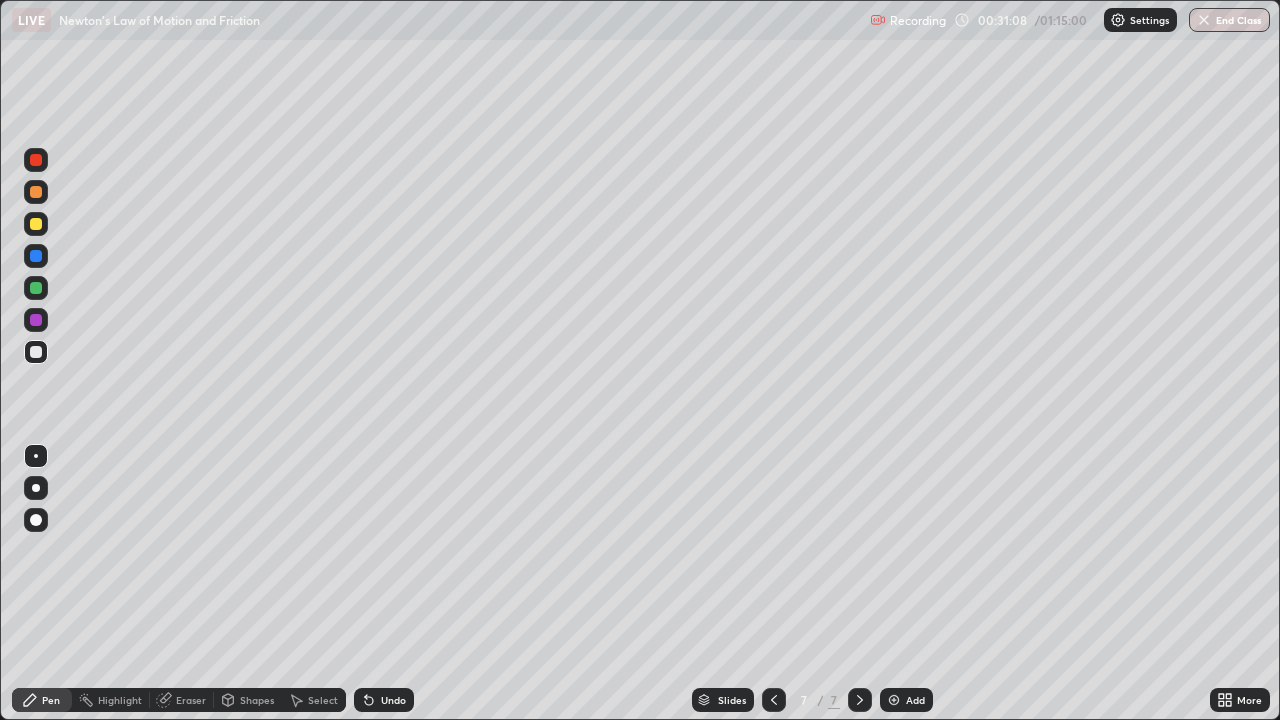 click on "Add" at bounding box center (906, 700) 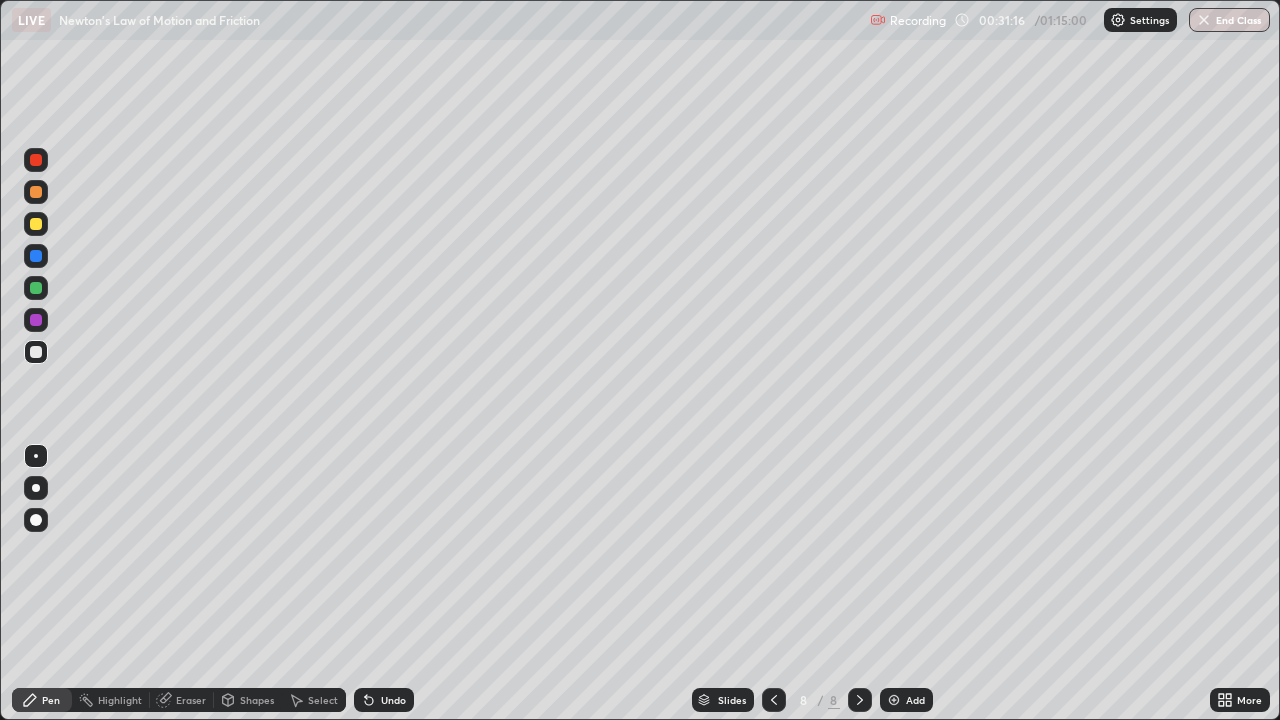 click on "Undo" at bounding box center (384, 700) 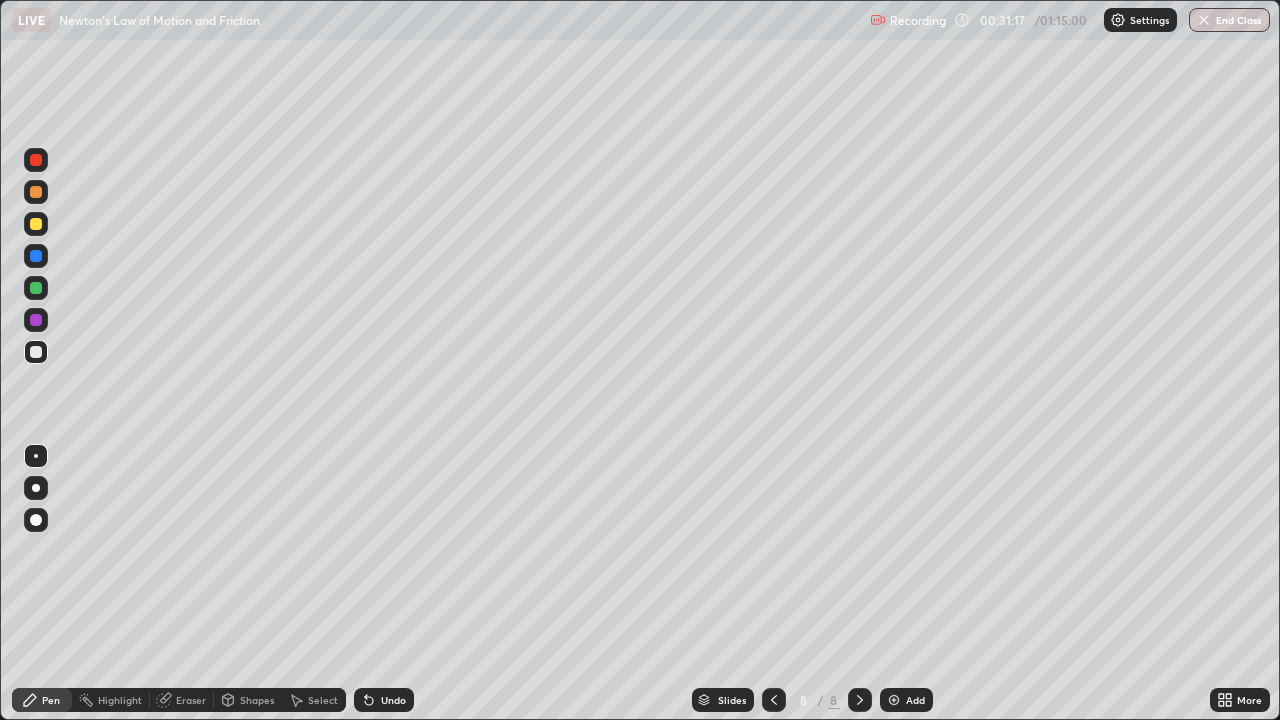 click on "Undo" at bounding box center (393, 700) 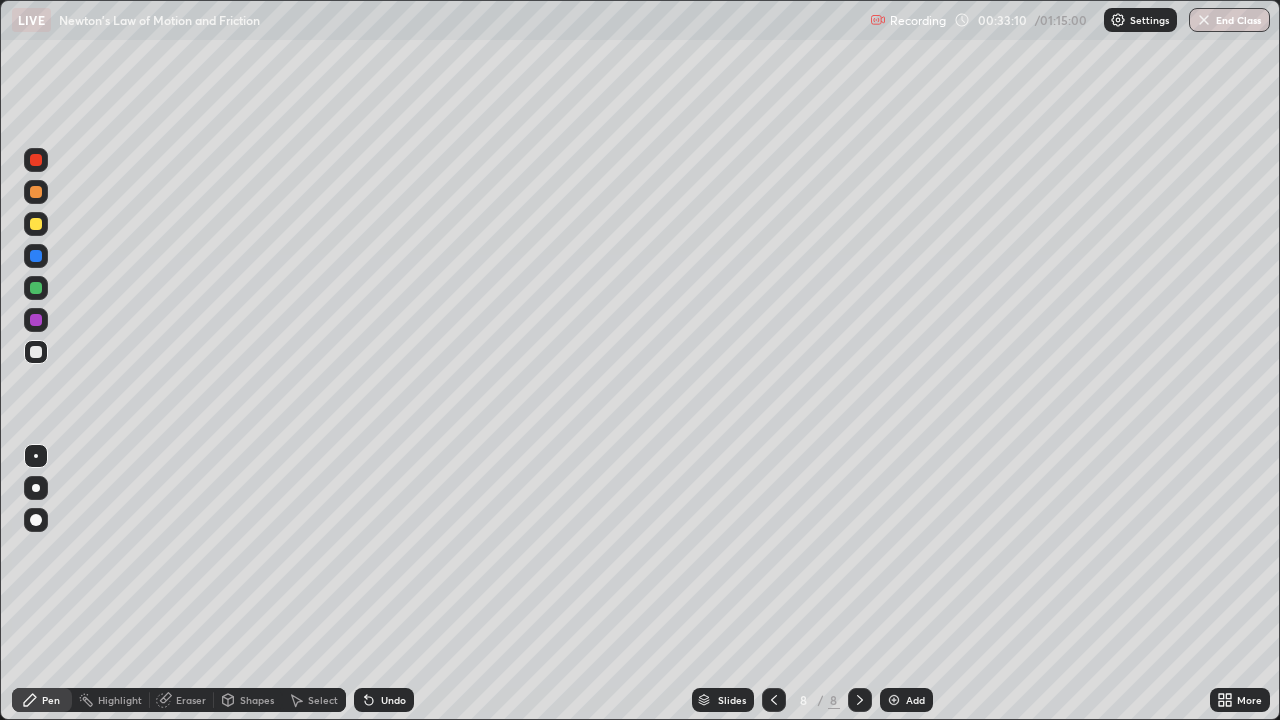 click on "Add" at bounding box center (915, 700) 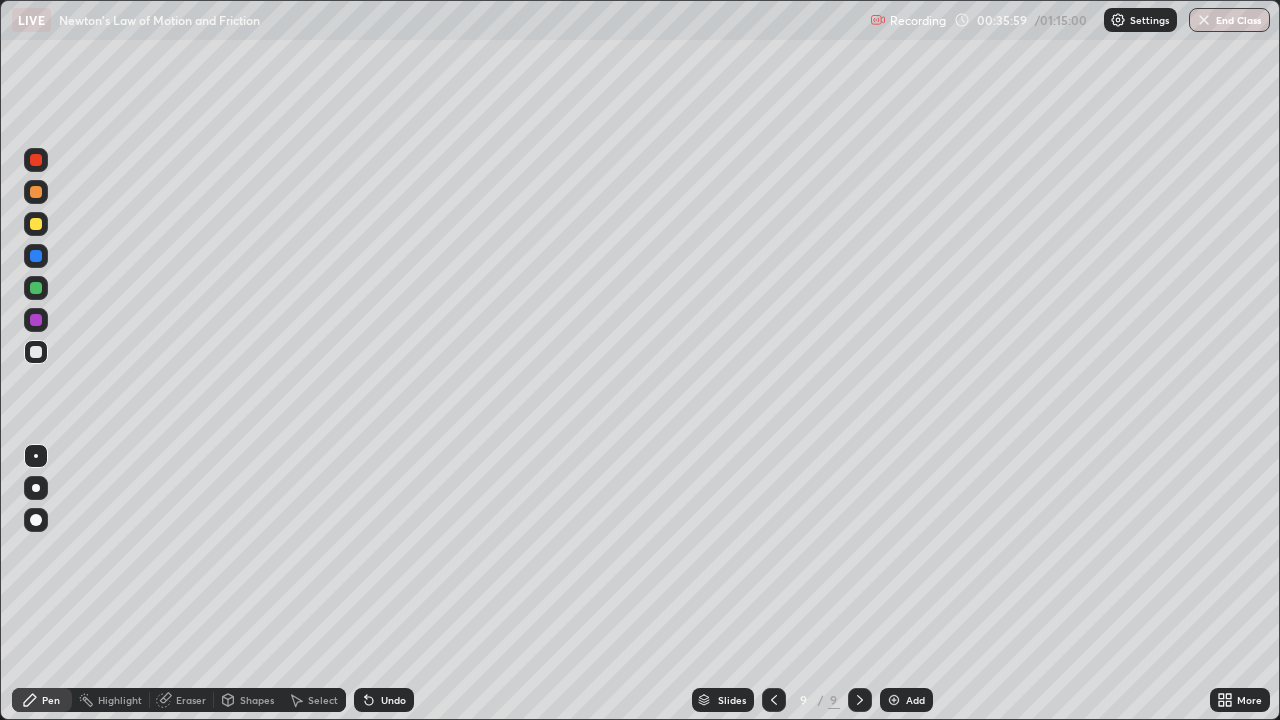 click on "Add" at bounding box center (906, 700) 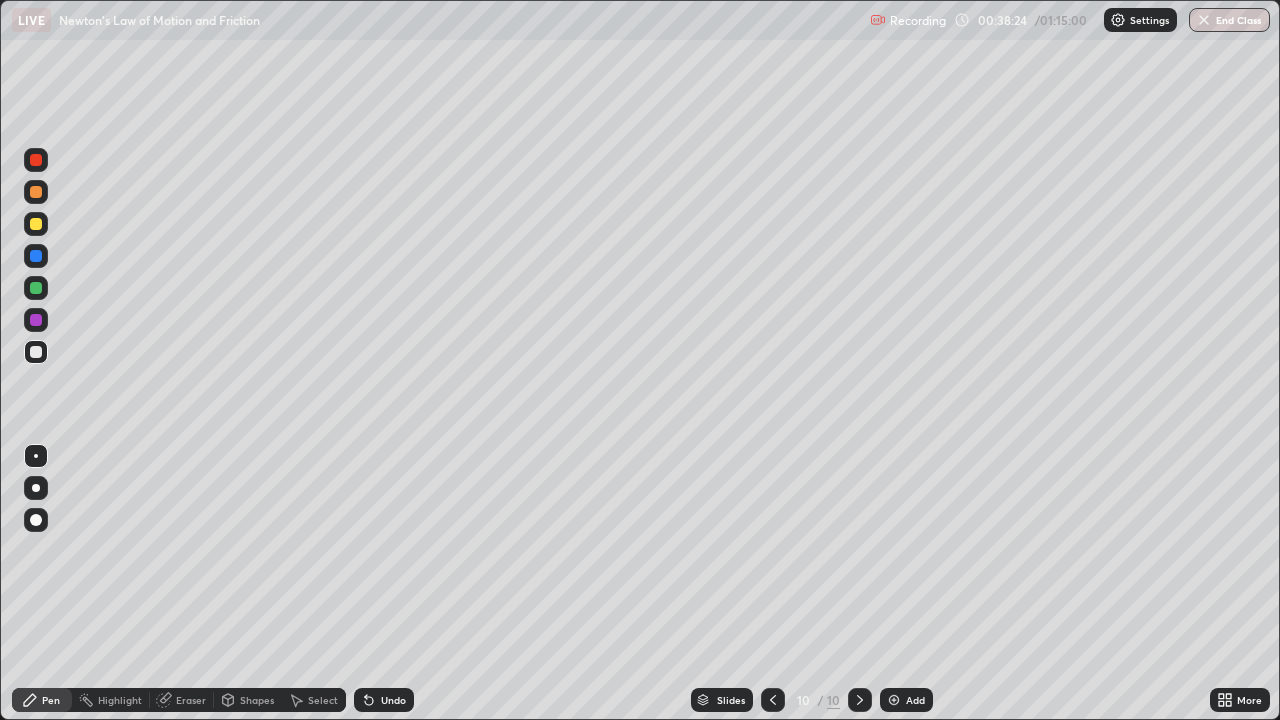 click on "Add" at bounding box center [906, 700] 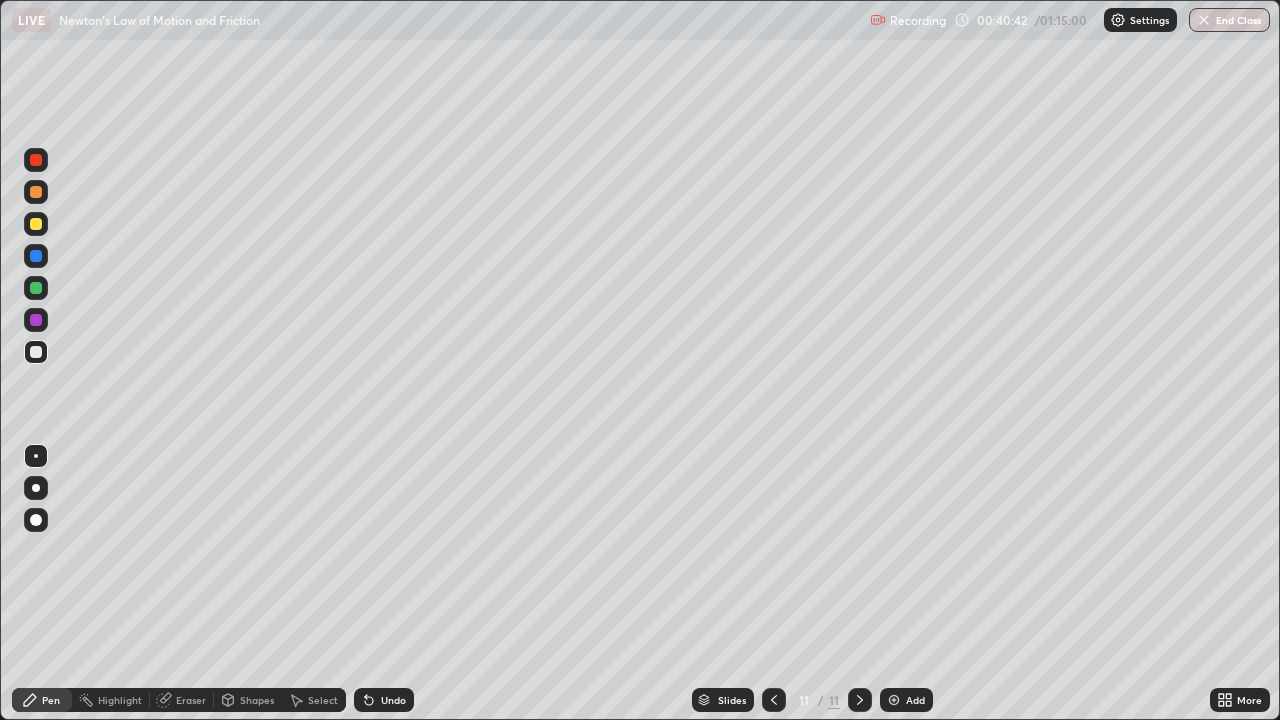 click at bounding box center [894, 700] 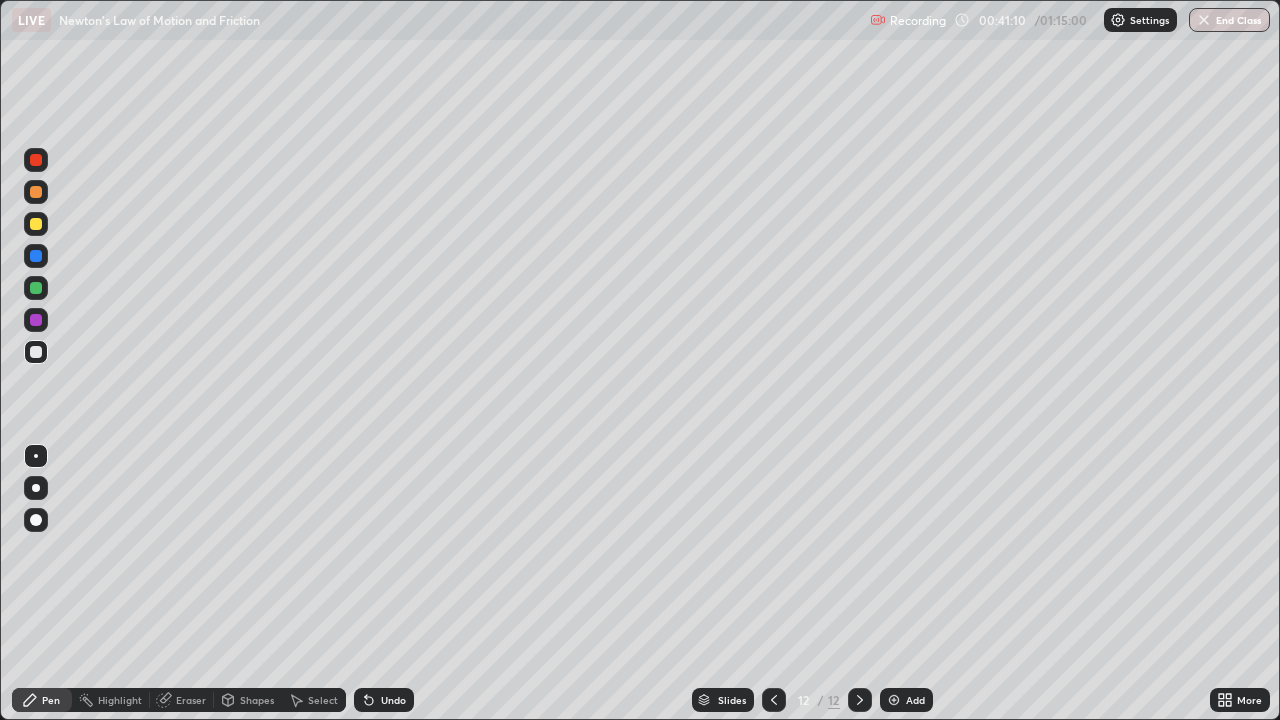 click 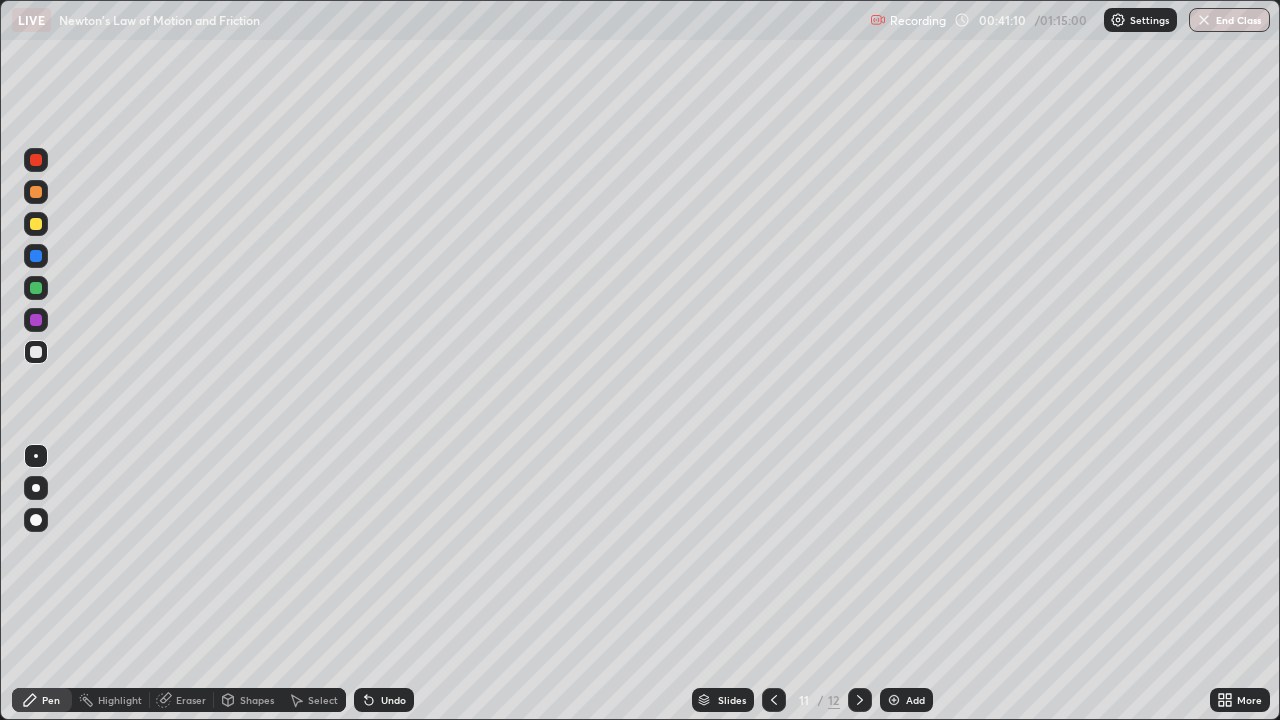 click 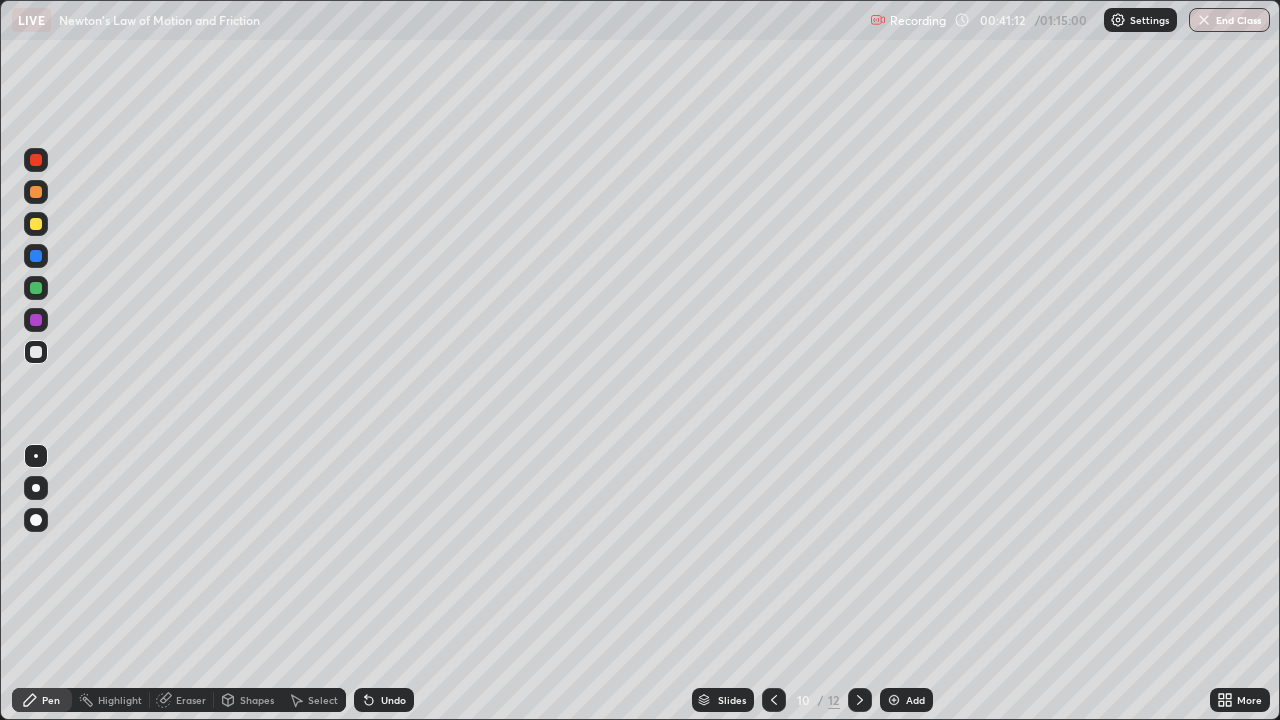 click 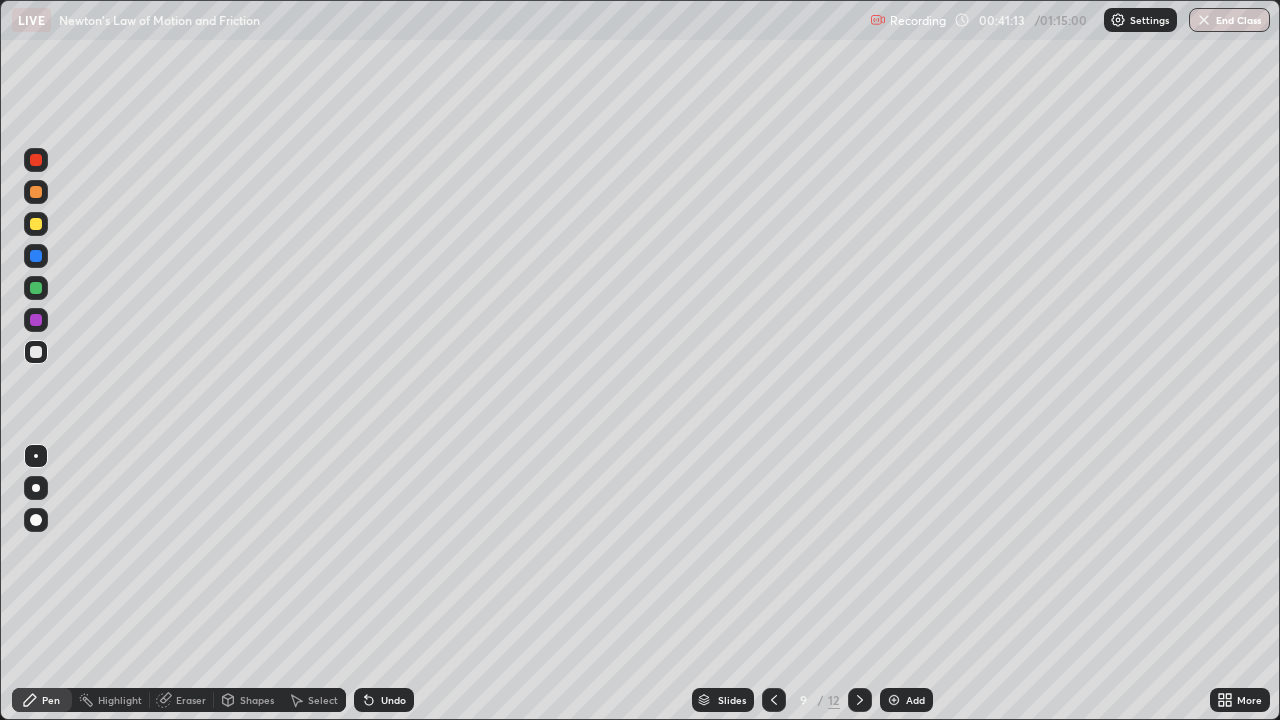 click at bounding box center [774, 700] 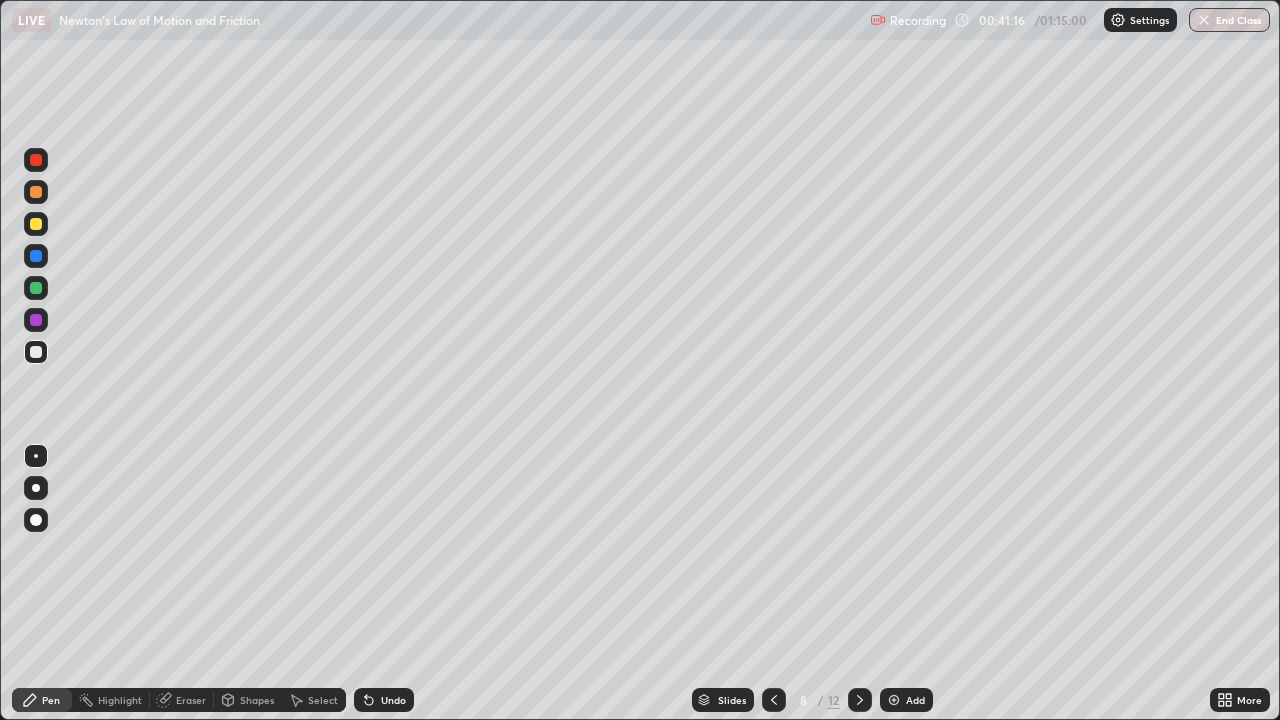 click 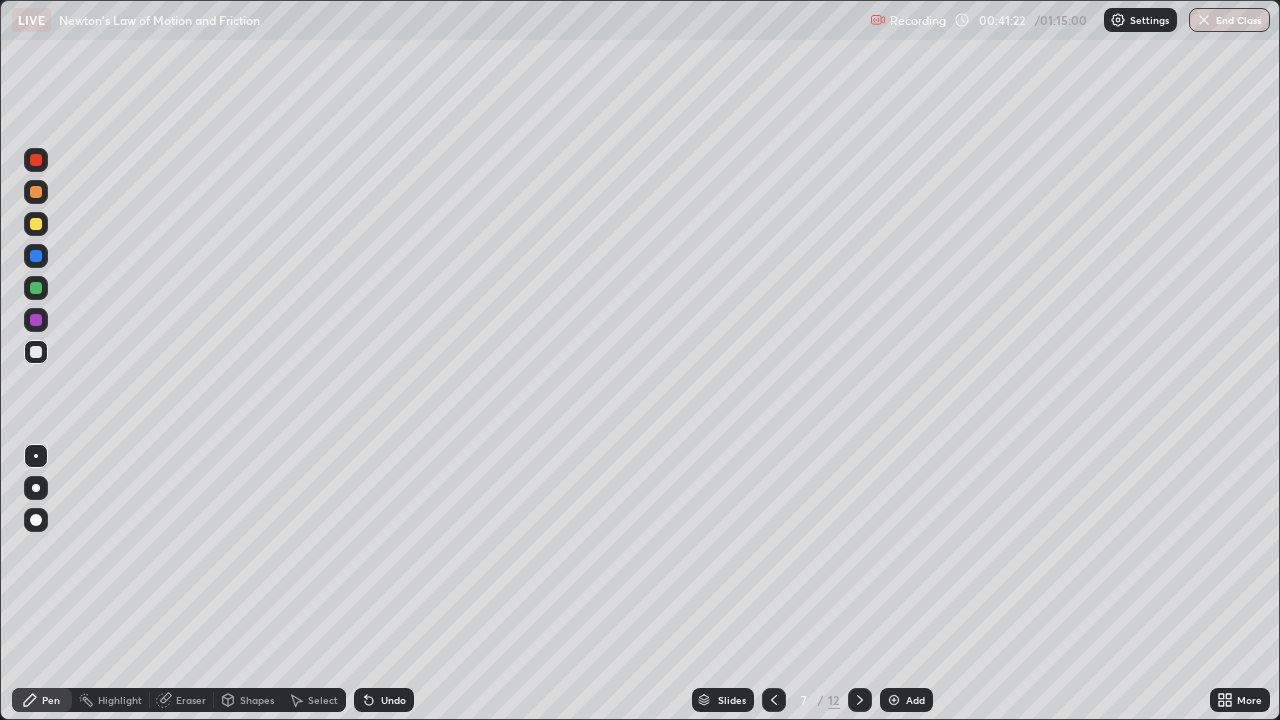 click at bounding box center [894, 700] 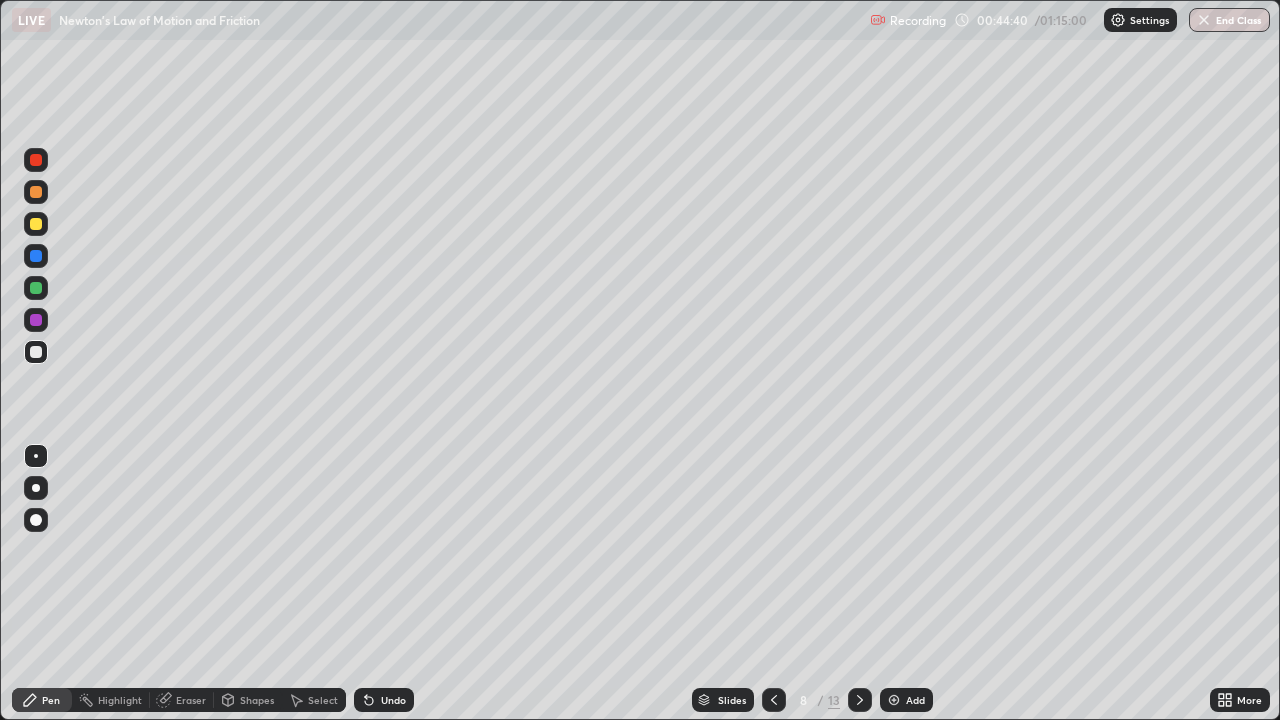 click at bounding box center [894, 700] 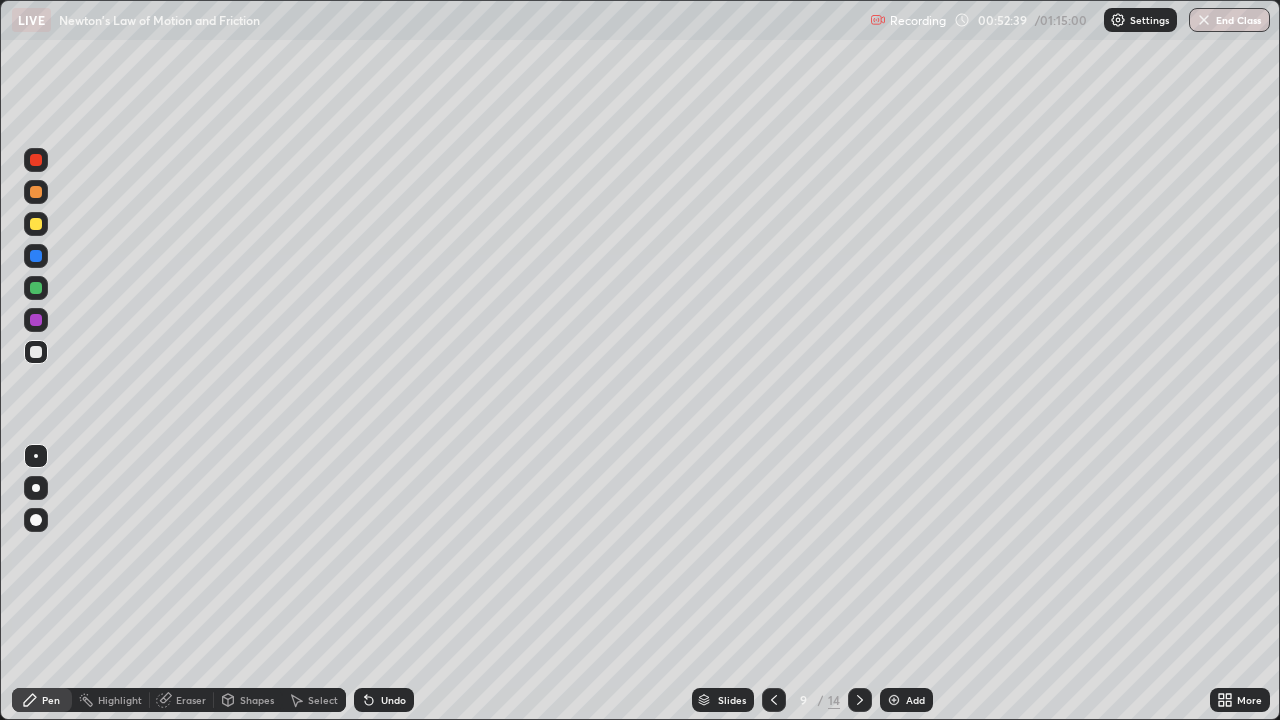 click 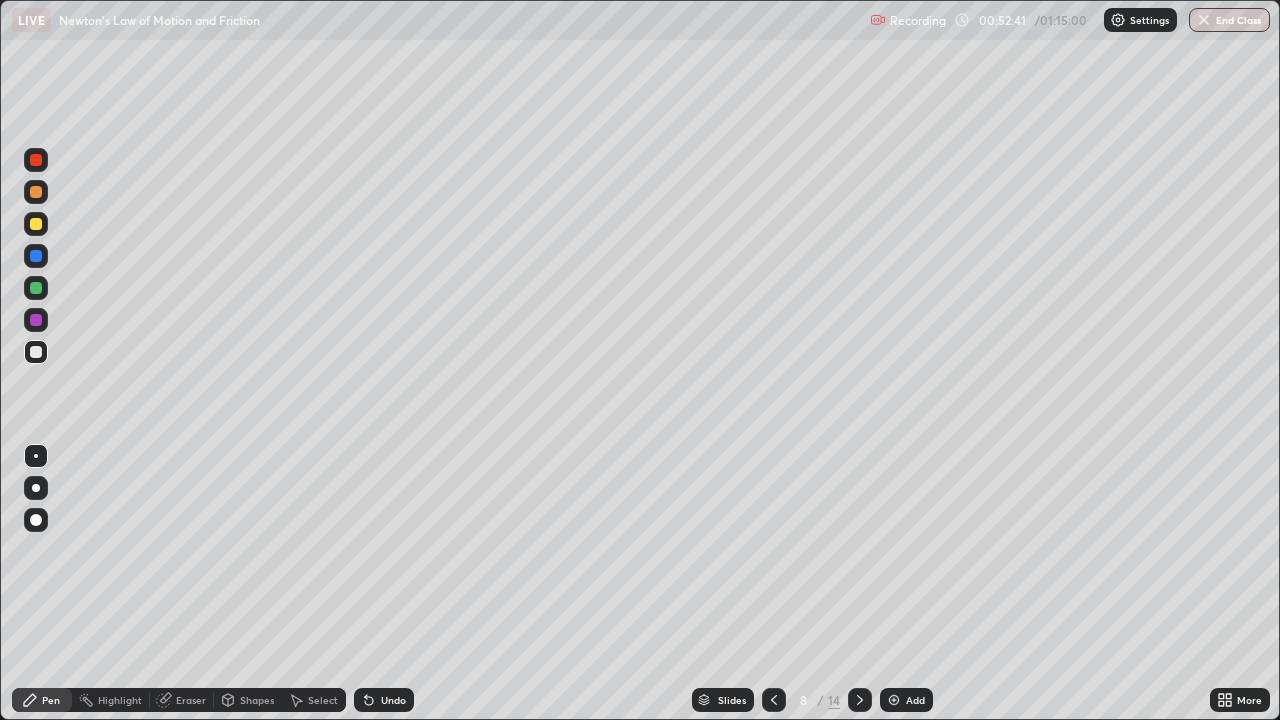 click at bounding box center (774, 700) 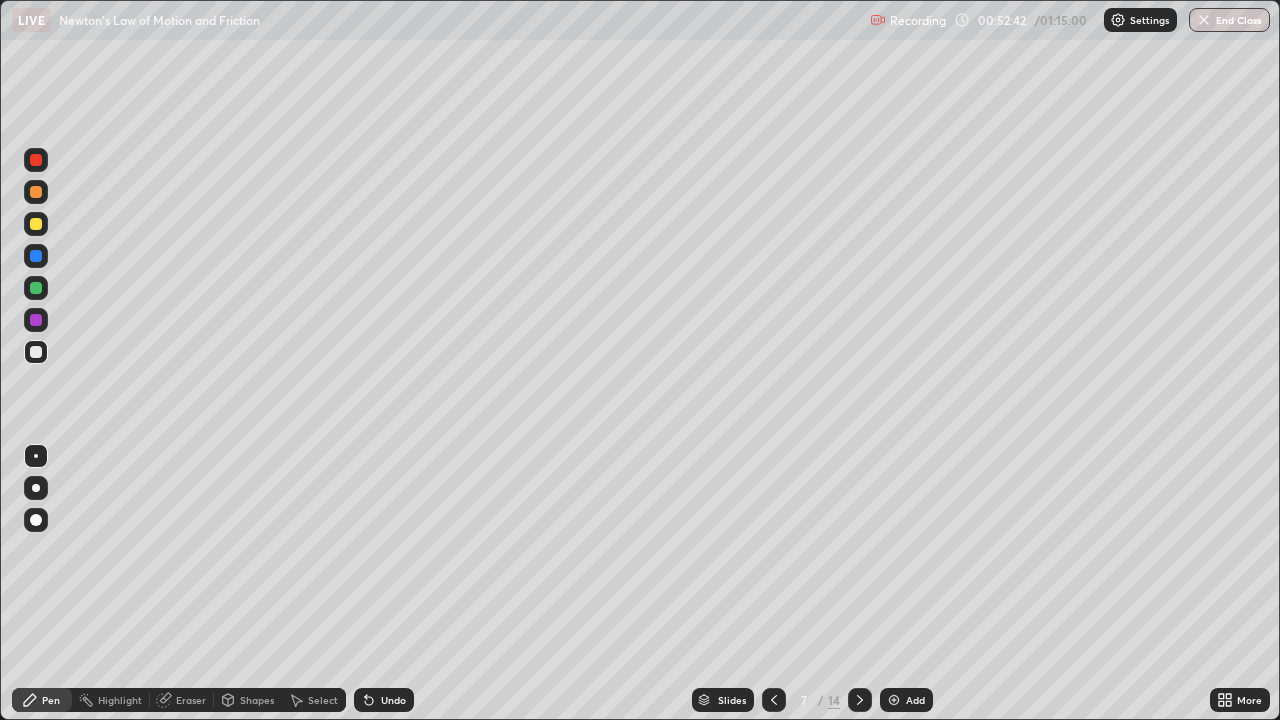click at bounding box center (774, 700) 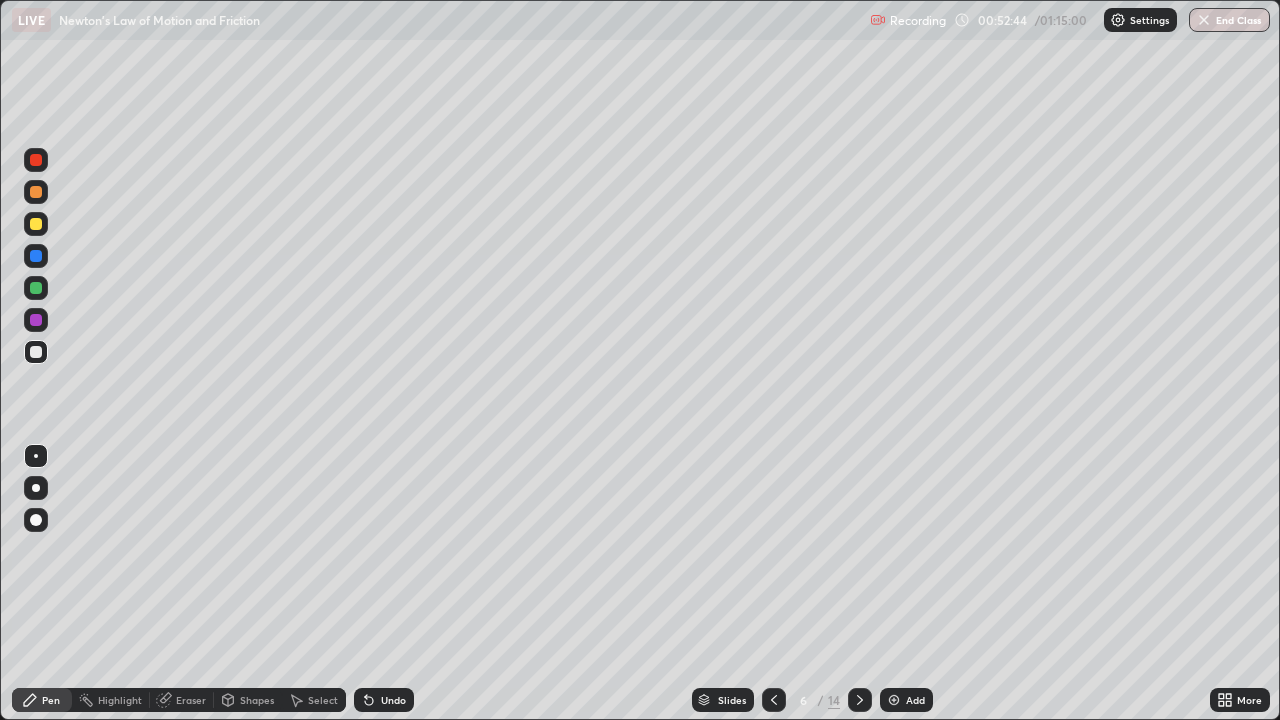 click 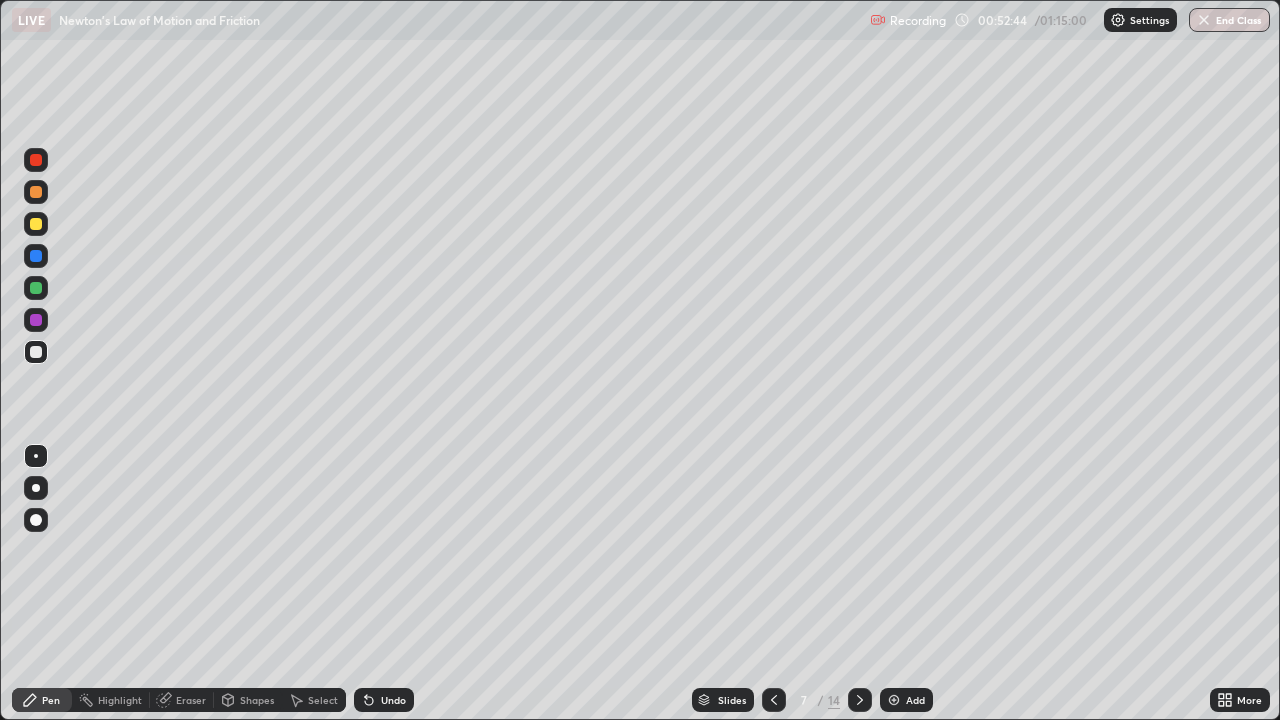 click 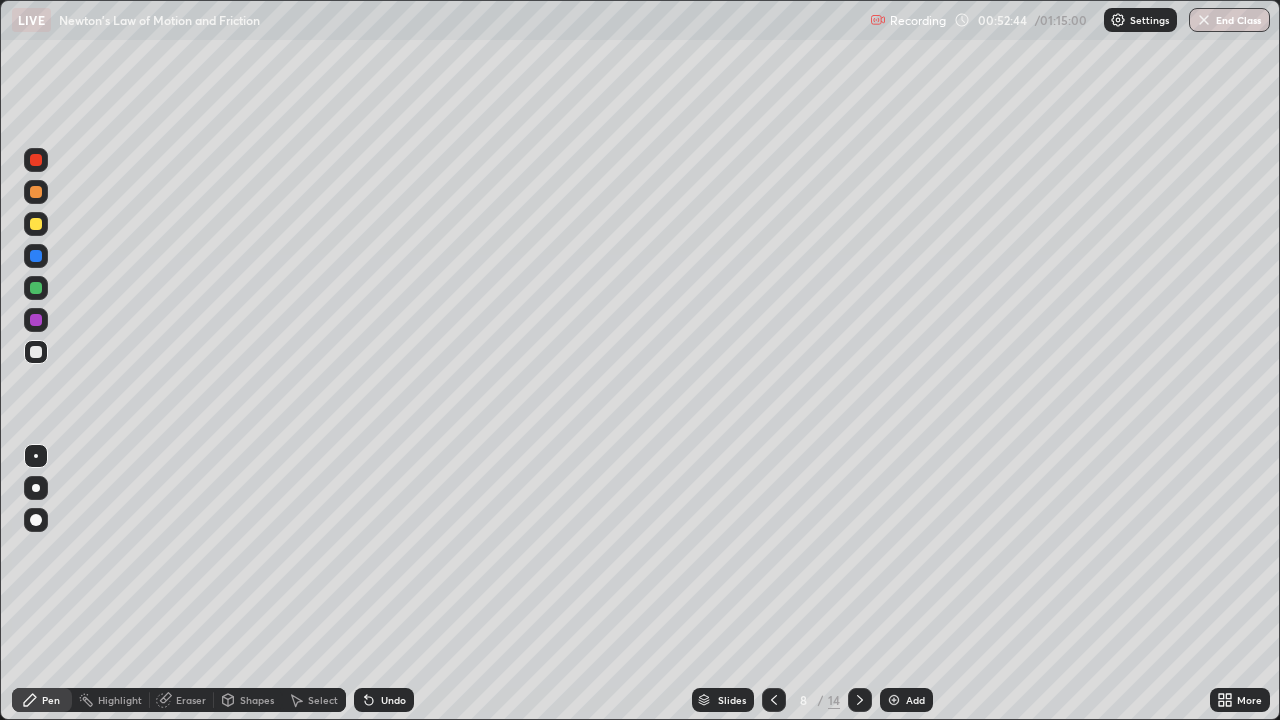 click at bounding box center (860, 700) 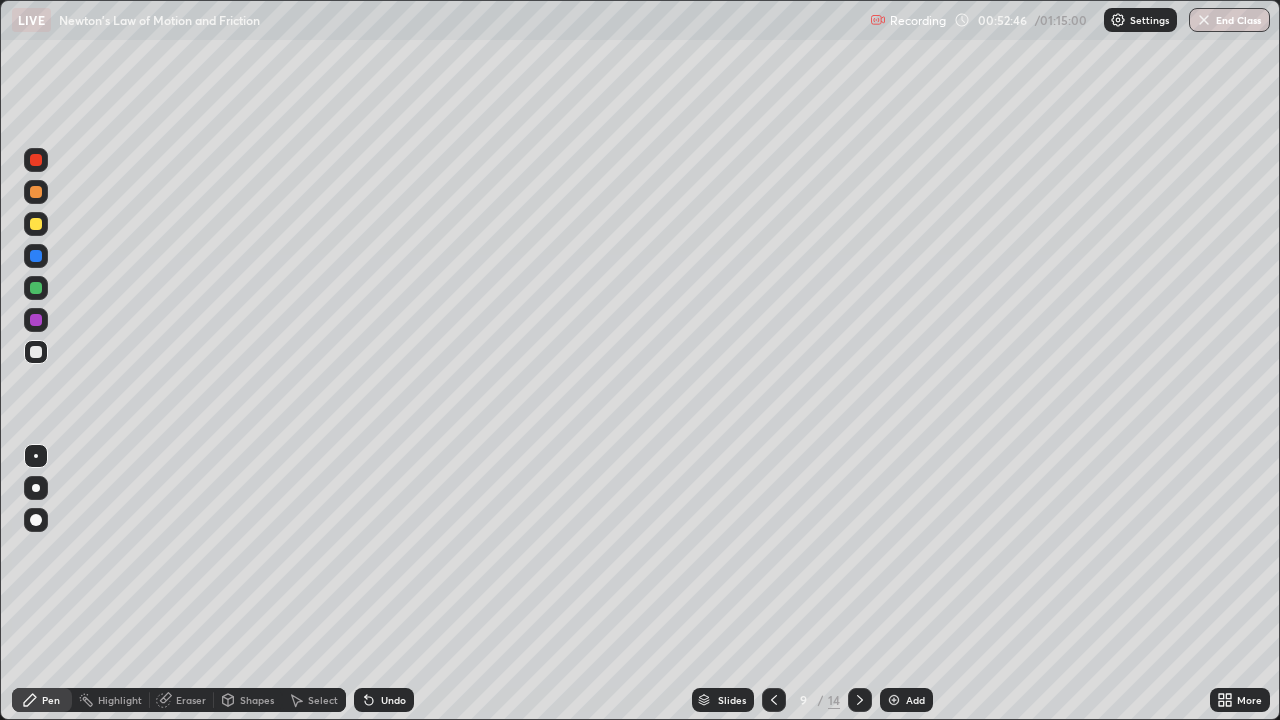 click at bounding box center [860, 700] 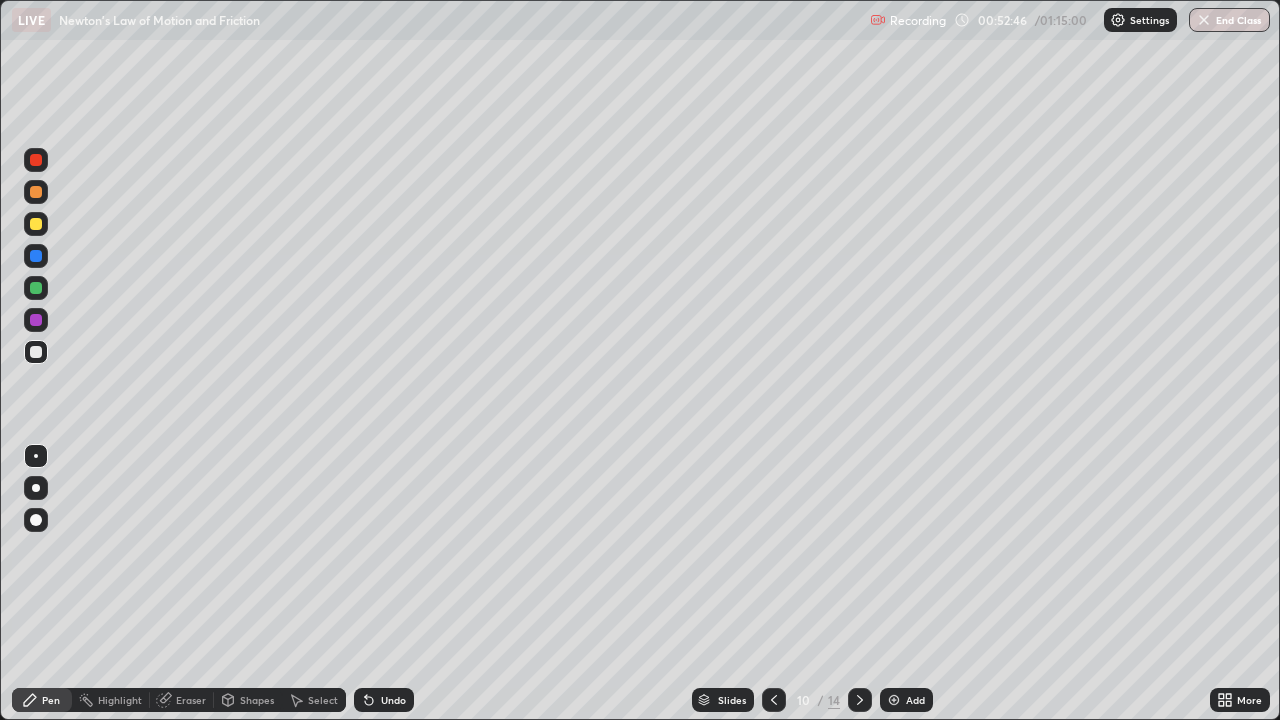 click 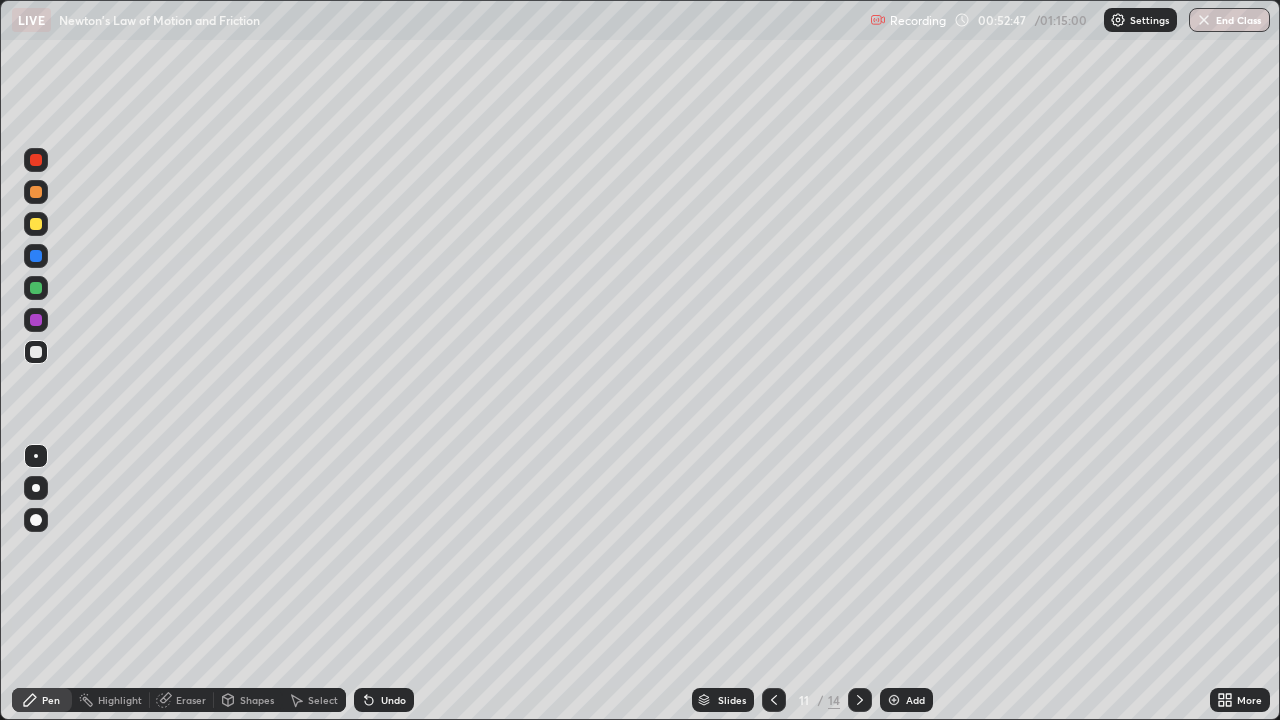 click at bounding box center [860, 700] 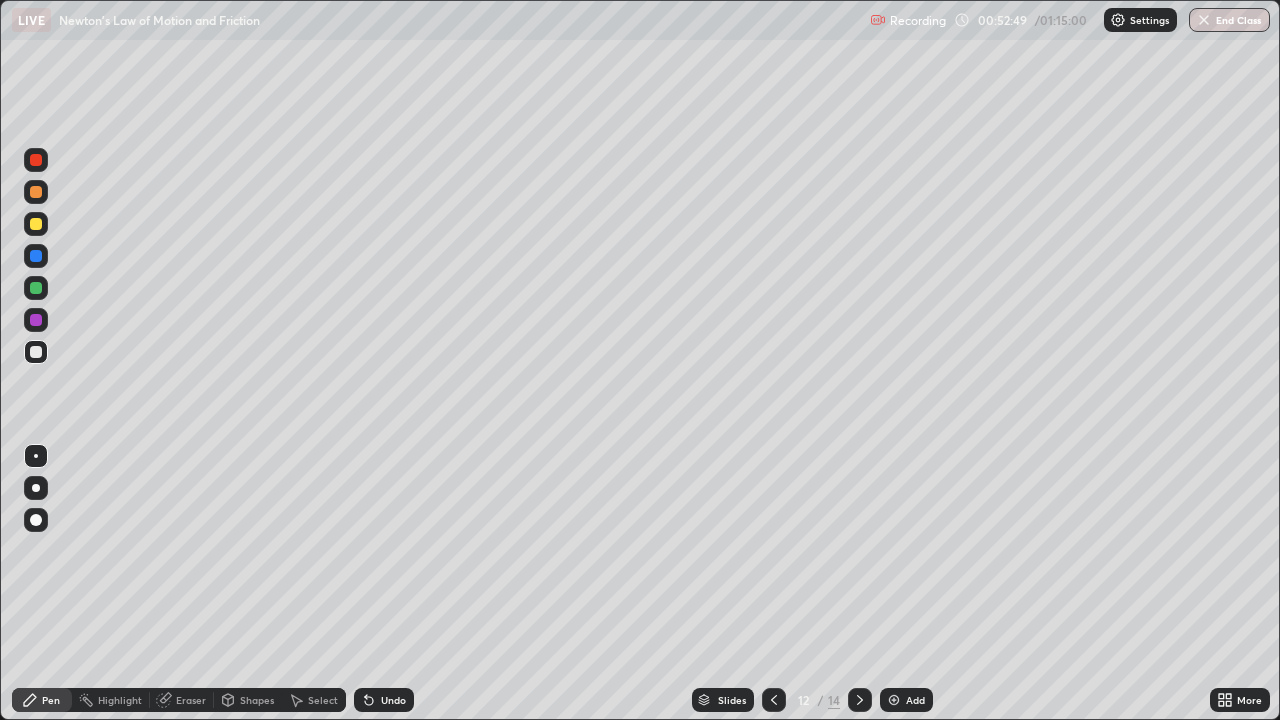 click at bounding box center (860, 700) 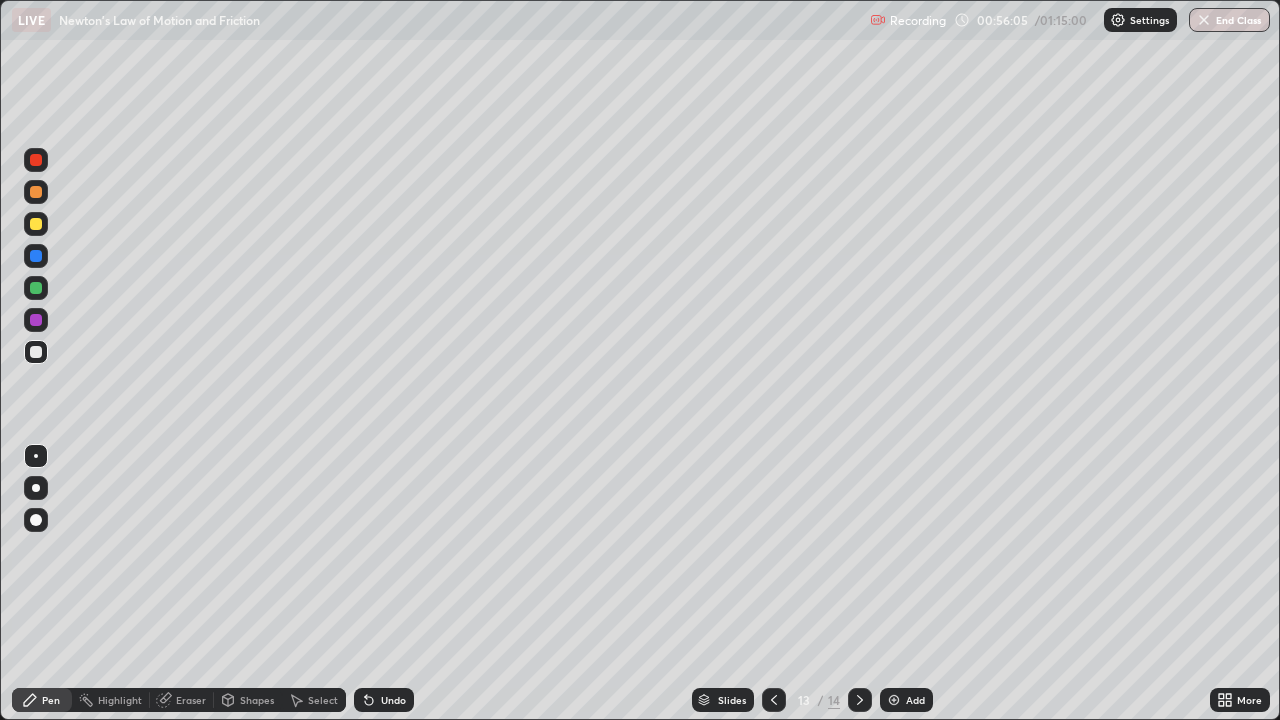 click on "Add" at bounding box center [915, 700] 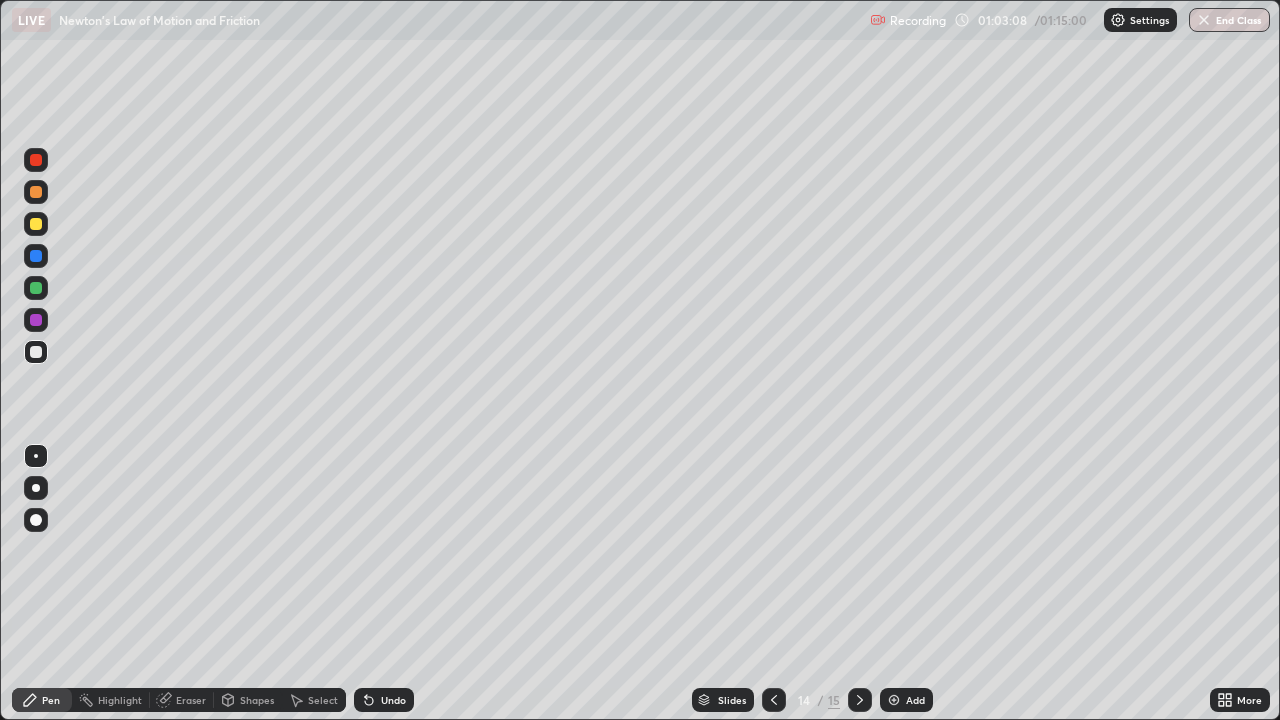 click on "Add" at bounding box center [906, 700] 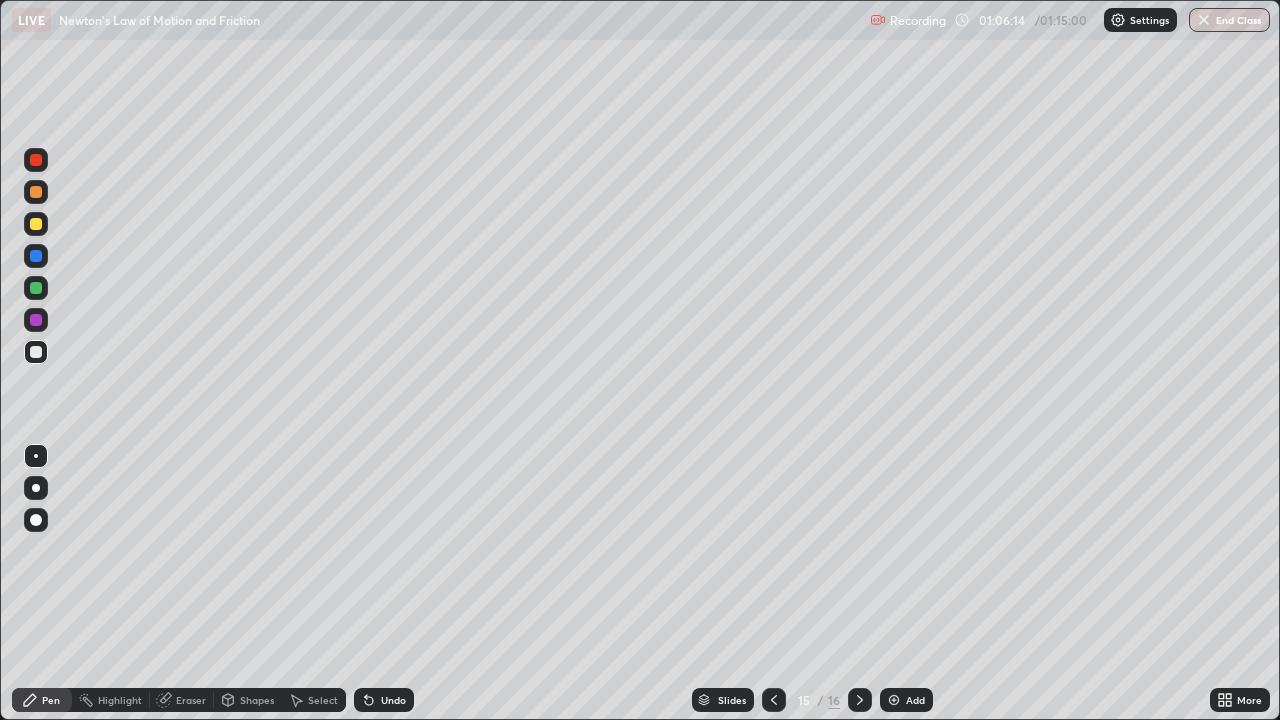click at bounding box center [894, 700] 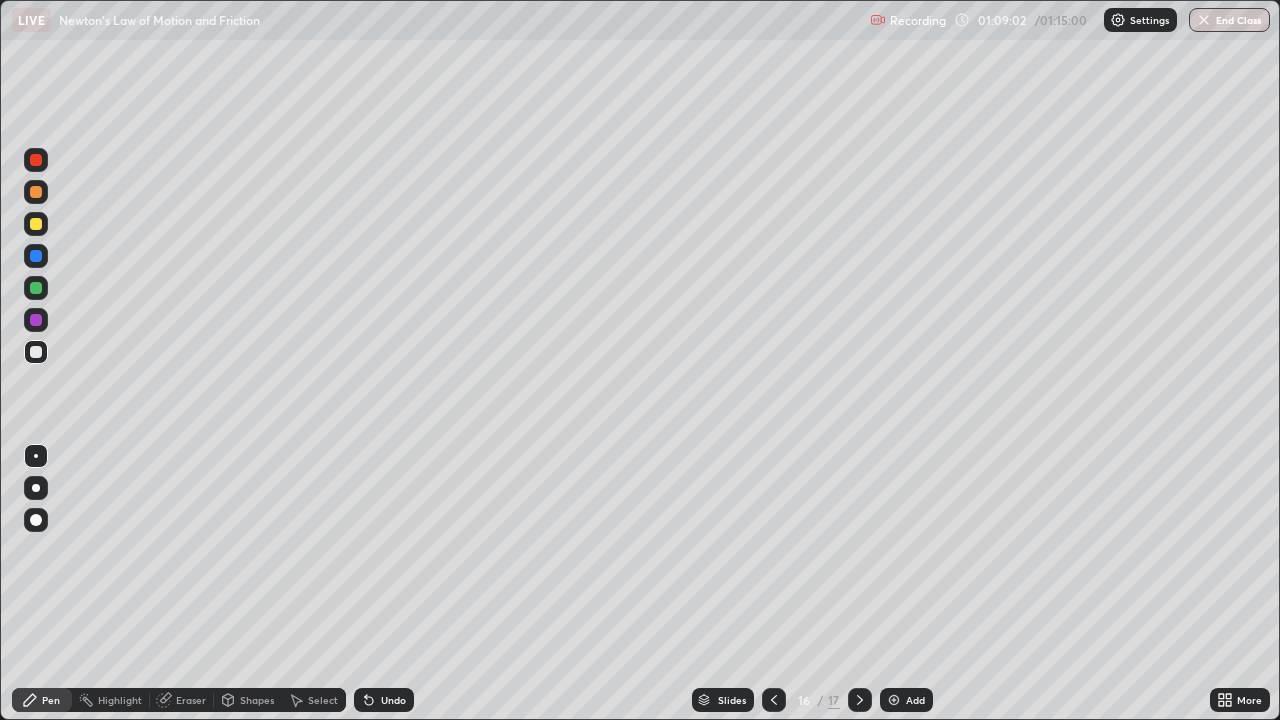 click at bounding box center (1204, 20) 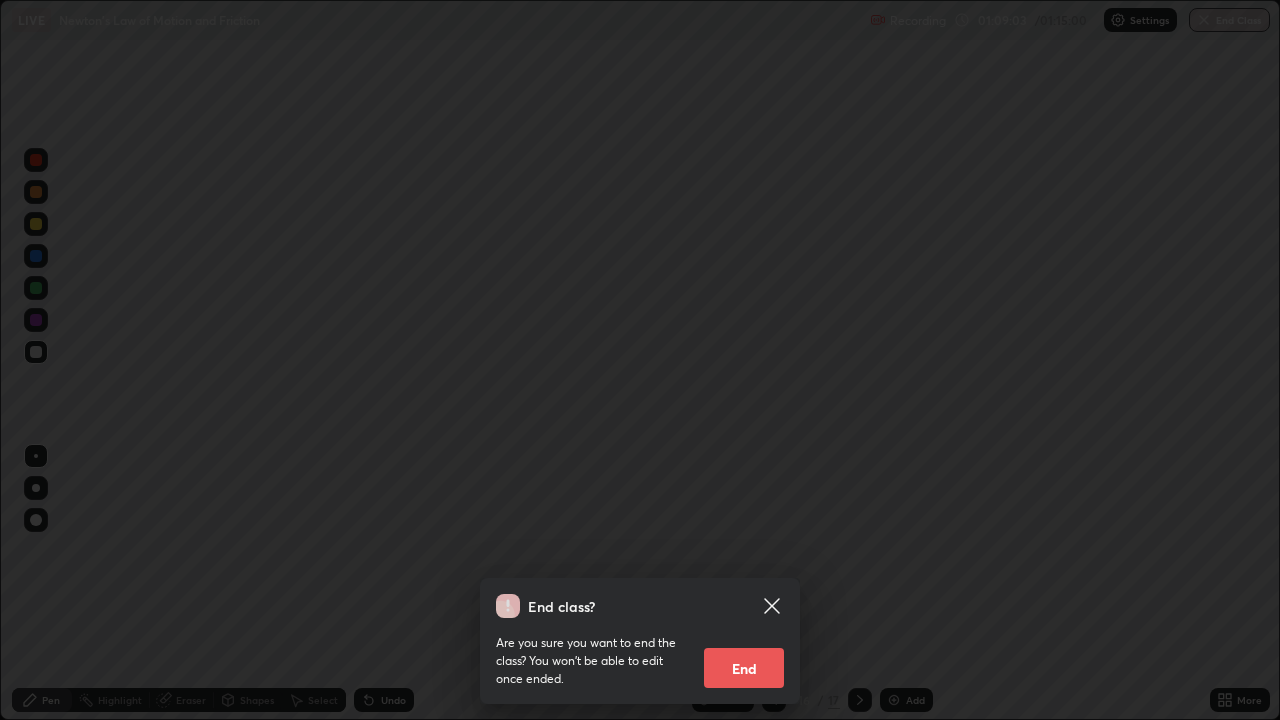 click on "End" at bounding box center (744, 668) 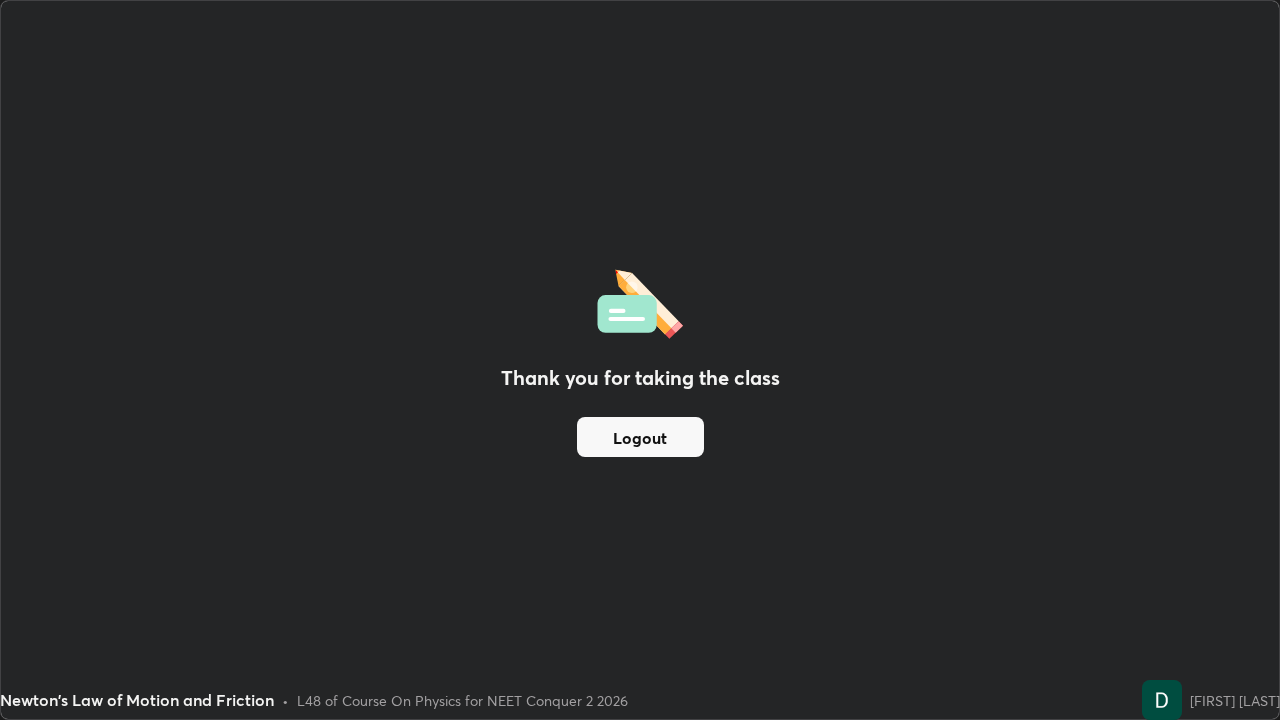 click on "Logout" at bounding box center (640, 437) 